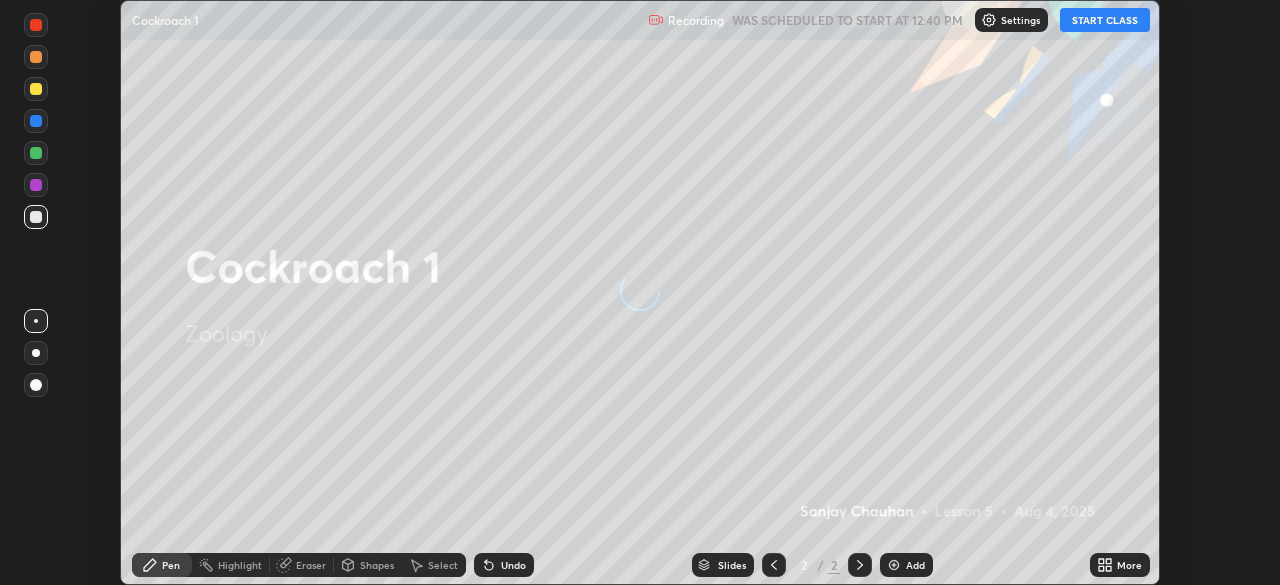 scroll, scrollTop: 0, scrollLeft: 0, axis: both 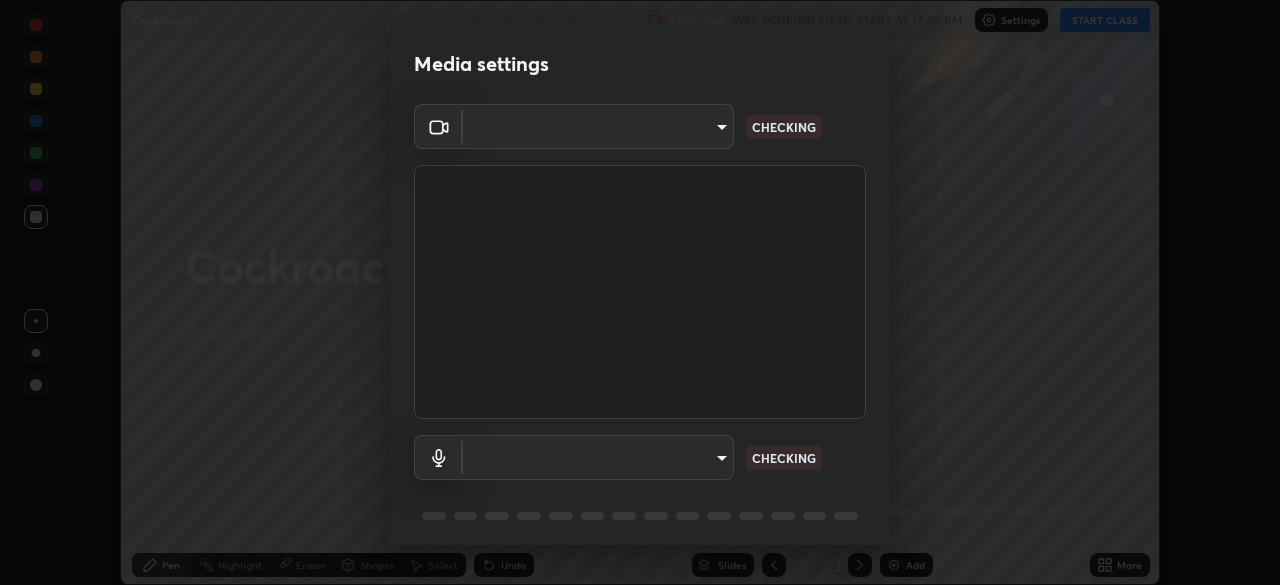 click on "Erase all Cockroach 1 Recording WAS SCHEDULED TO START AT  12:40 PM Settings START CLASS Setting up your live class Cockroach 1 • L5 of Zoology [FIRST] [LAST] Pen Highlight Eraser Shapes Select Undo Slides 2 / 2 Add More No doubts shared Encourage your learners to ask a doubt for better clarity Report an issue Reason for reporting Buffering Chat not working Audio - Video sync issue Educator video quality low ​ Attach an image Report Media settings ​ CHECKING ​ CHECKING 1 / 5 Next" at bounding box center [640, 292] 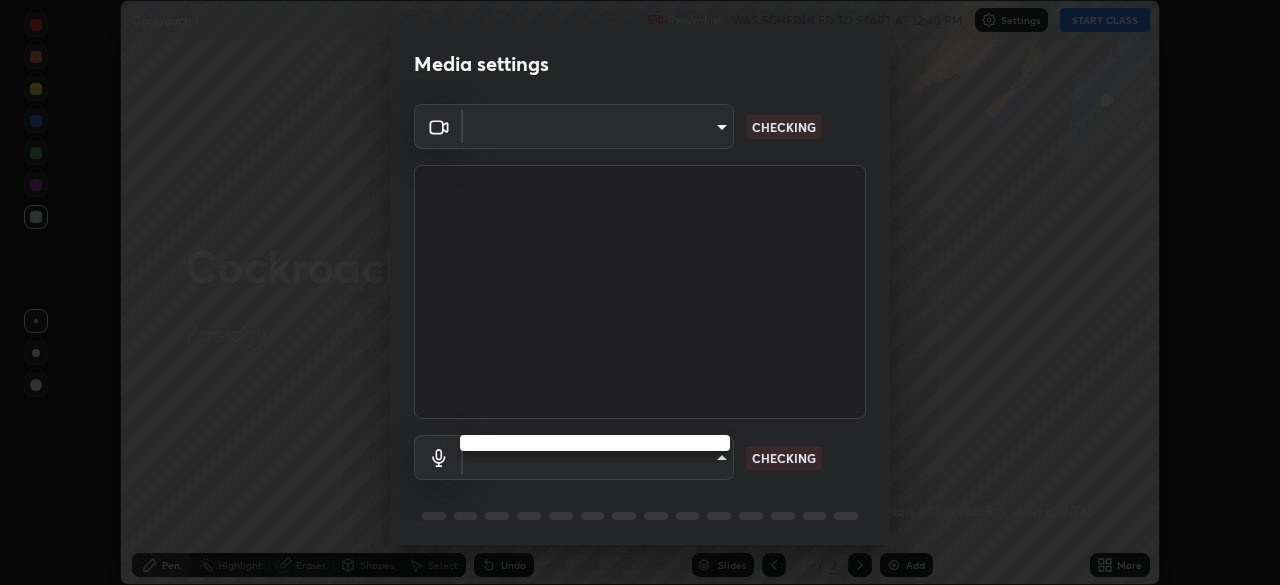 type on "0a1d79d661a64fddf9c7d5b4cd35eaf601090247fd107eb5253fa8bc11dd5ba6" 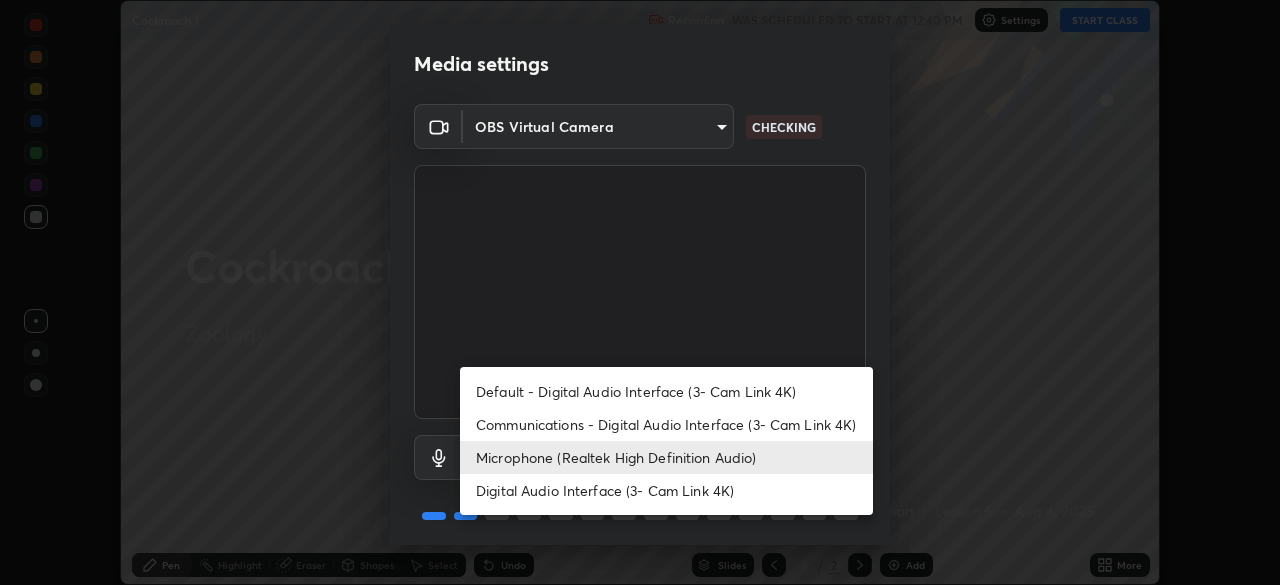 click on "Communications - Digital Audio Interface (3- Cam Link 4K)" at bounding box center [666, 424] 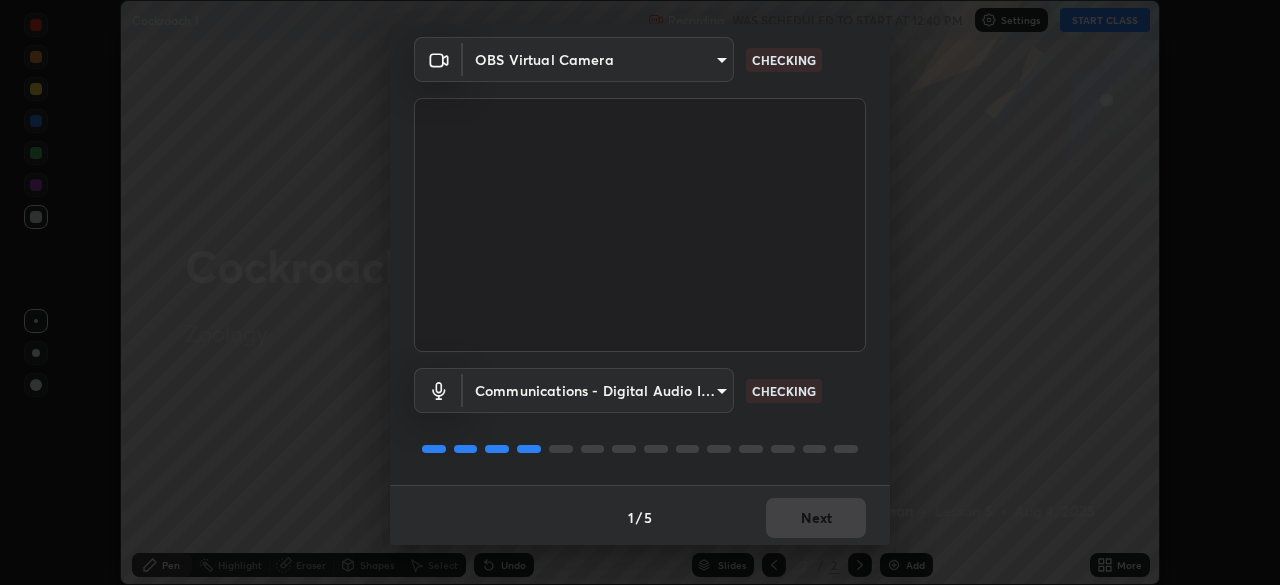 scroll, scrollTop: 71, scrollLeft: 0, axis: vertical 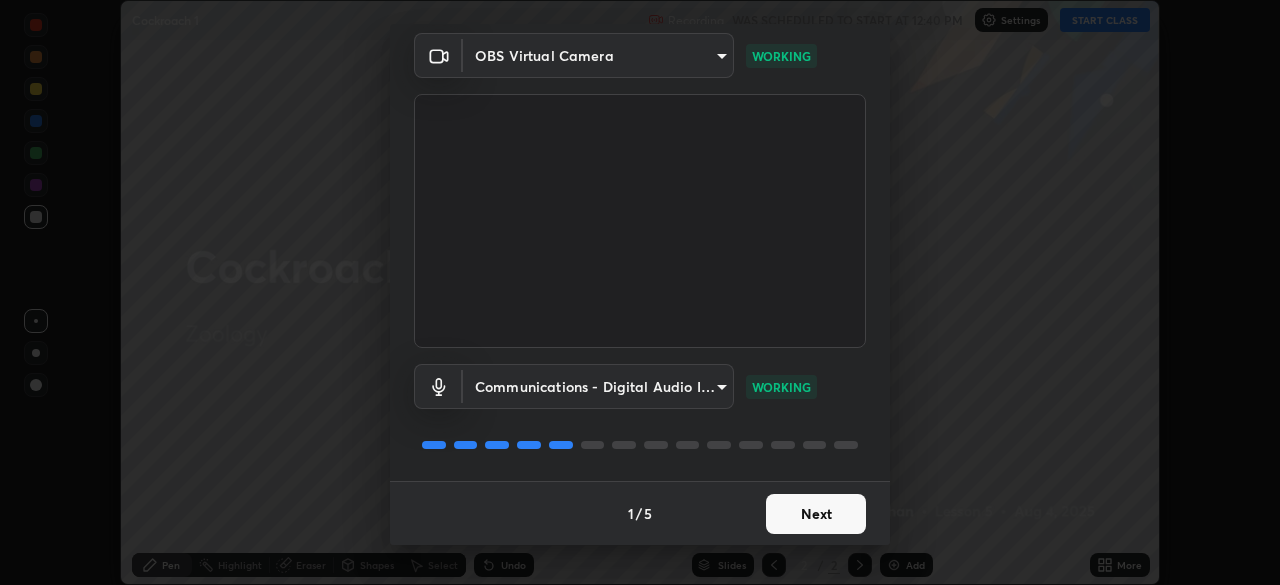 click on "Next" at bounding box center [816, 514] 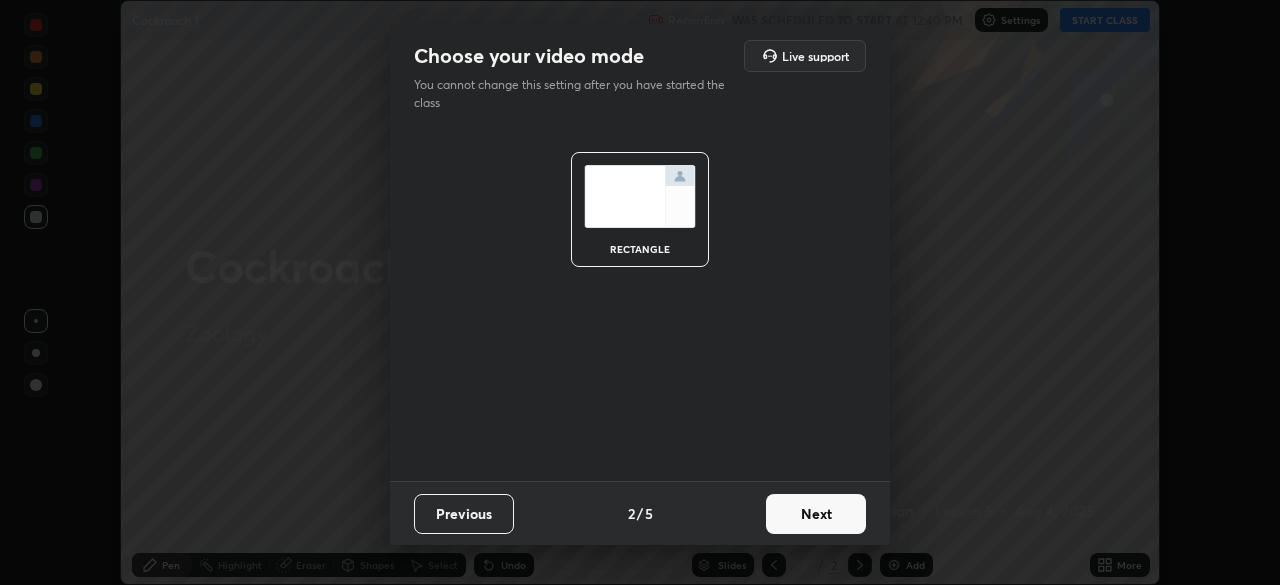 scroll, scrollTop: 0, scrollLeft: 0, axis: both 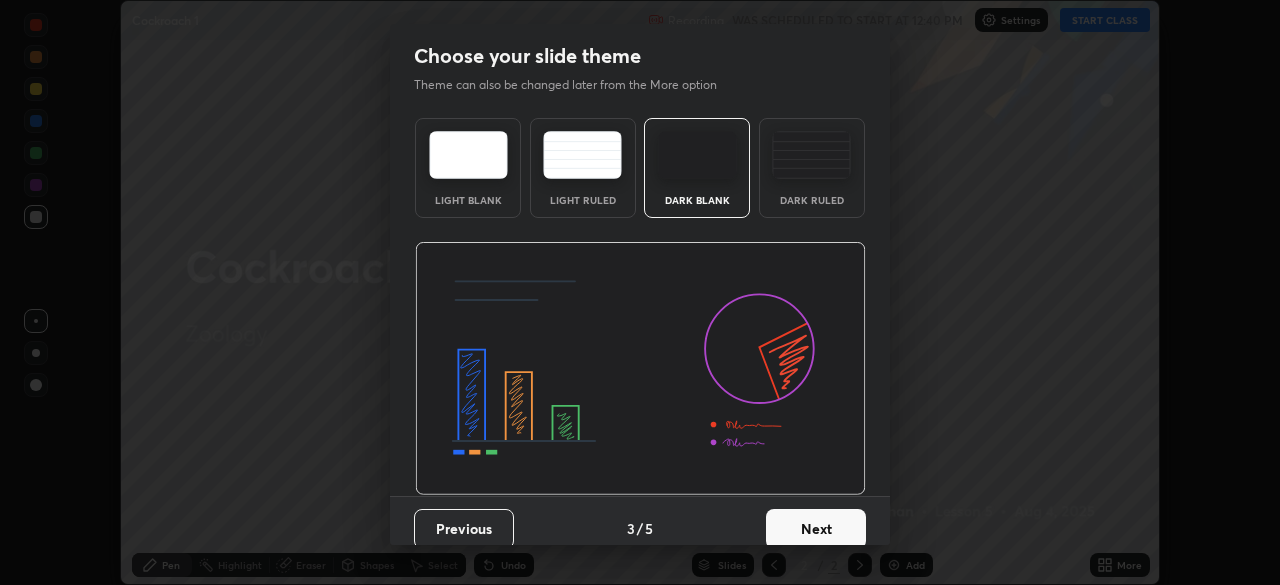 click on "Next" at bounding box center [816, 529] 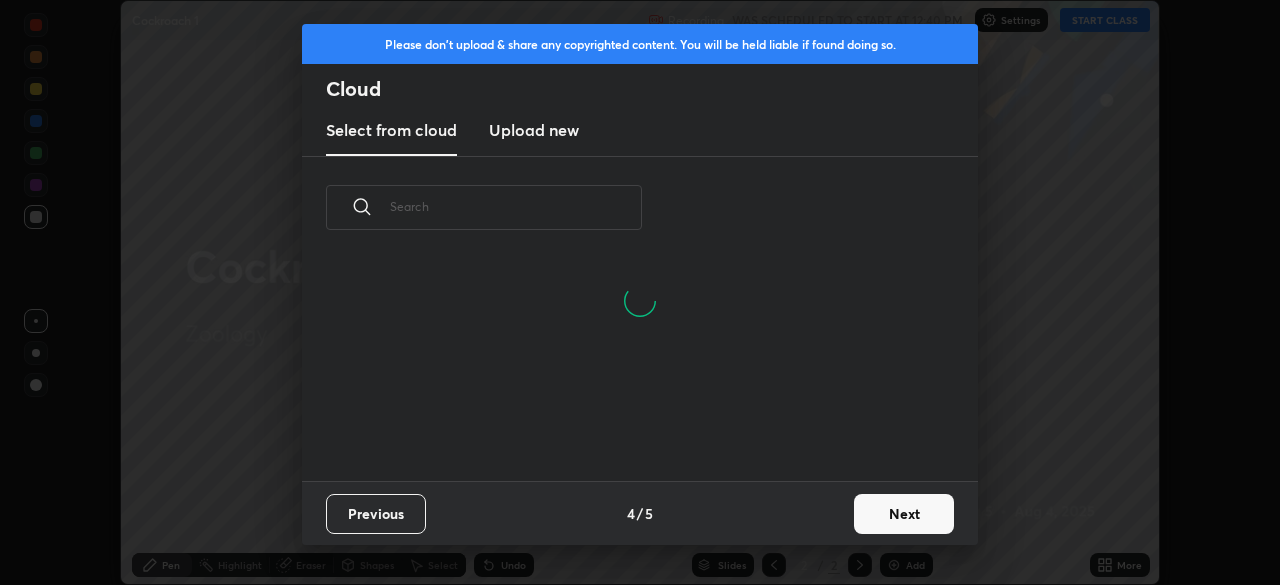 scroll, scrollTop: 7, scrollLeft: 11, axis: both 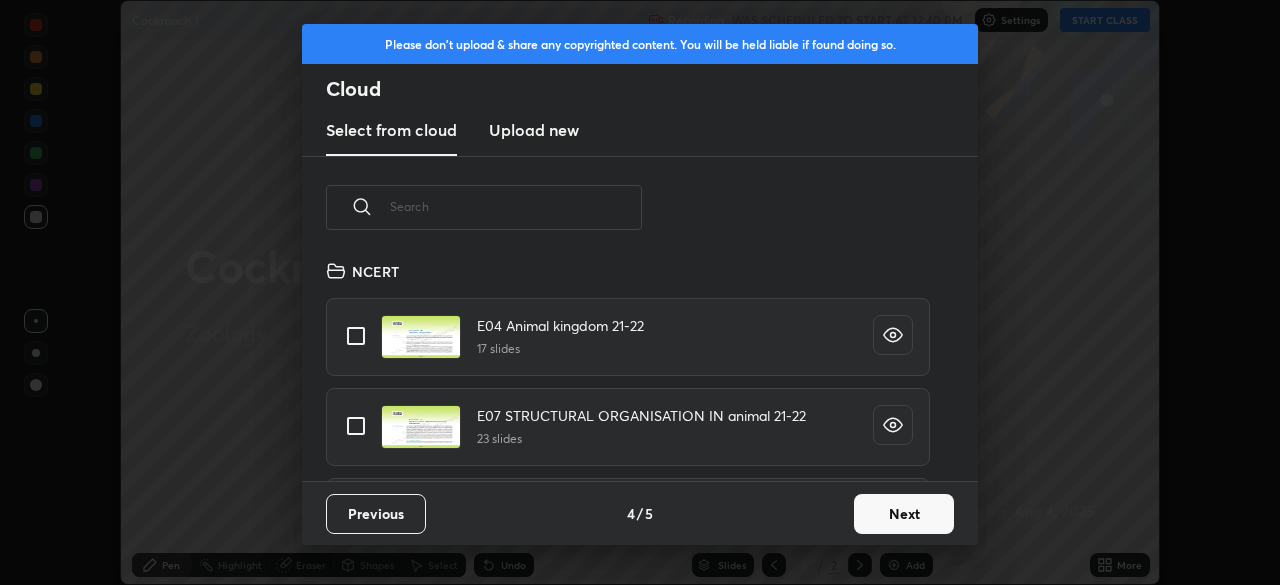 click at bounding box center (356, 426) 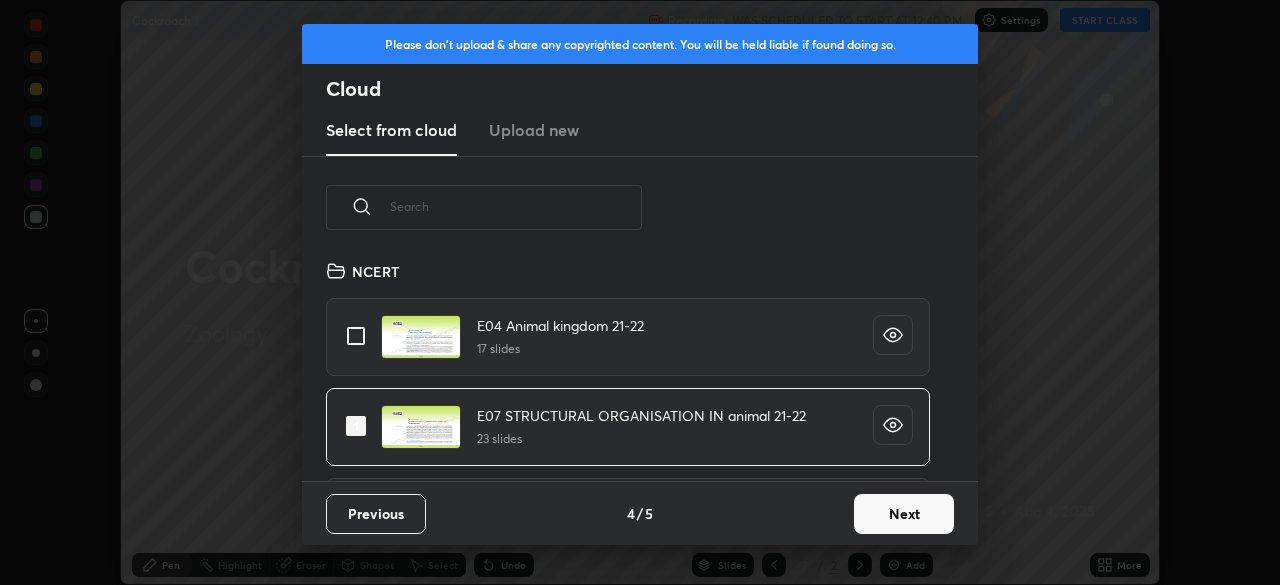 click on "Next" at bounding box center [904, 514] 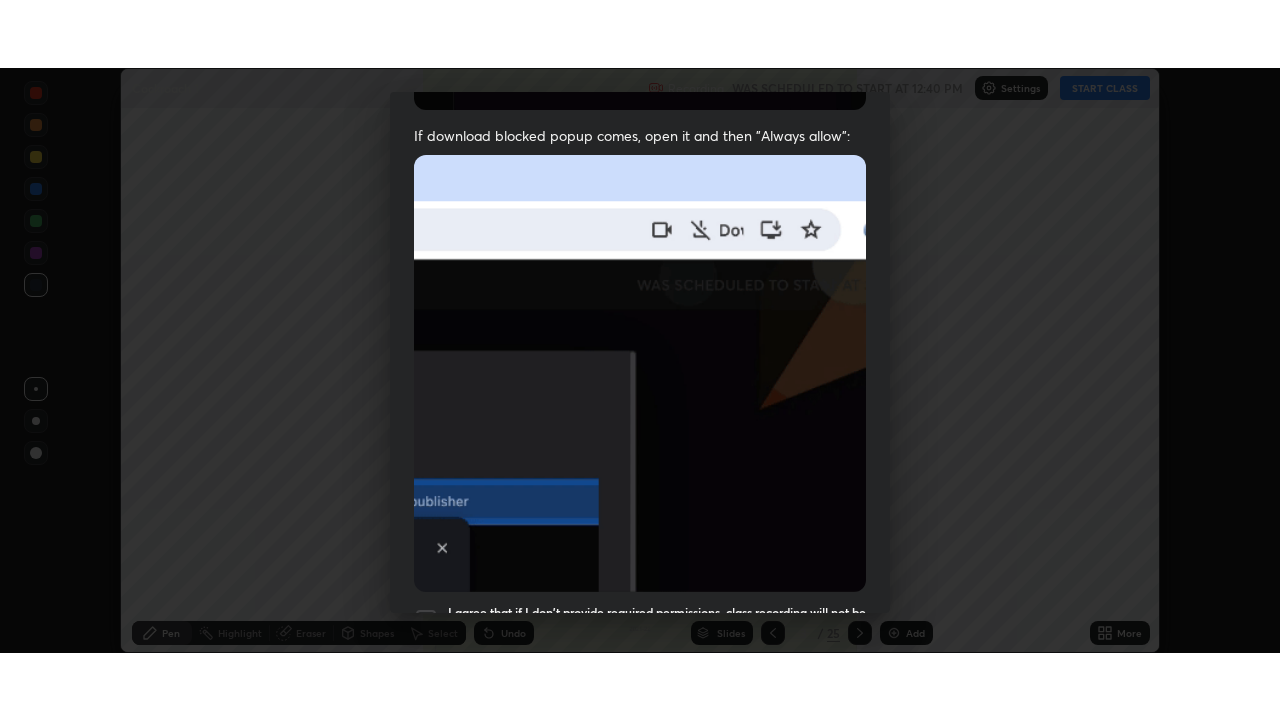 scroll, scrollTop: 479, scrollLeft: 0, axis: vertical 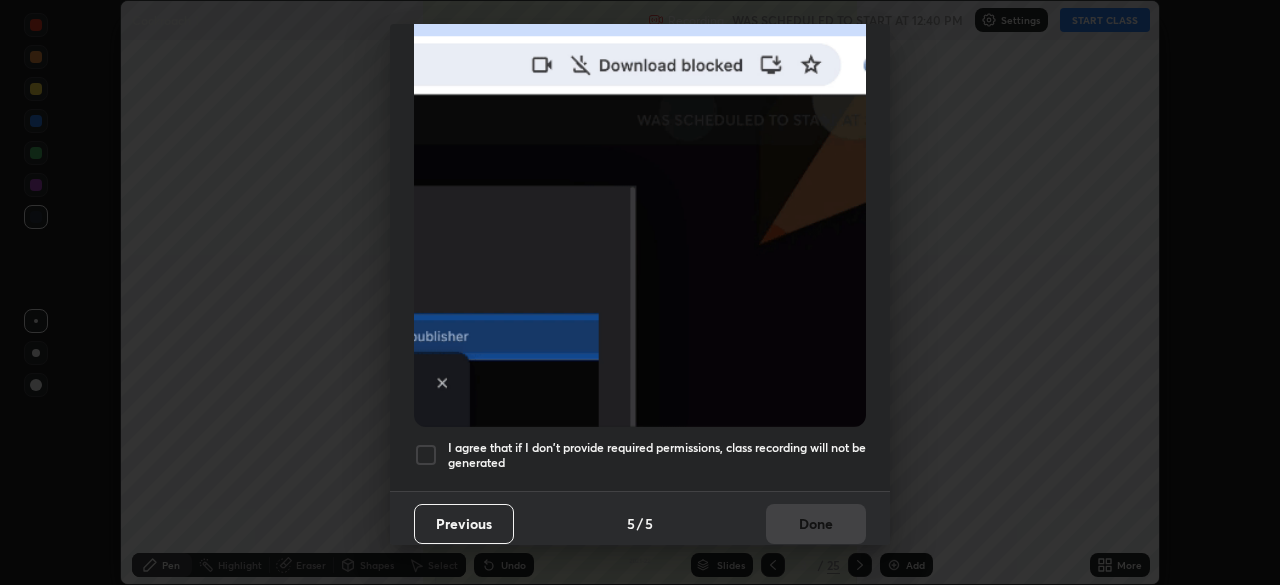 click at bounding box center (426, 455) 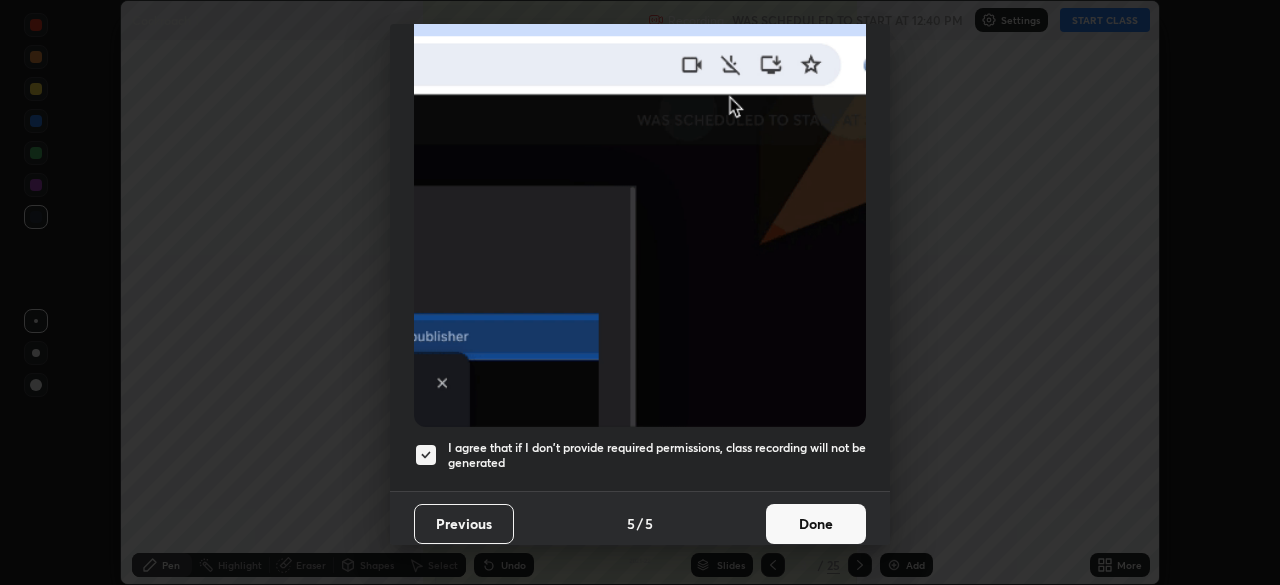 click on "Done" at bounding box center [816, 524] 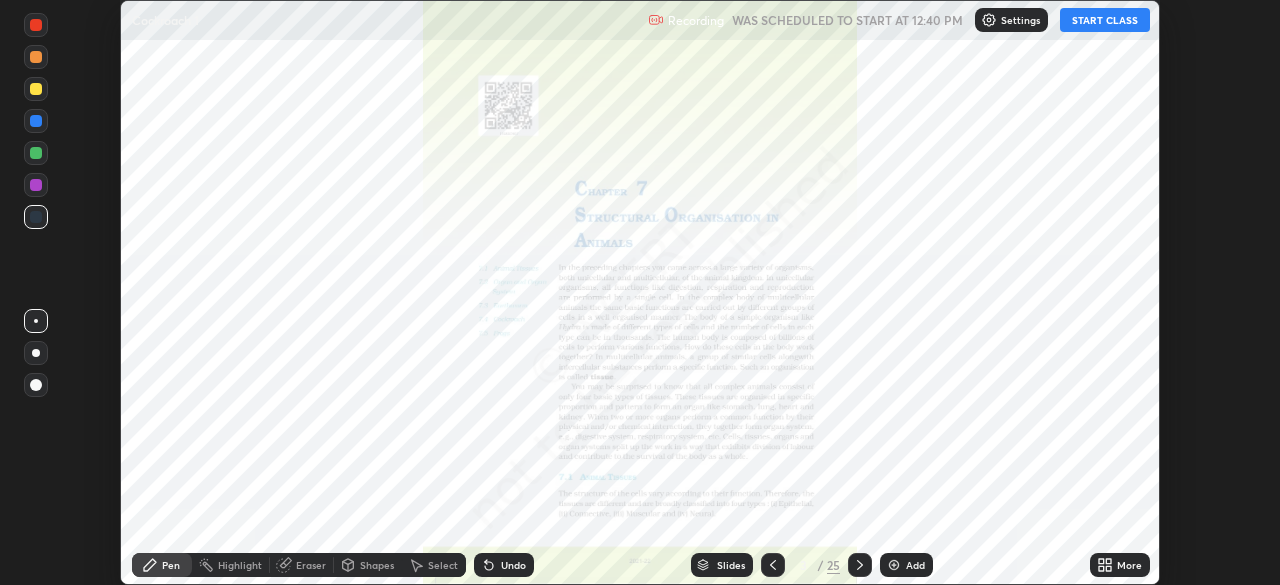 click on "START CLASS" at bounding box center [1105, 20] 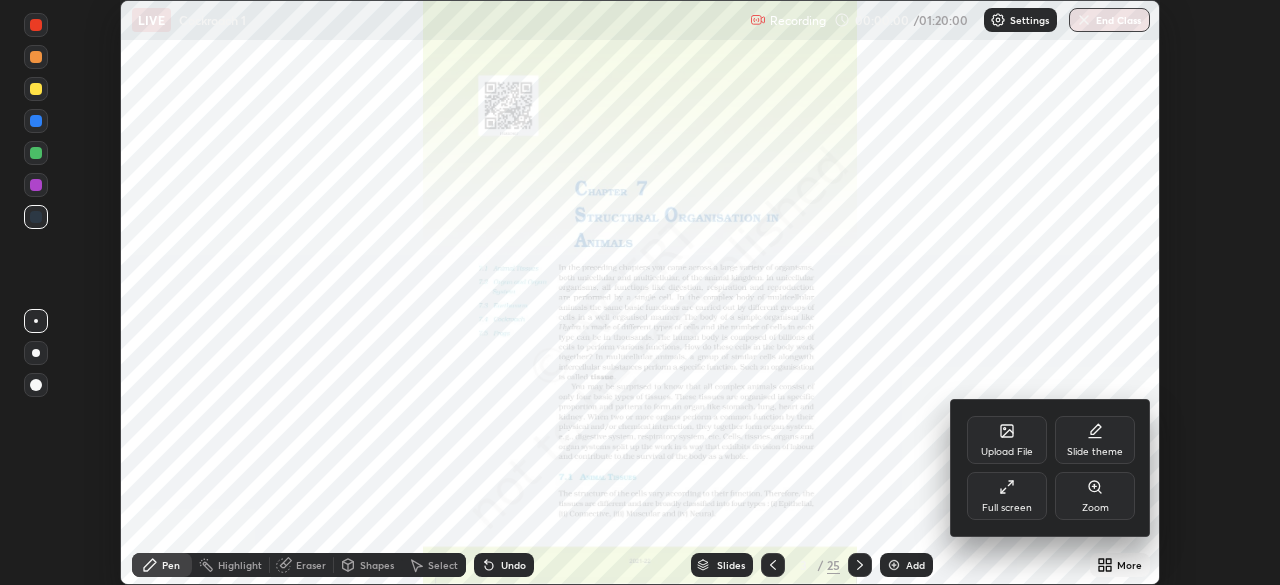 click on "Full screen" at bounding box center [1007, 496] 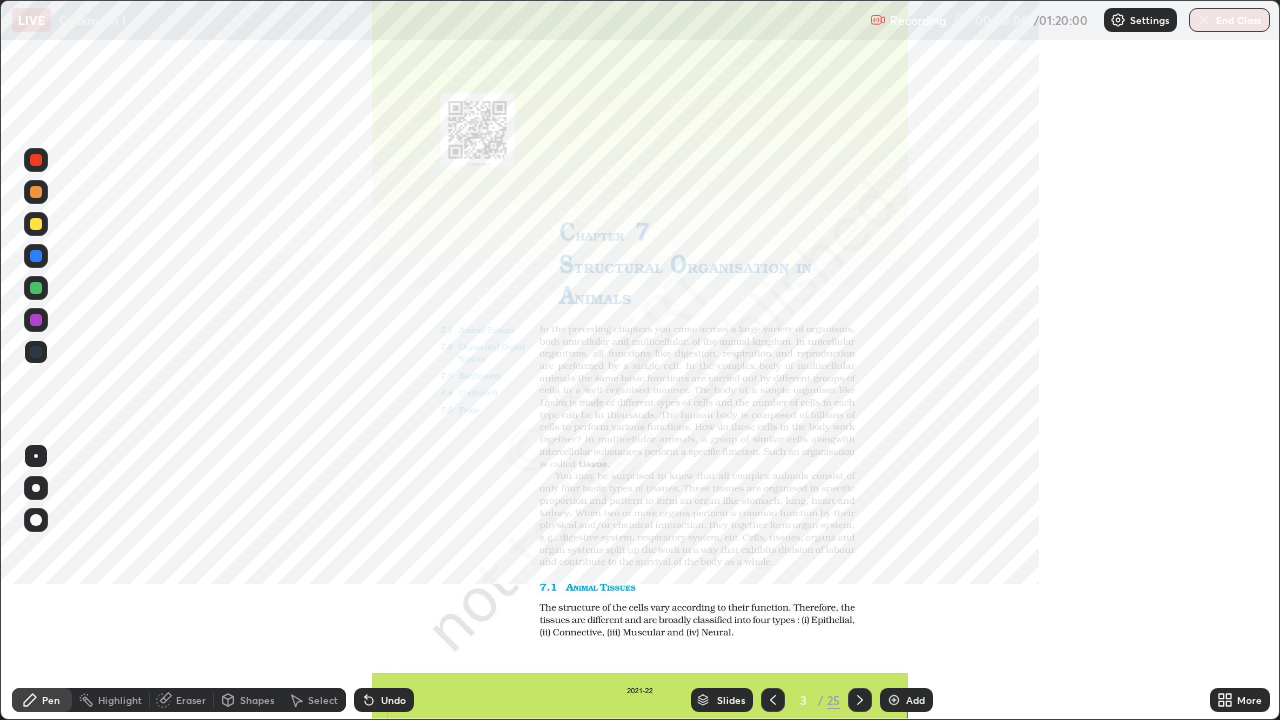 scroll, scrollTop: 99280, scrollLeft: 98720, axis: both 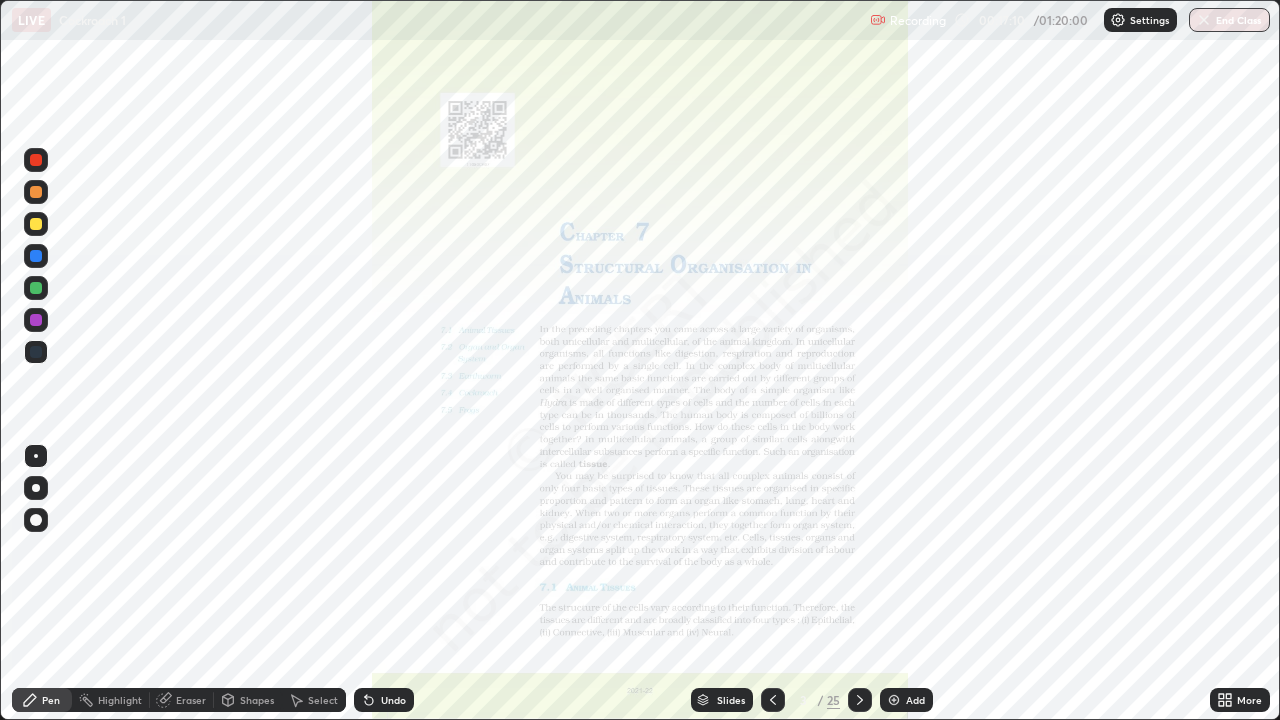 click 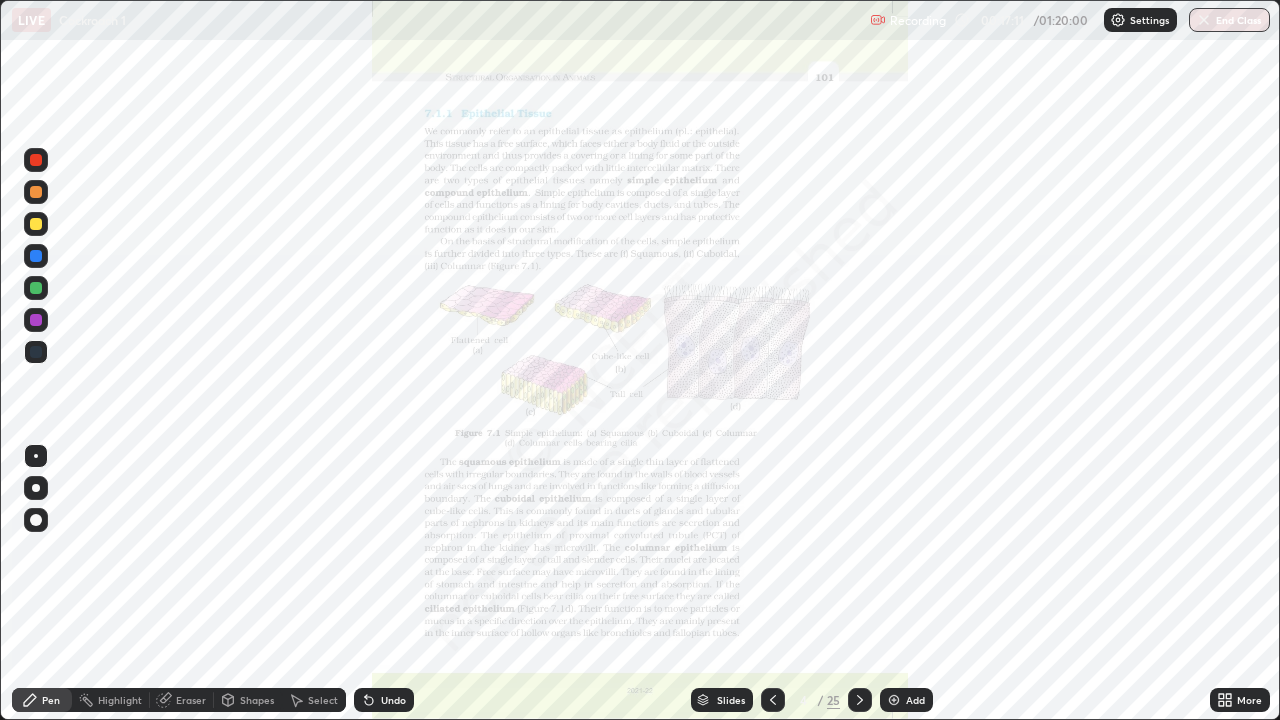 click 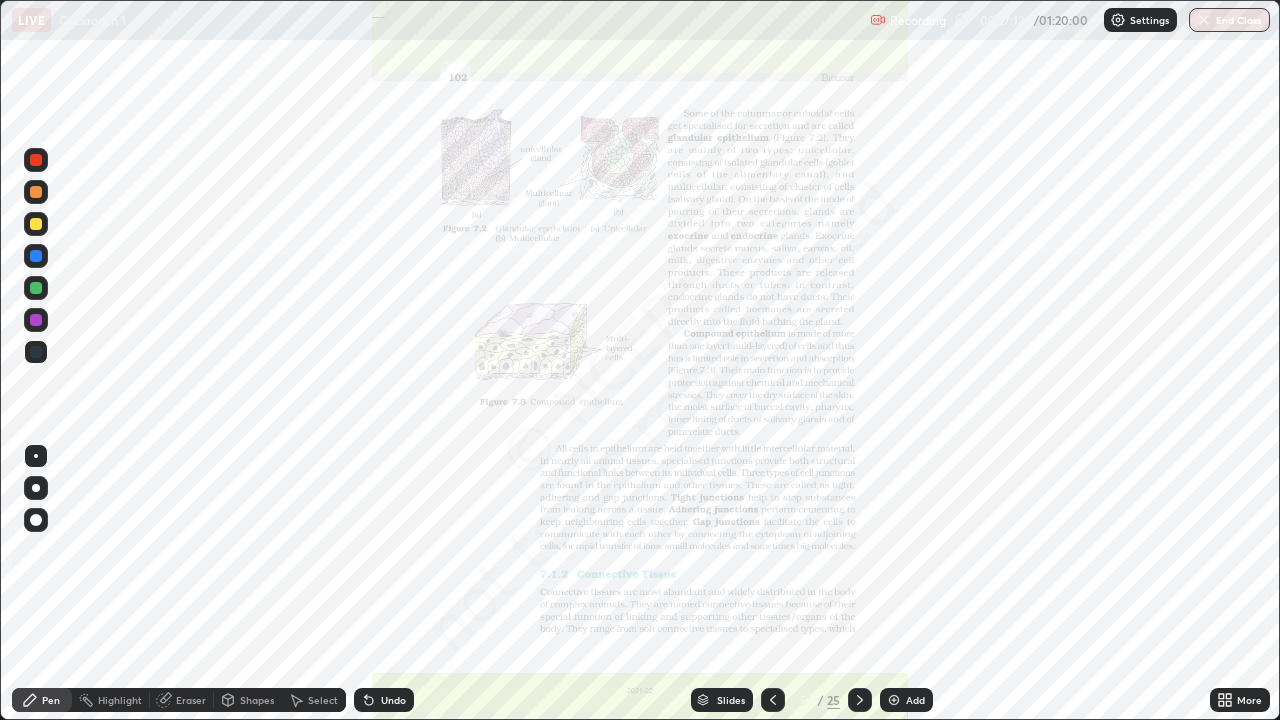 click 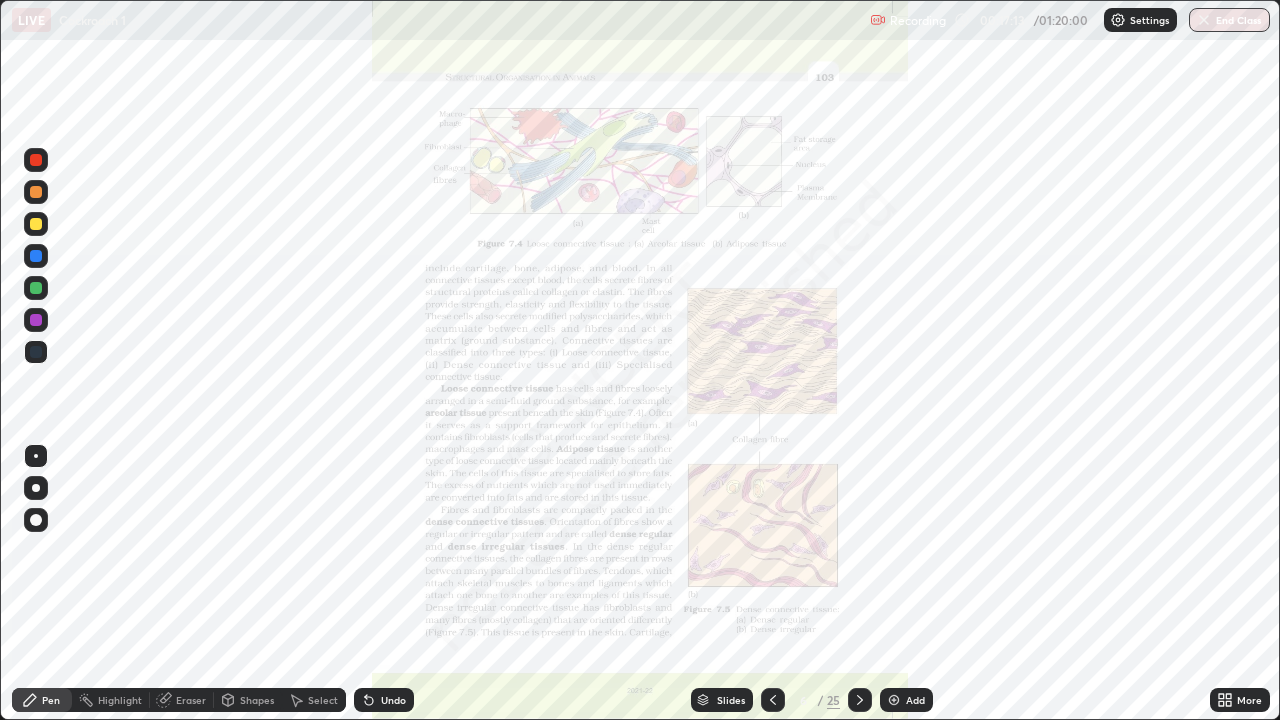 click at bounding box center [860, 700] 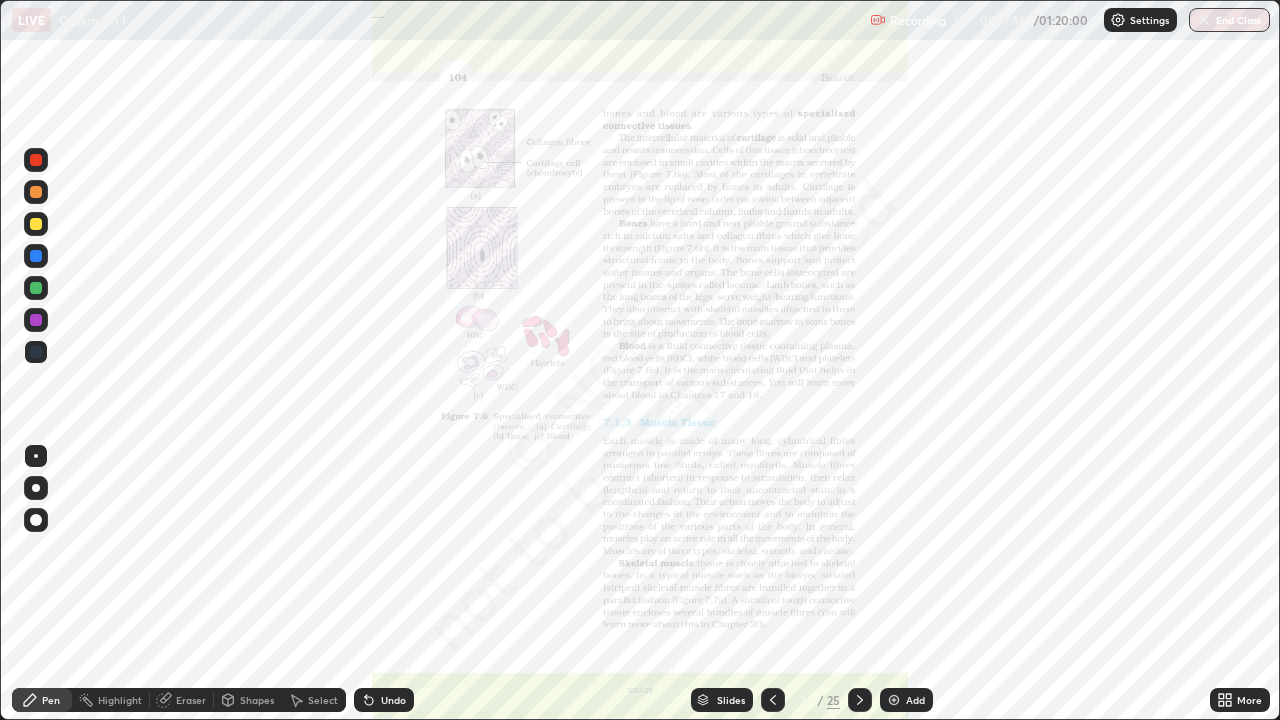 click at bounding box center [860, 700] 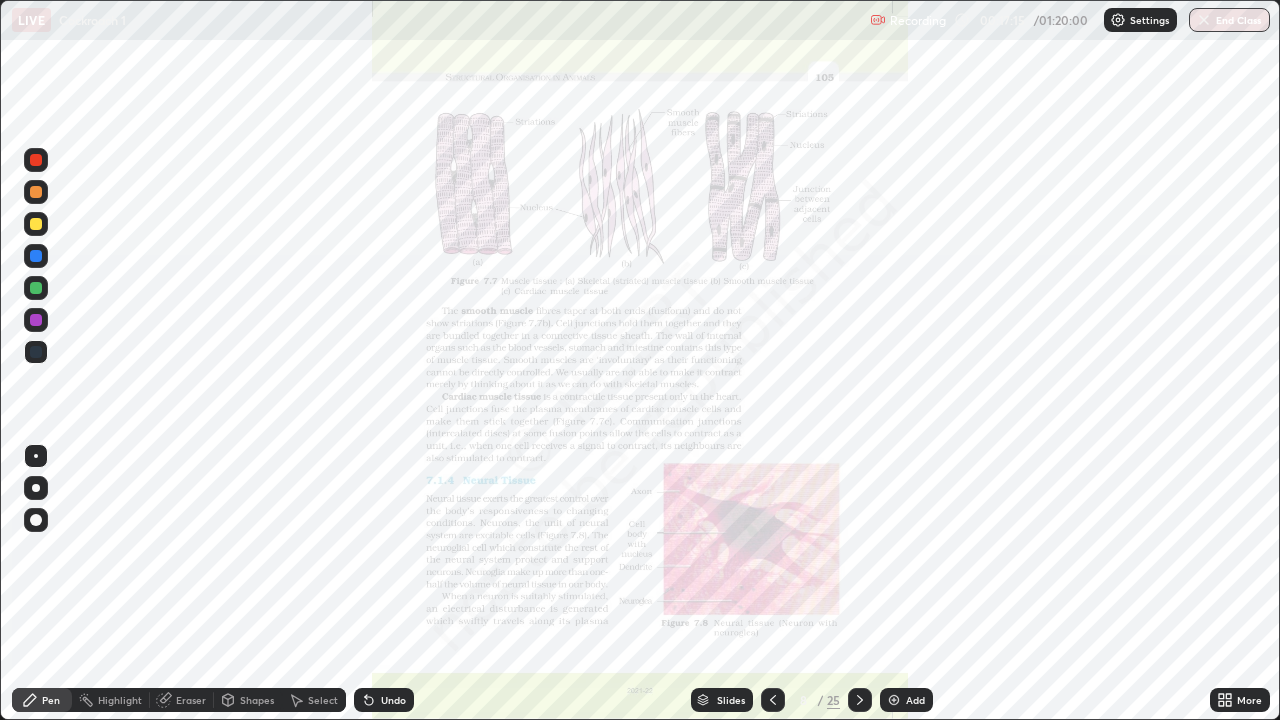 click 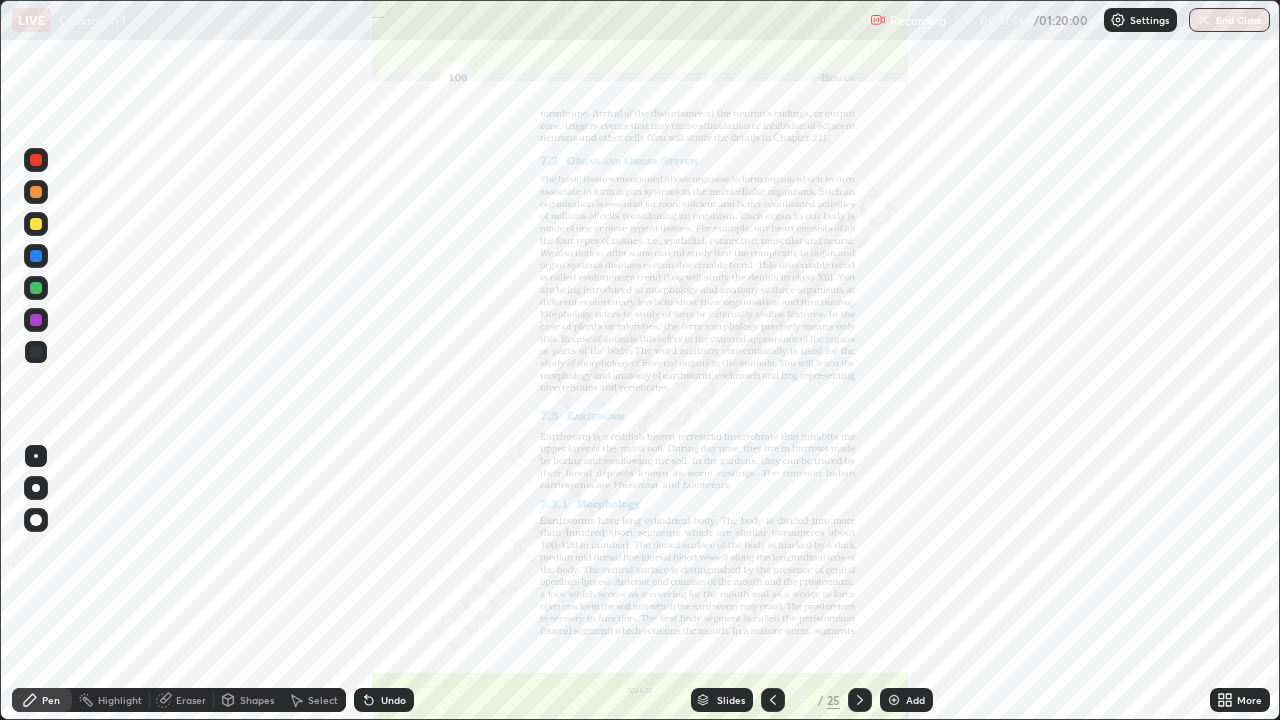 click 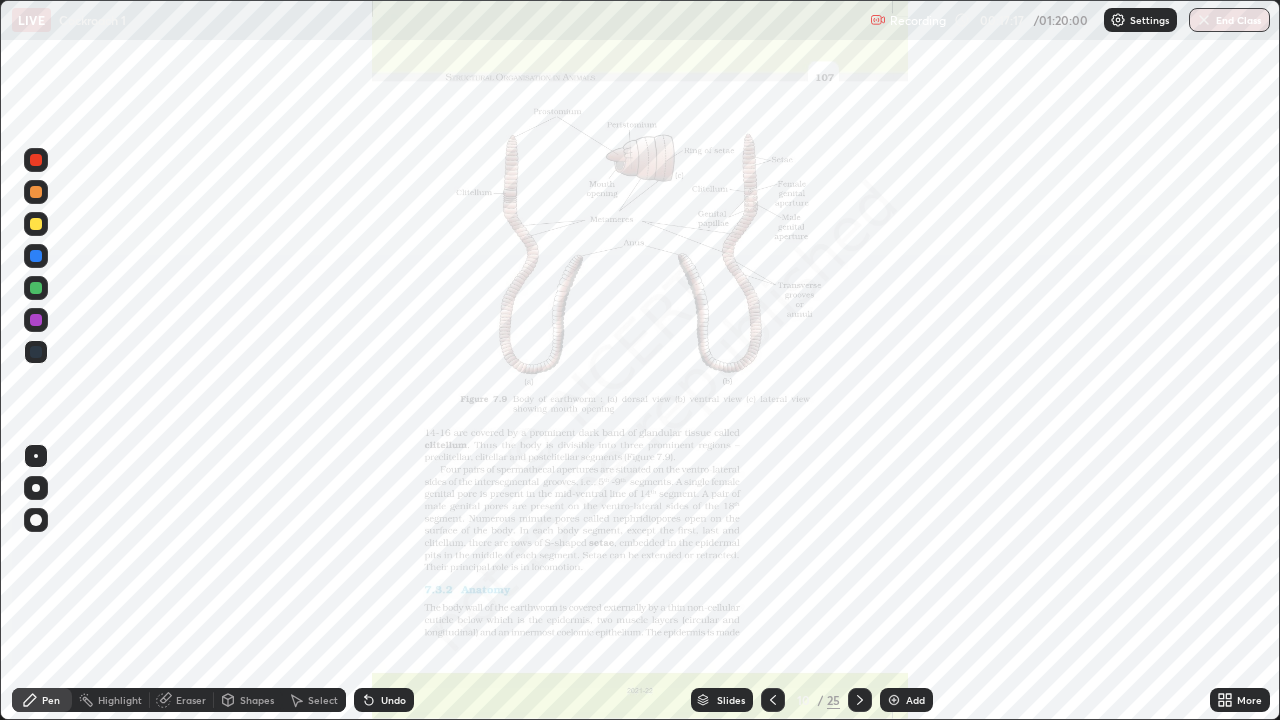 click at bounding box center (860, 700) 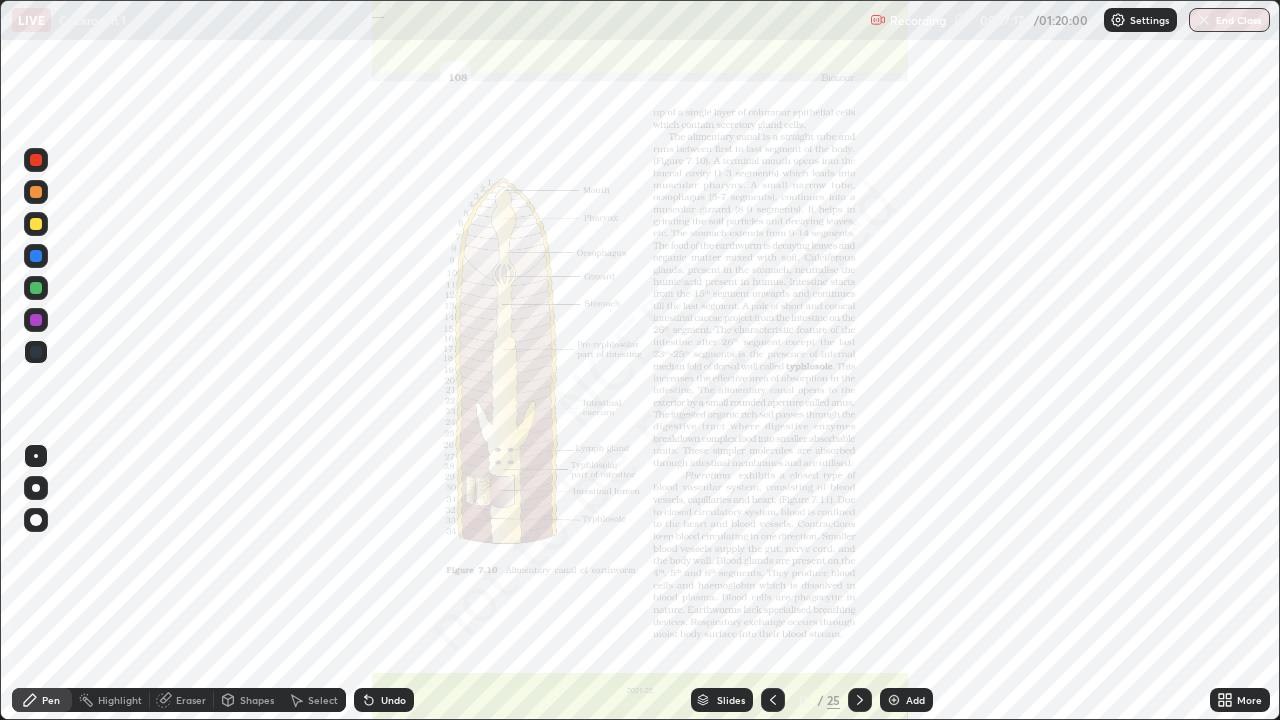 click at bounding box center (860, 700) 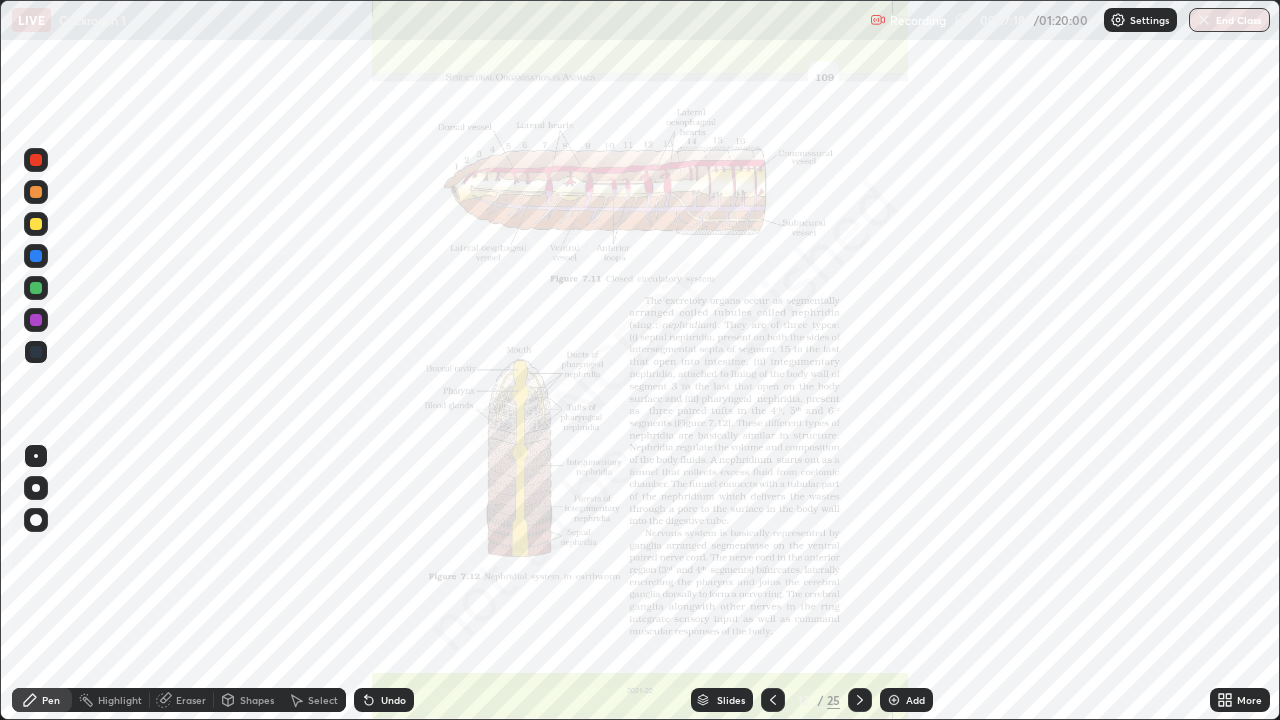 click 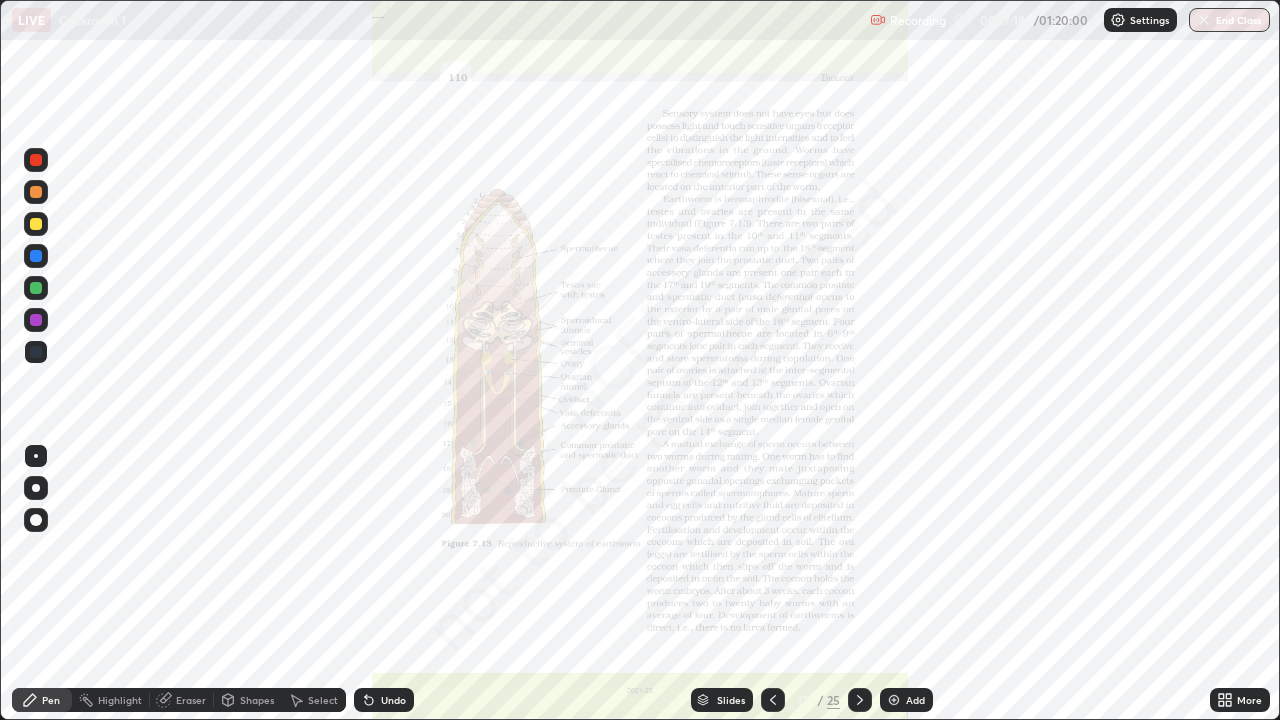 click at bounding box center [860, 700] 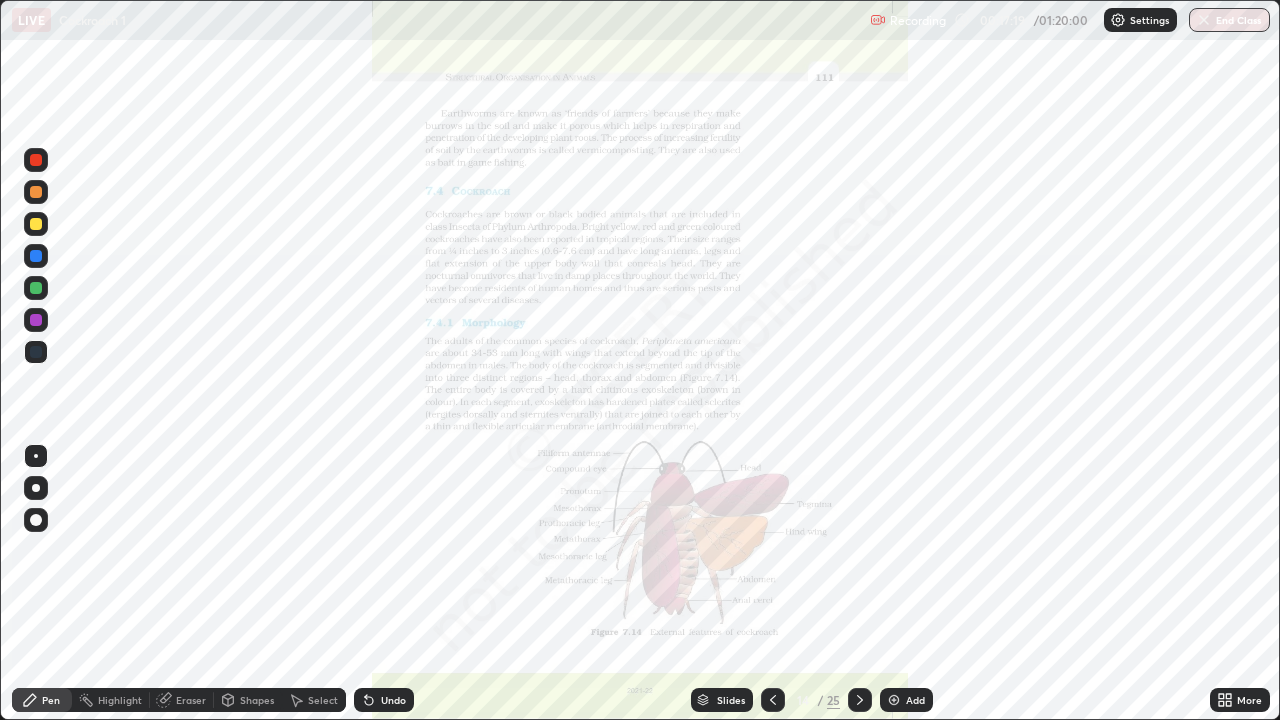 click 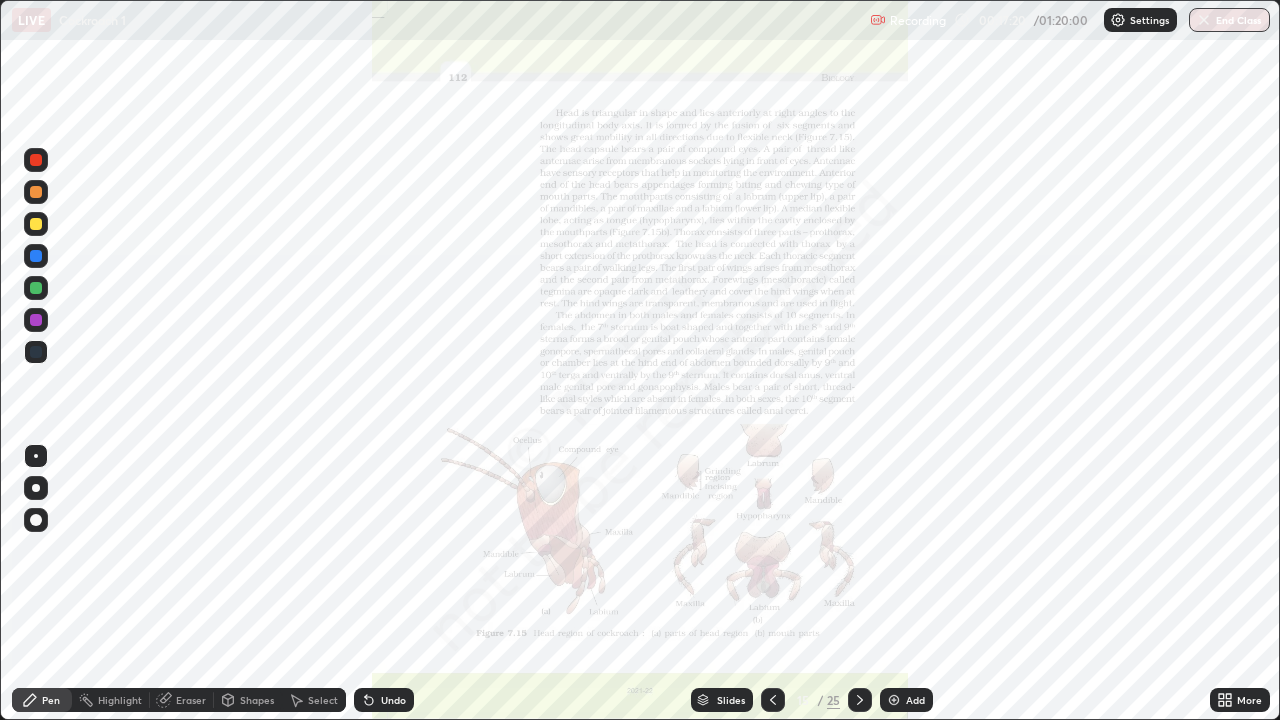 click at bounding box center (860, 700) 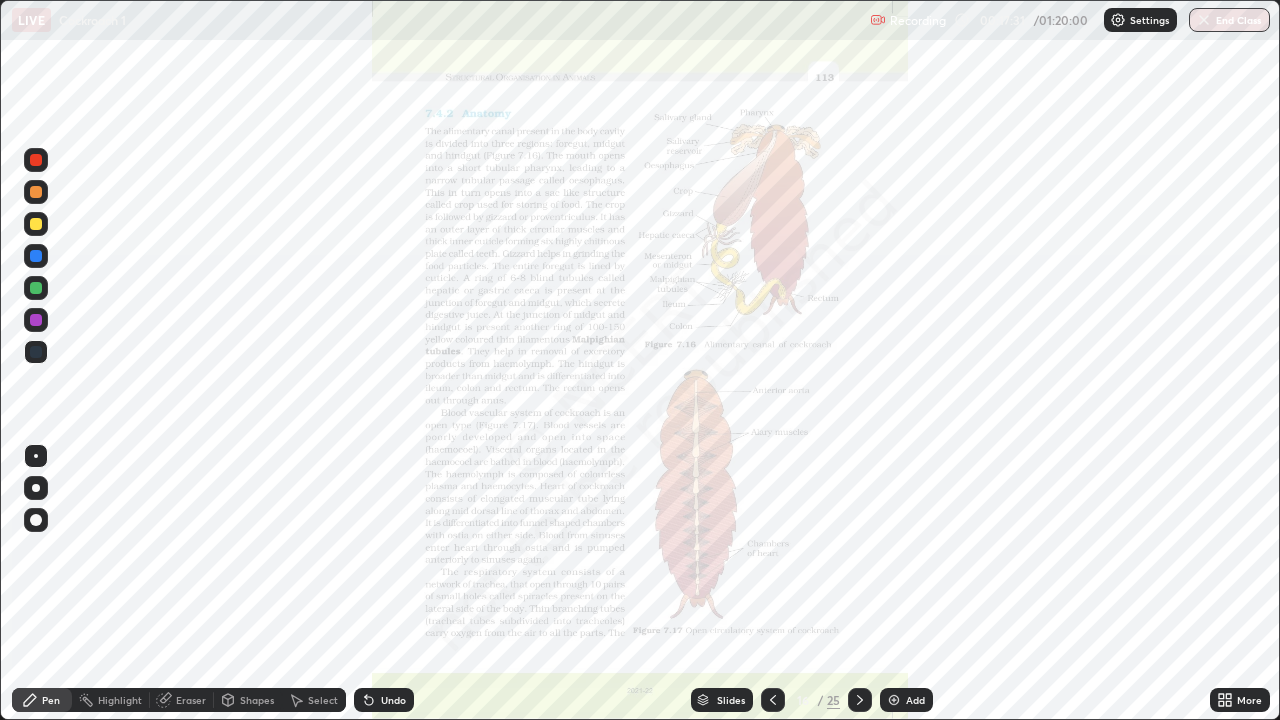 click on "More" at bounding box center (1249, 700) 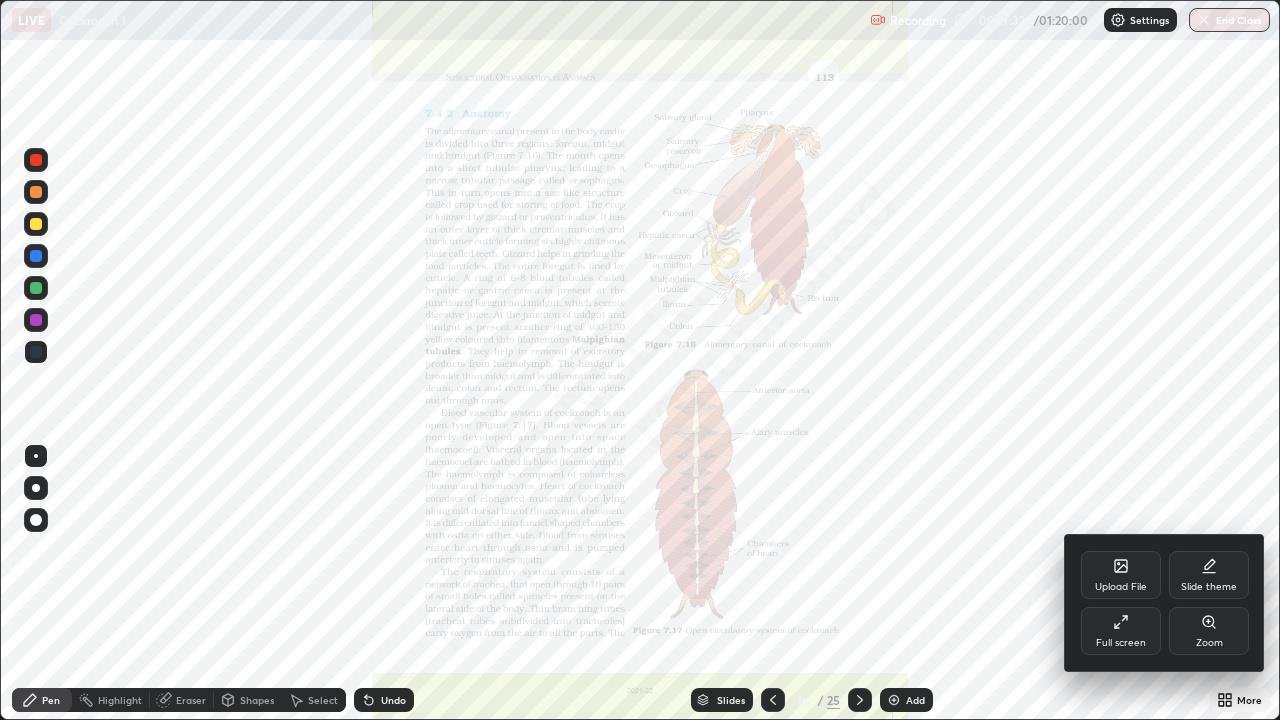 click on "Full screen" at bounding box center (1121, 643) 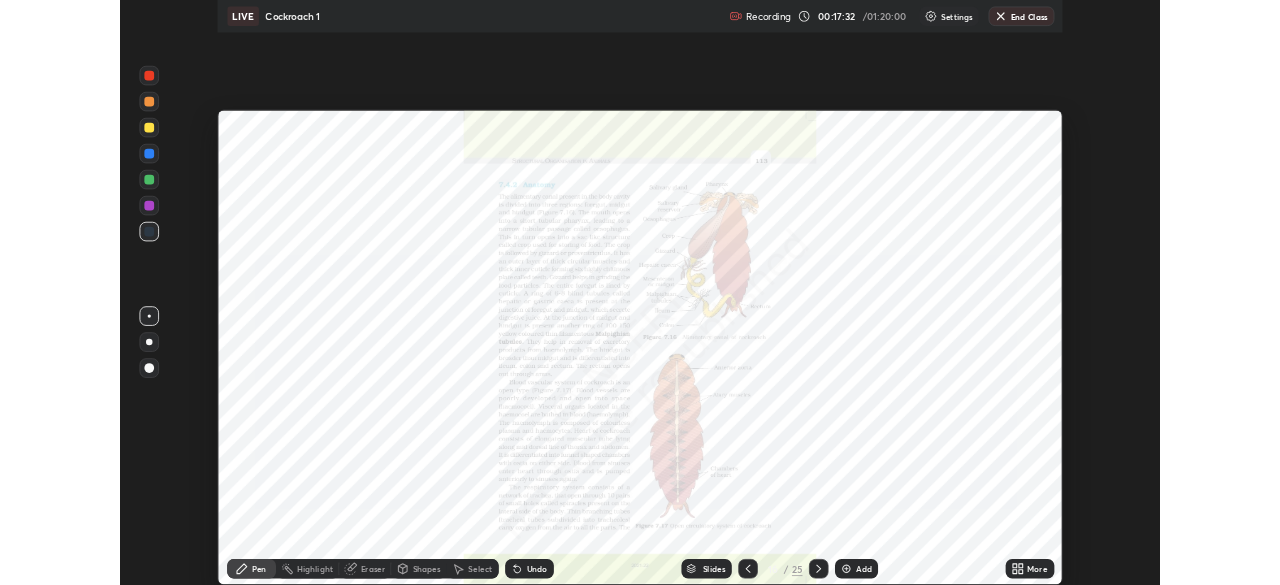 scroll, scrollTop: 585, scrollLeft: 1280, axis: both 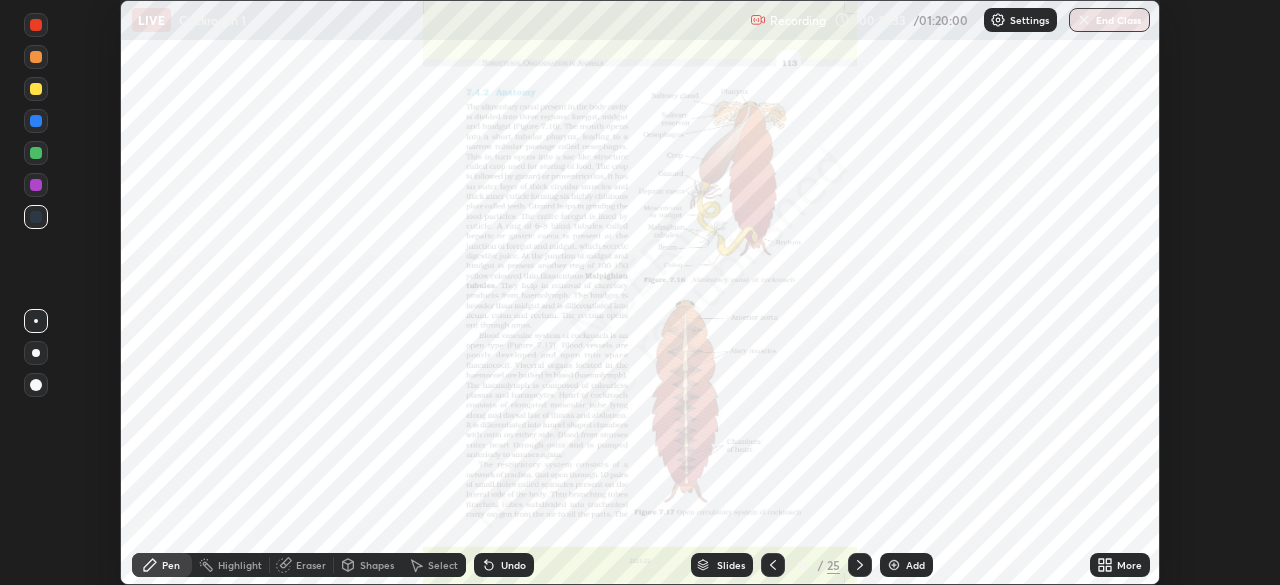 click on "More" at bounding box center (1129, 565) 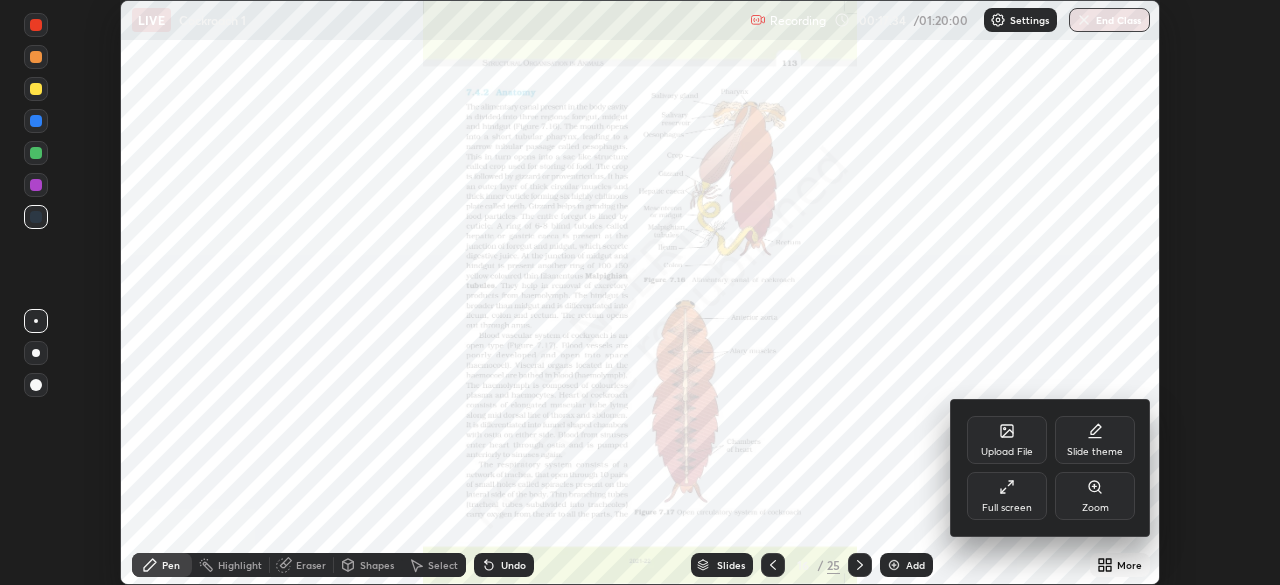 click on "Zoom" at bounding box center [1095, 496] 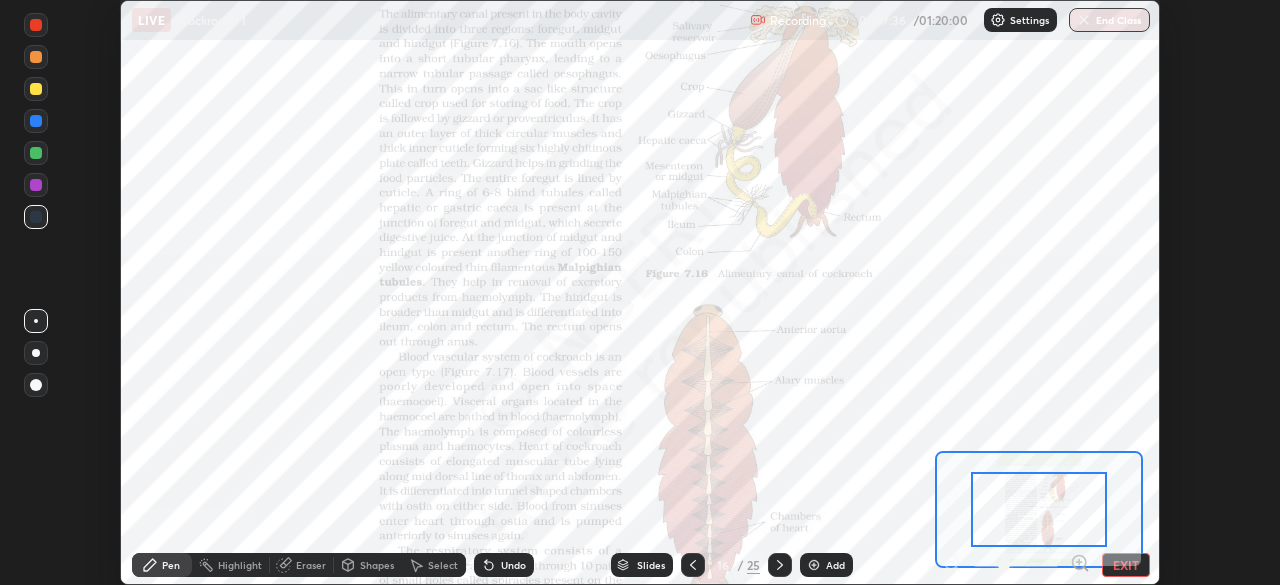 click on "EXIT" at bounding box center (1126, 565) 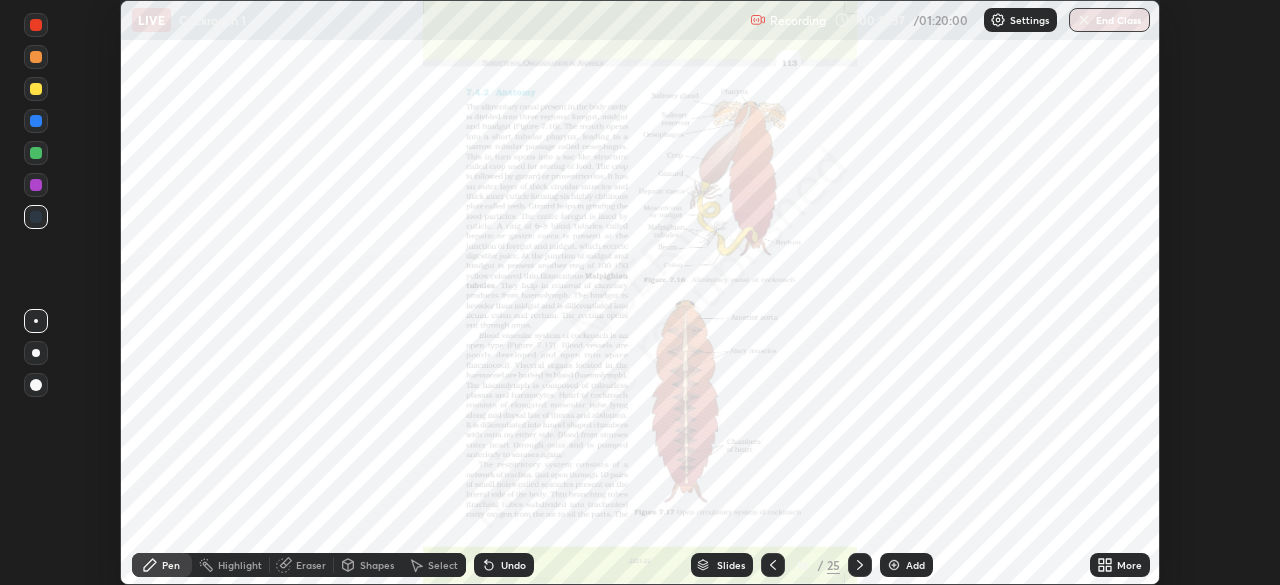 click on "More" at bounding box center [1129, 565] 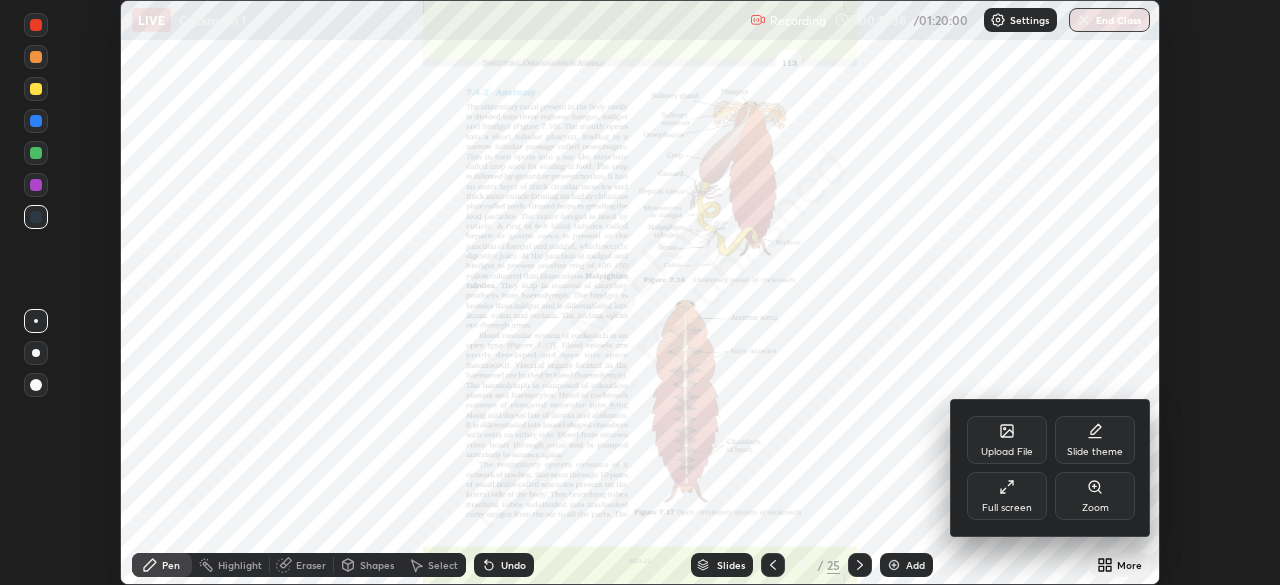 click on "Full screen" at bounding box center (1007, 508) 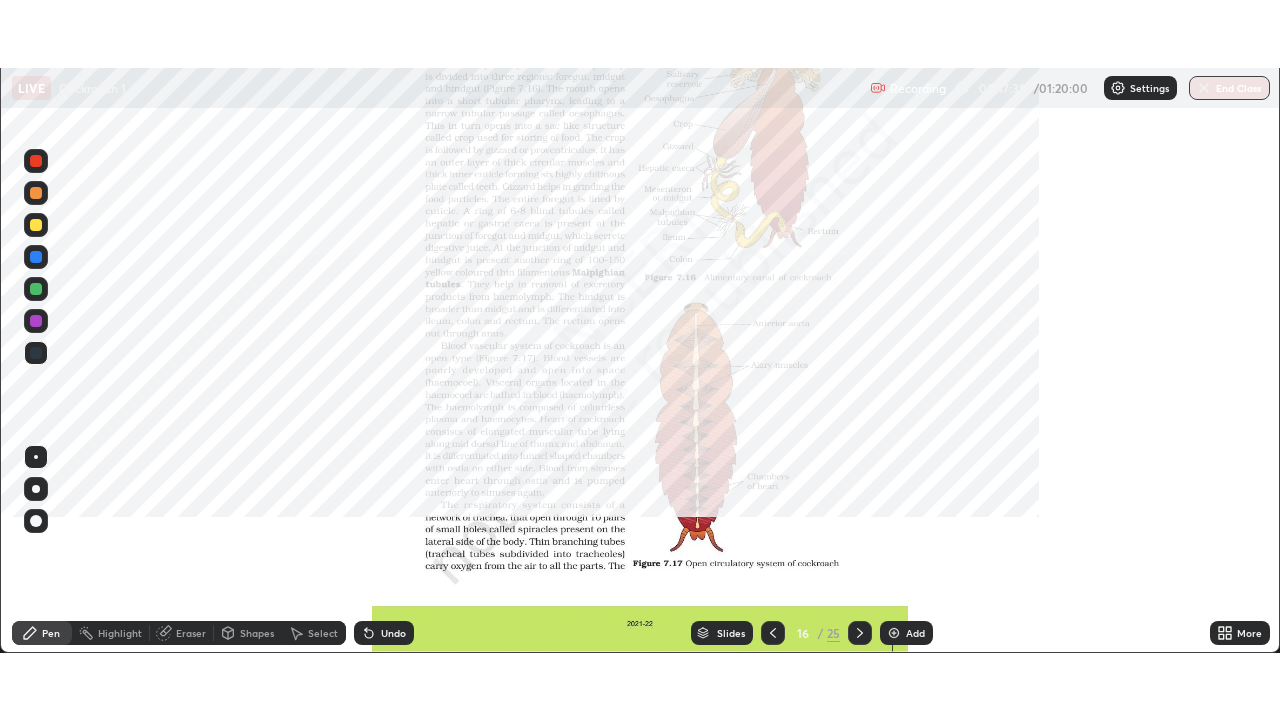 scroll, scrollTop: 99280, scrollLeft: 98720, axis: both 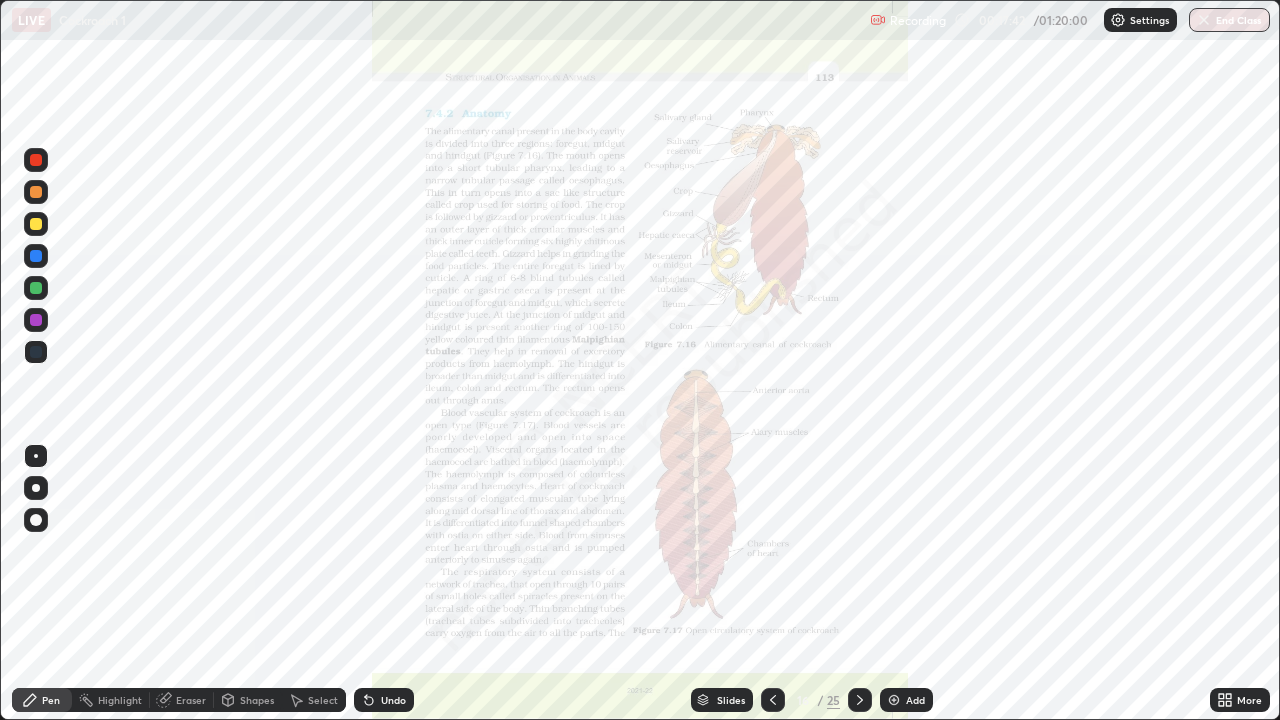 click on "More" at bounding box center (1249, 700) 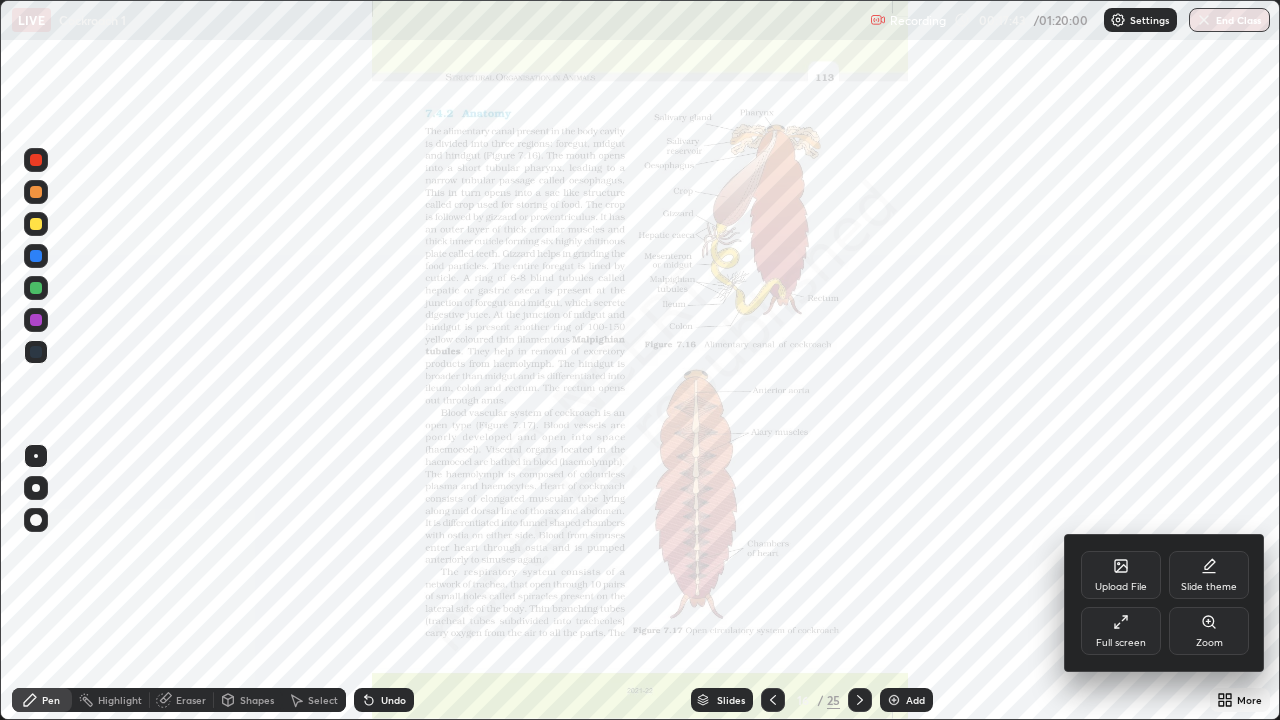 click on "Full screen" at bounding box center [1121, 631] 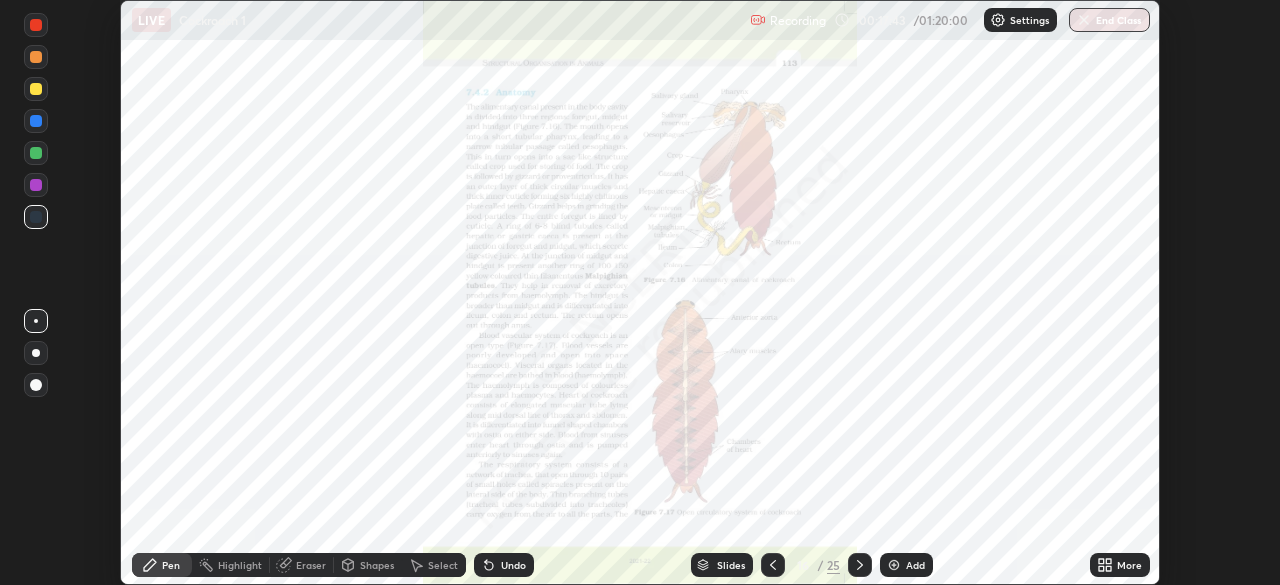 scroll, scrollTop: 585, scrollLeft: 1280, axis: both 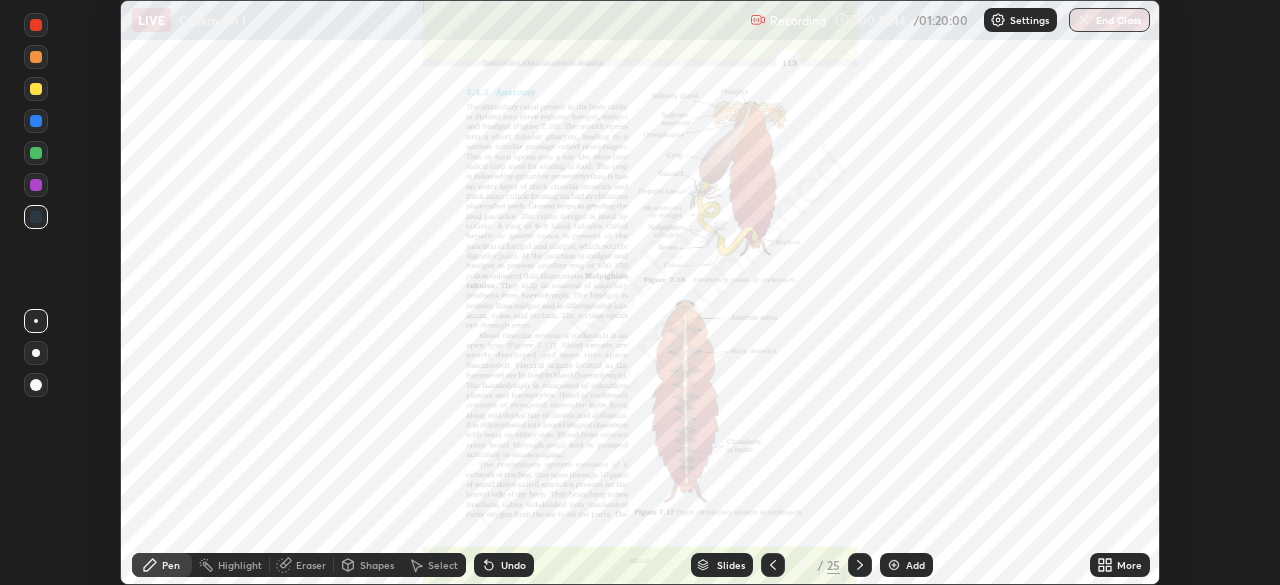 click on "More" at bounding box center (1129, 565) 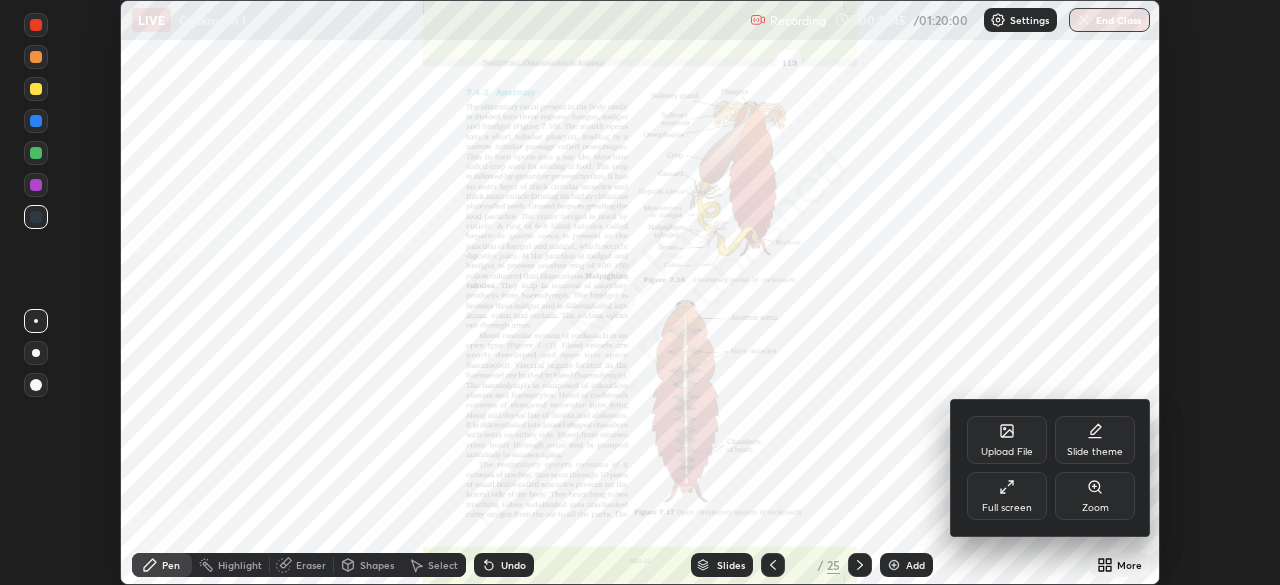 click on "Full screen" at bounding box center [1007, 508] 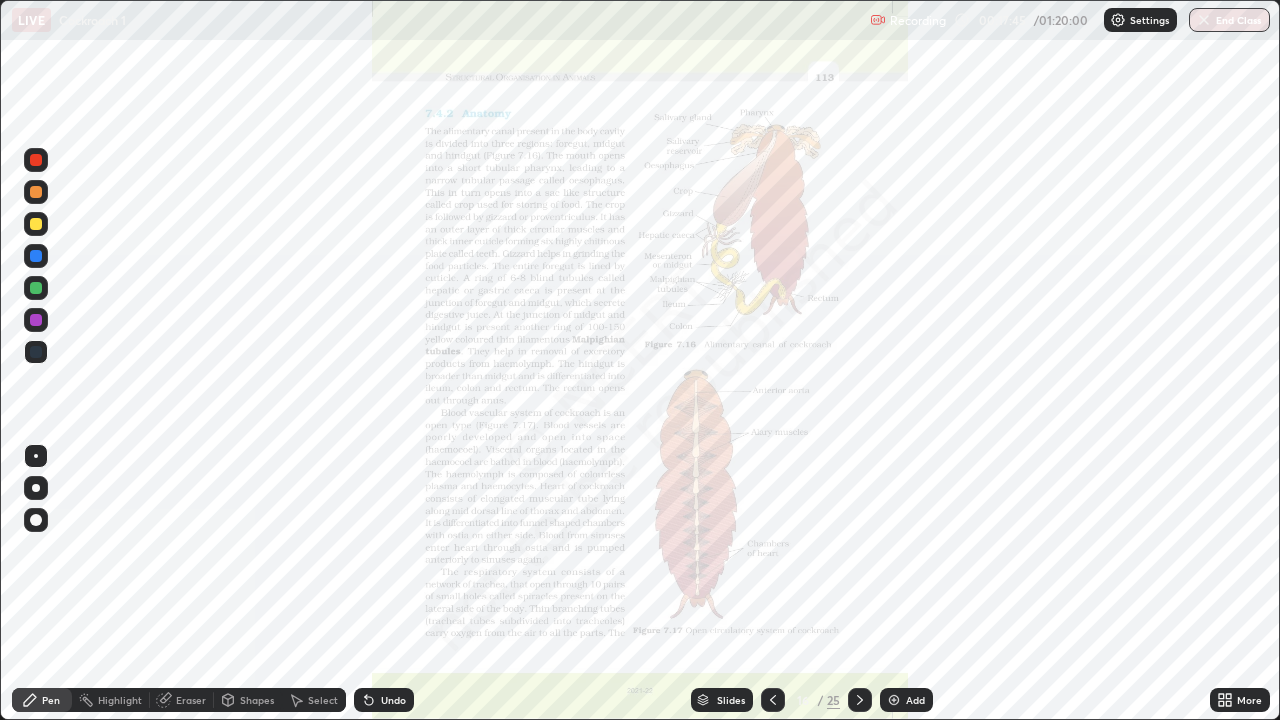 scroll, scrollTop: 99280, scrollLeft: 98720, axis: both 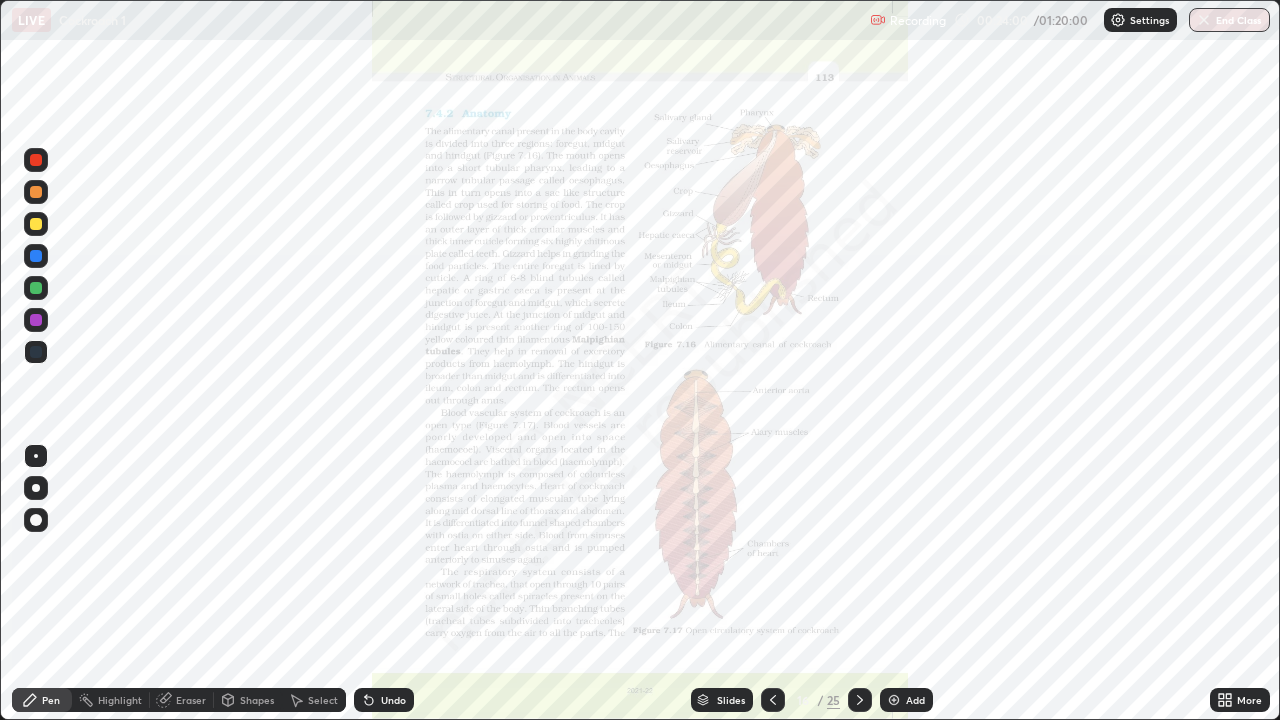 click on "Eraser" at bounding box center [191, 700] 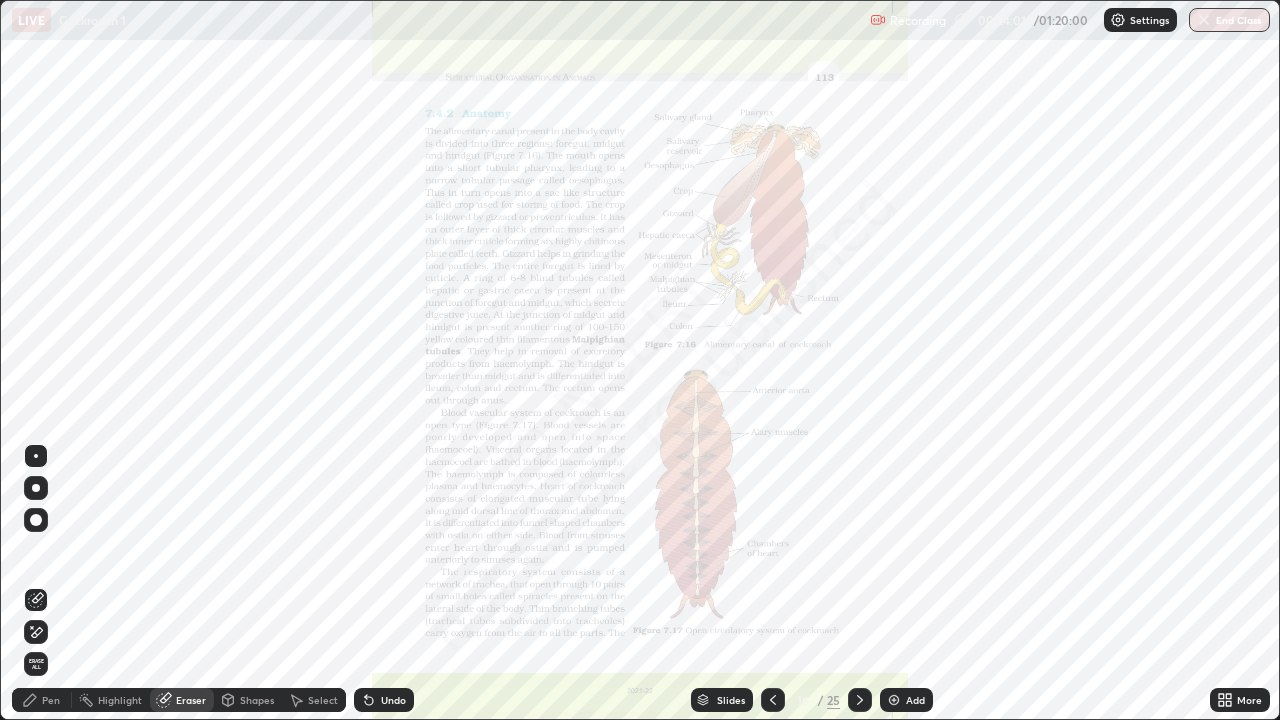 click on "Erase all" at bounding box center [36, 664] 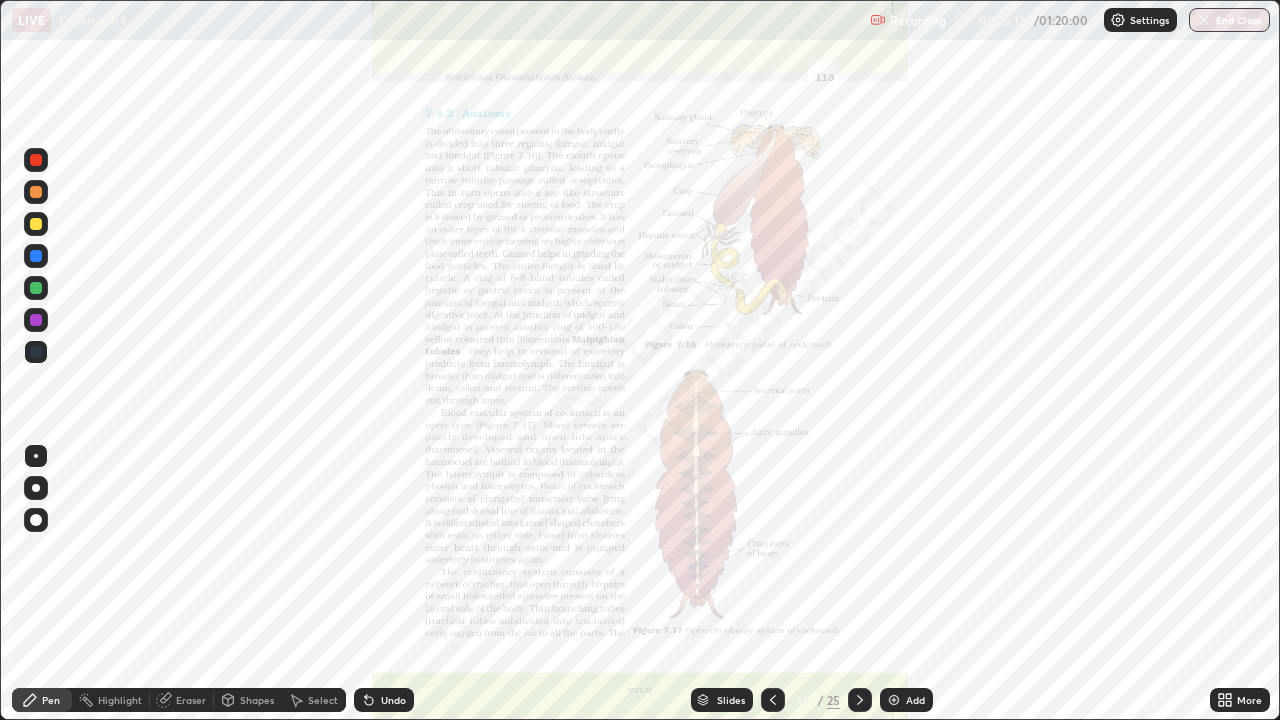 click 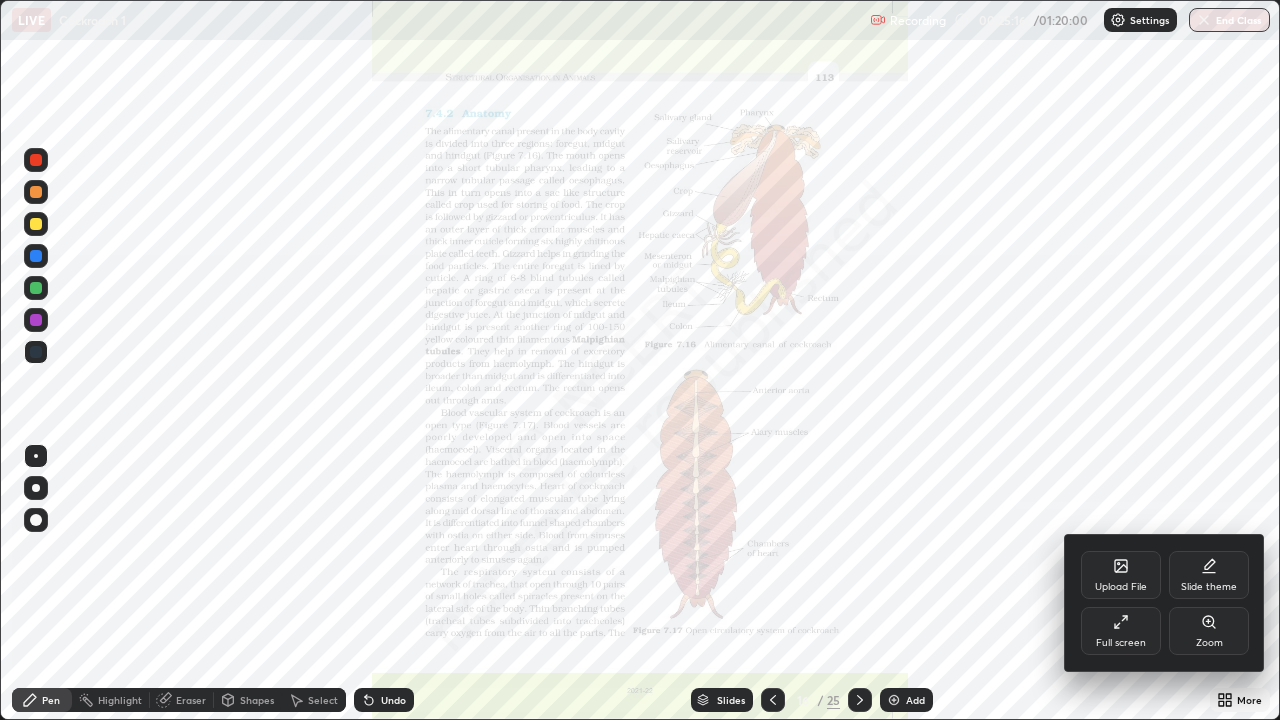 click on "Zoom" at bounding box center (1209, 643) 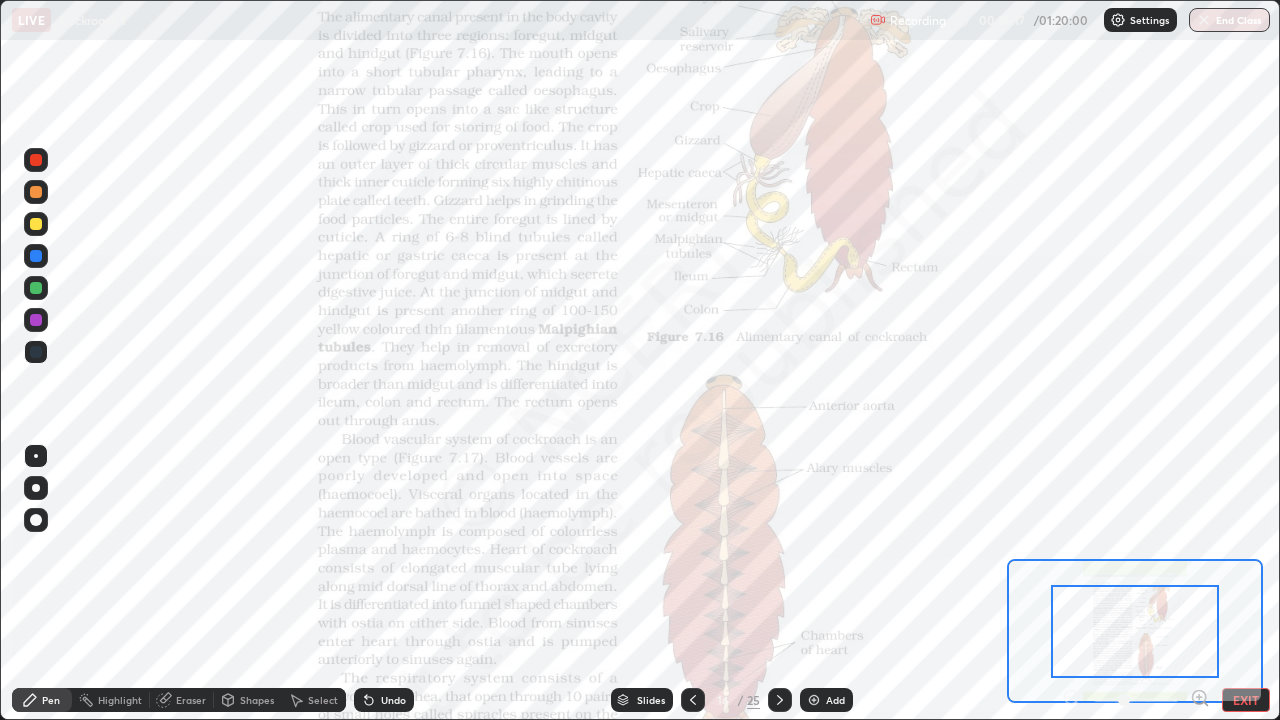 click 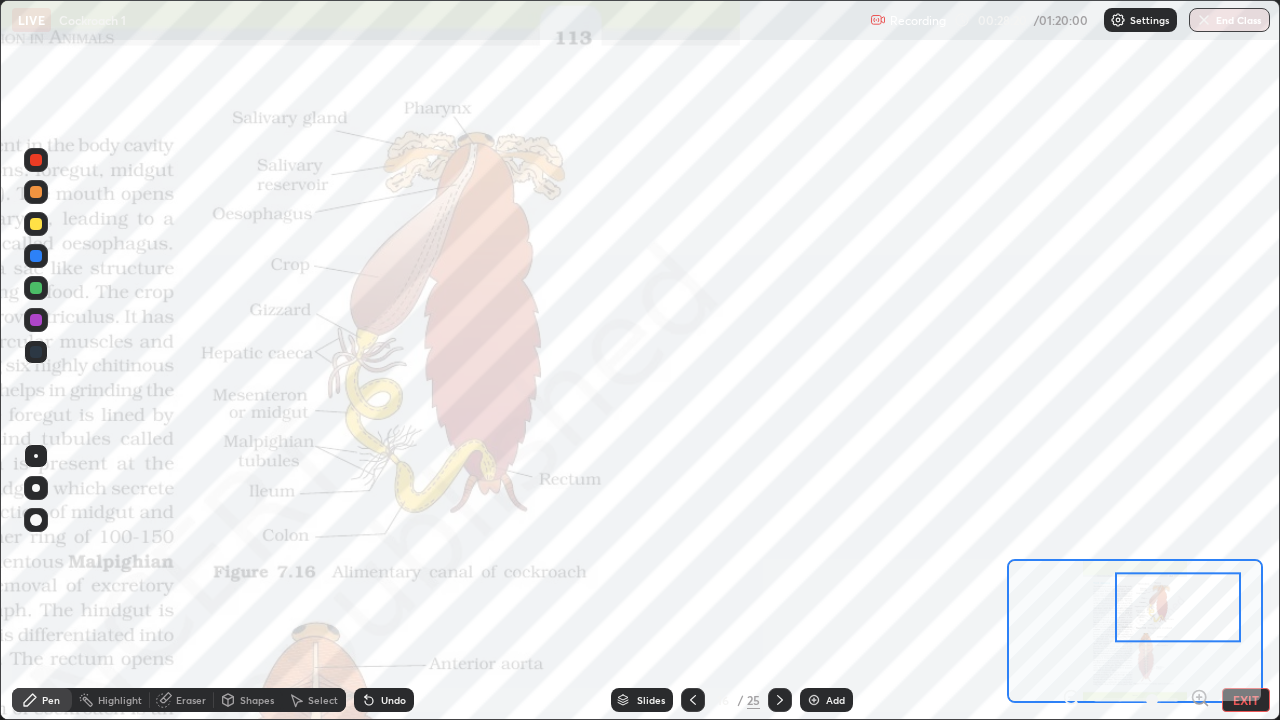 click on "Eraser" at bounding box center [191, 700] 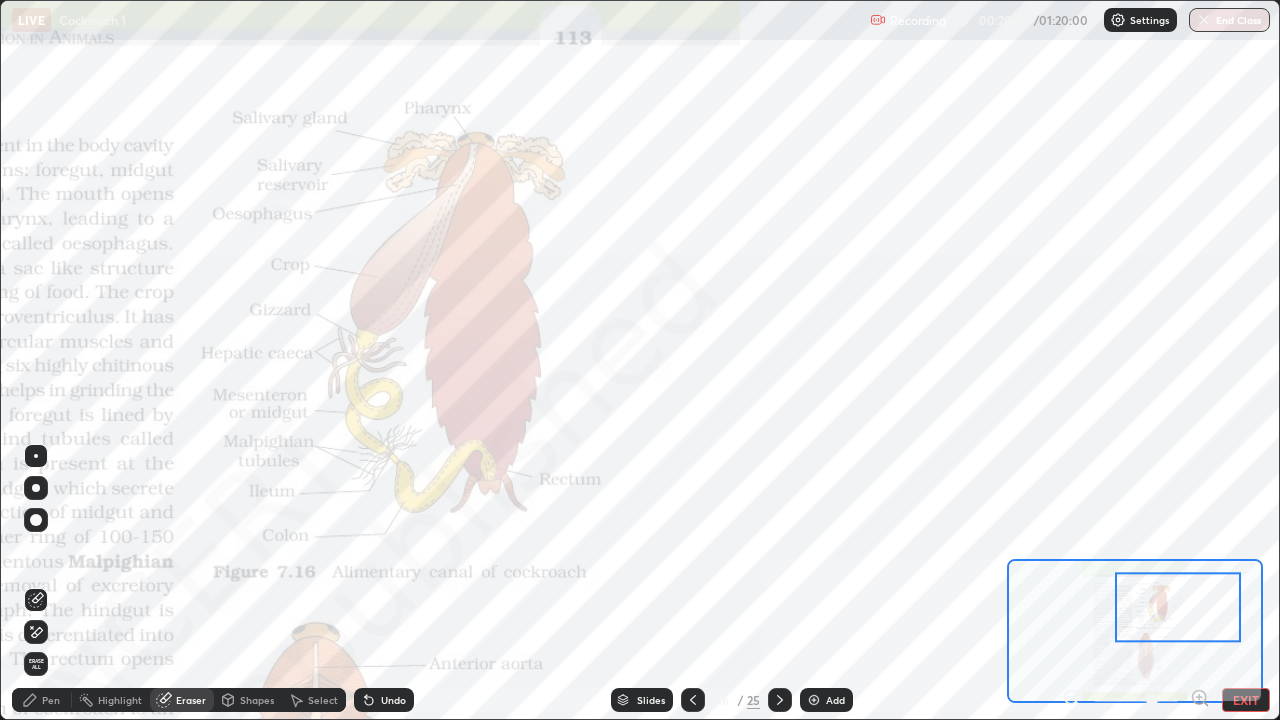 click on "Erase all" at bounding box center [36, 664] 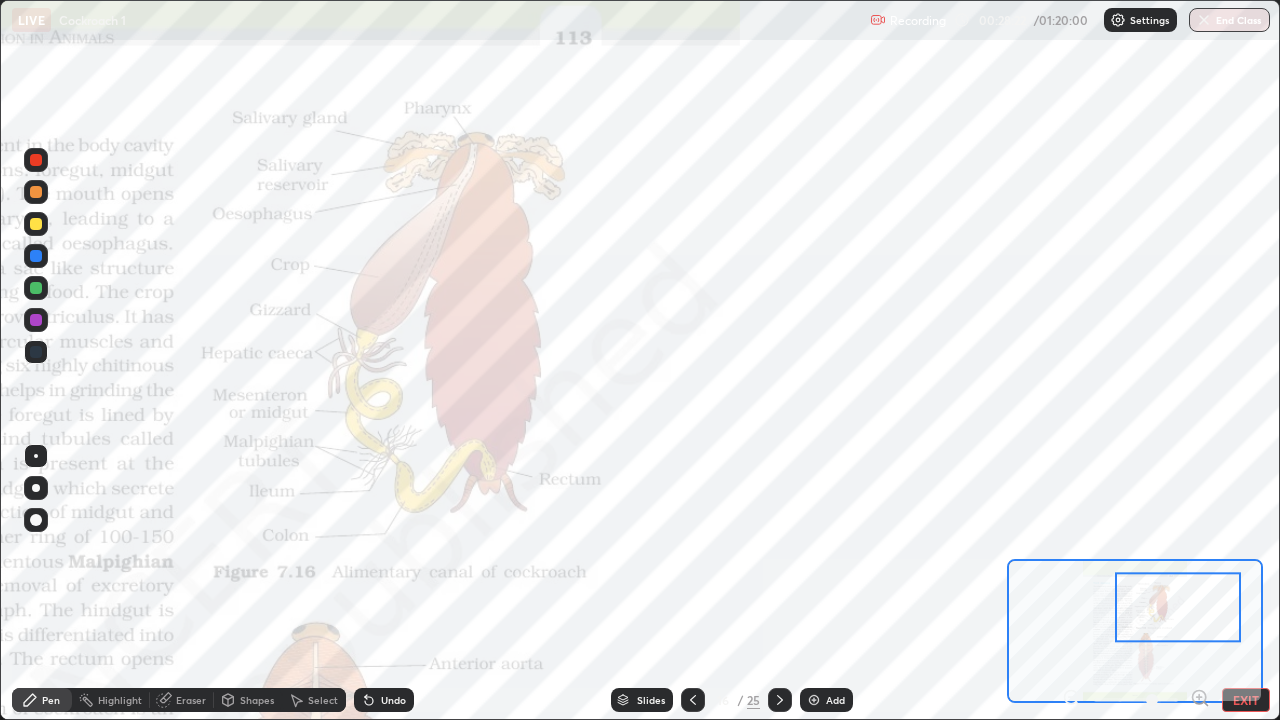 click at bounding box center [36, 352] 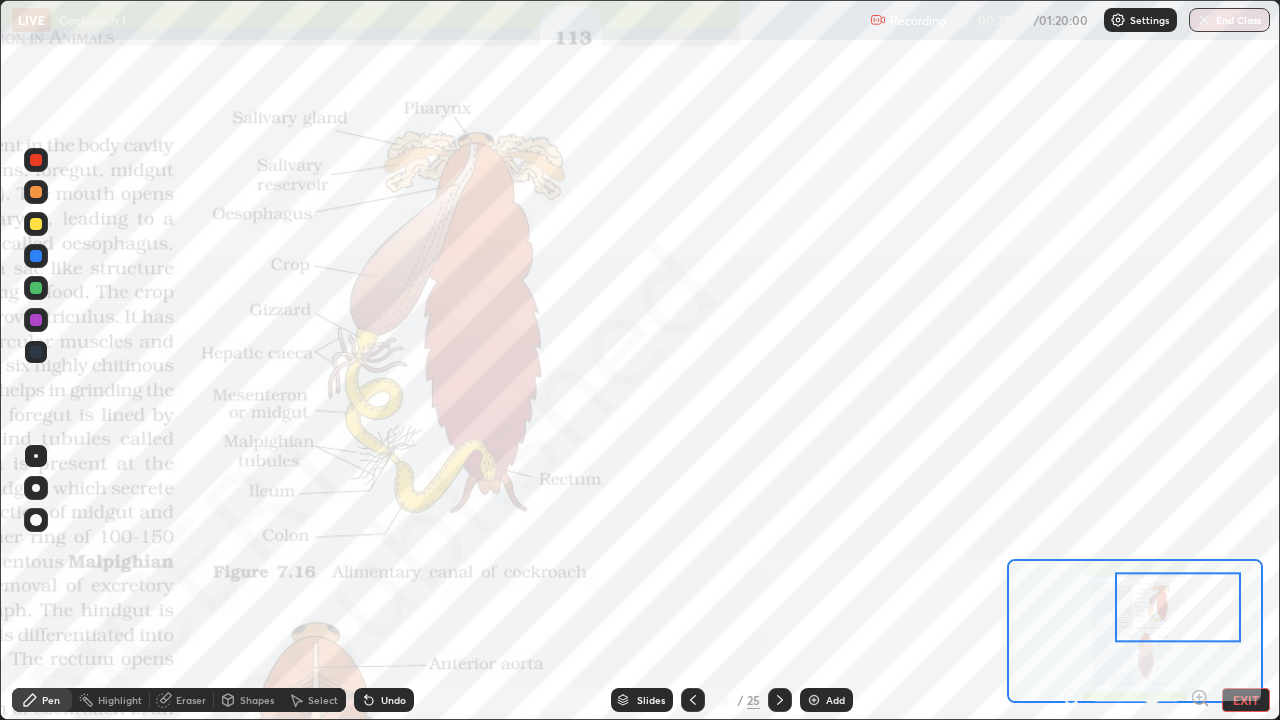 click at bounding box center [36, 320] 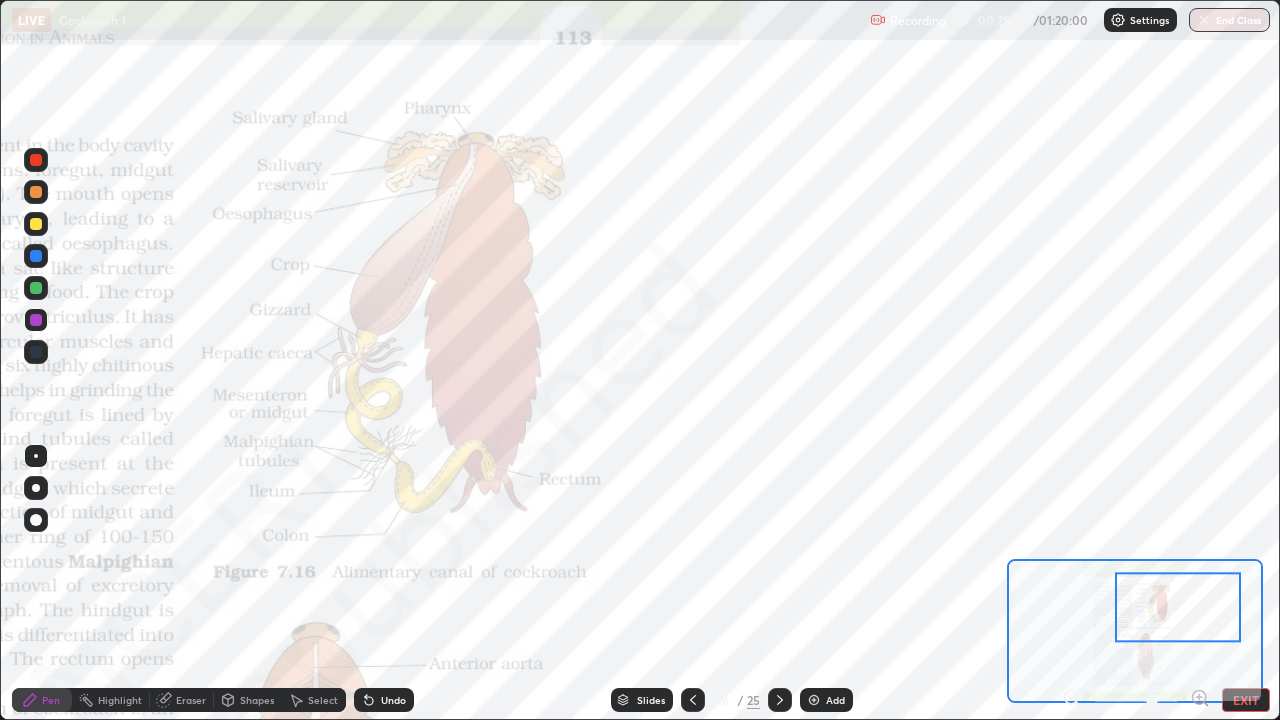 click on "Eraser" at bounding box center [191, 700] 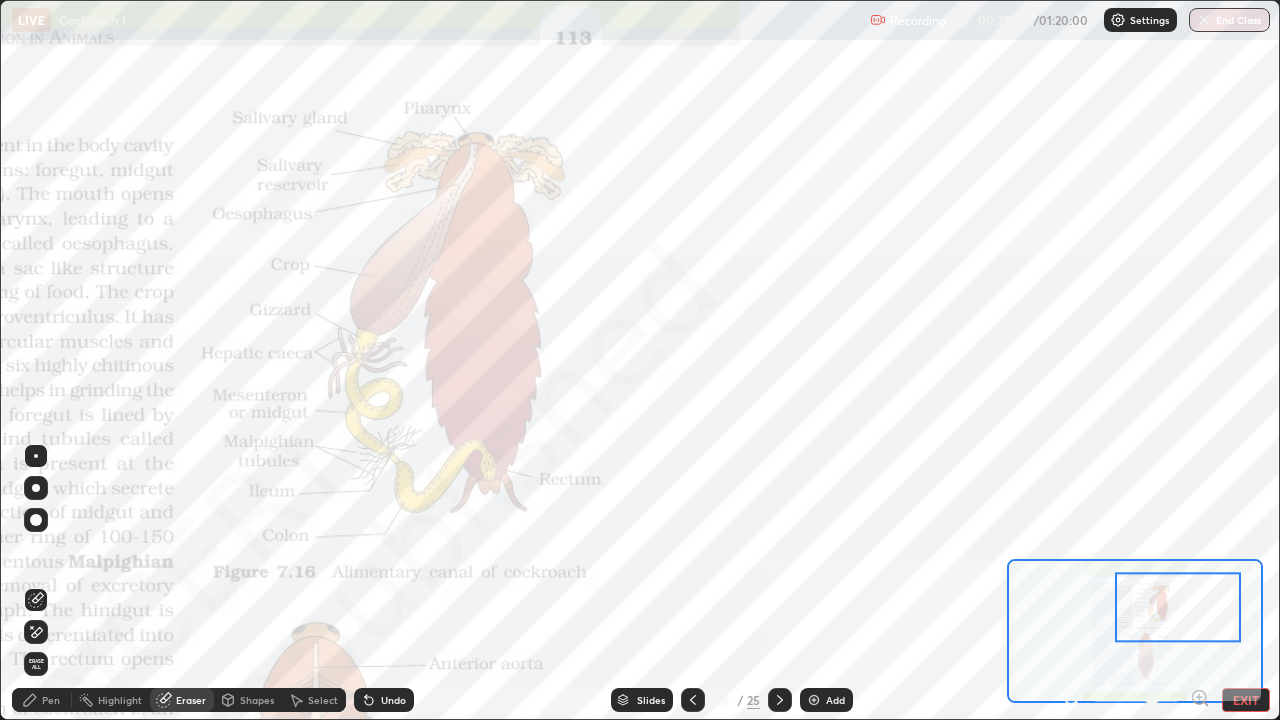 click on "Erase all" at bounding box center (36, 664) 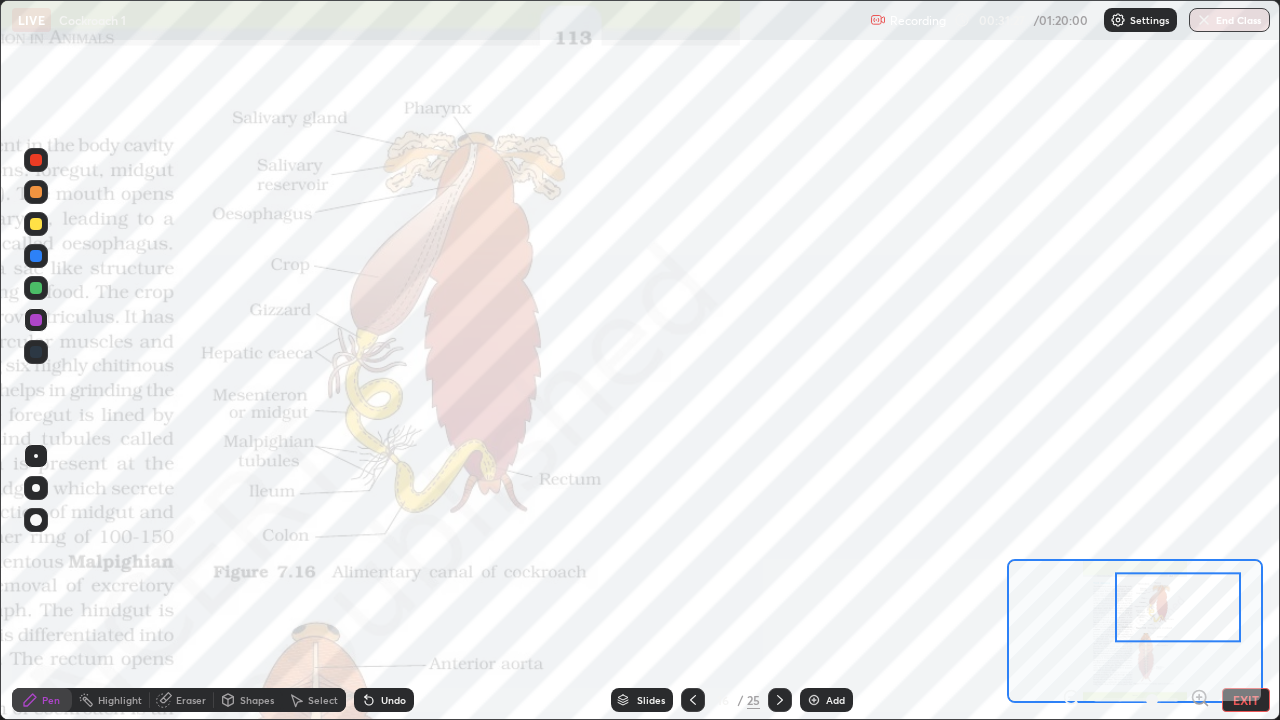 click on "Eraser" at bounding box center [191, 700] 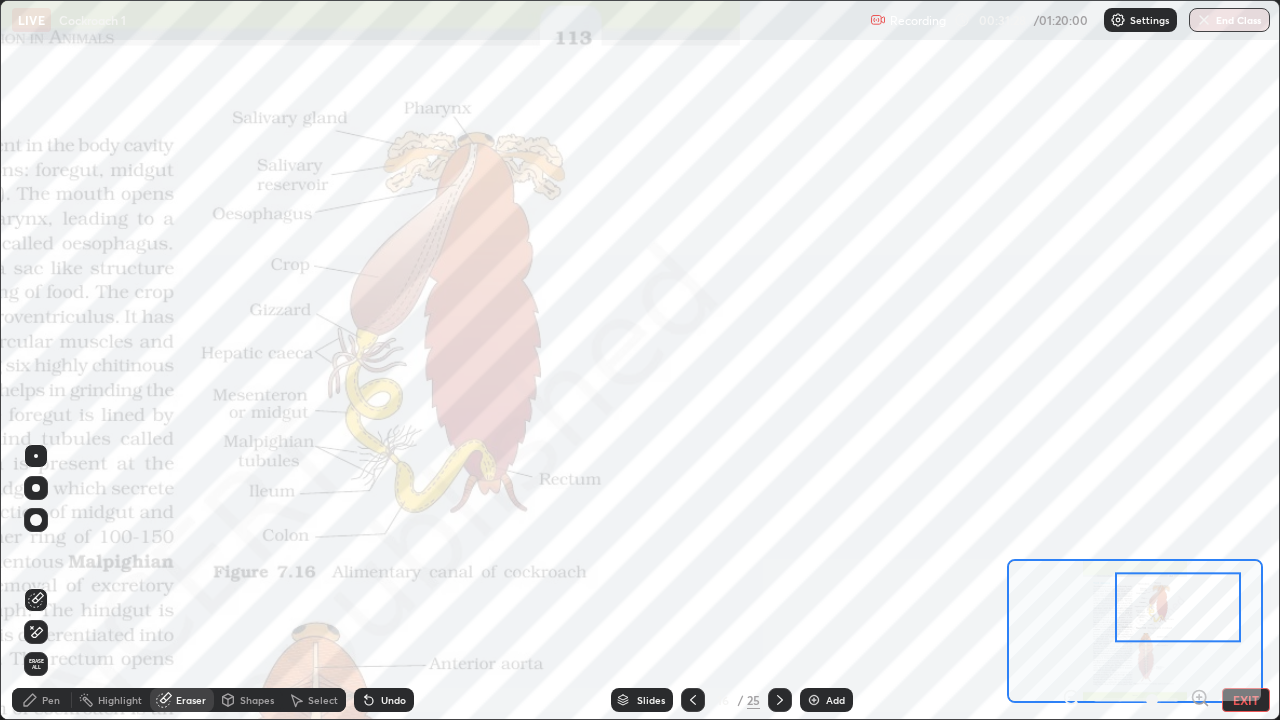click on "Erase all" at bounding box center (36, 664) 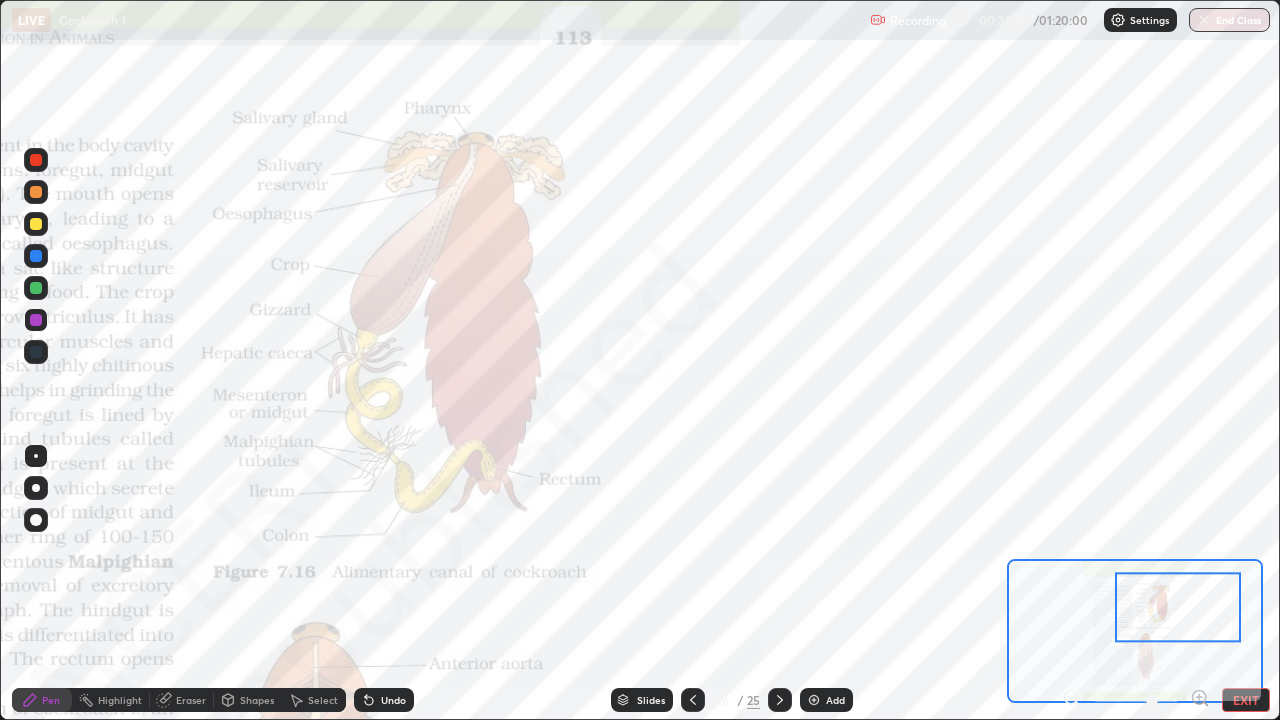 click at bounding box center (36, 352) 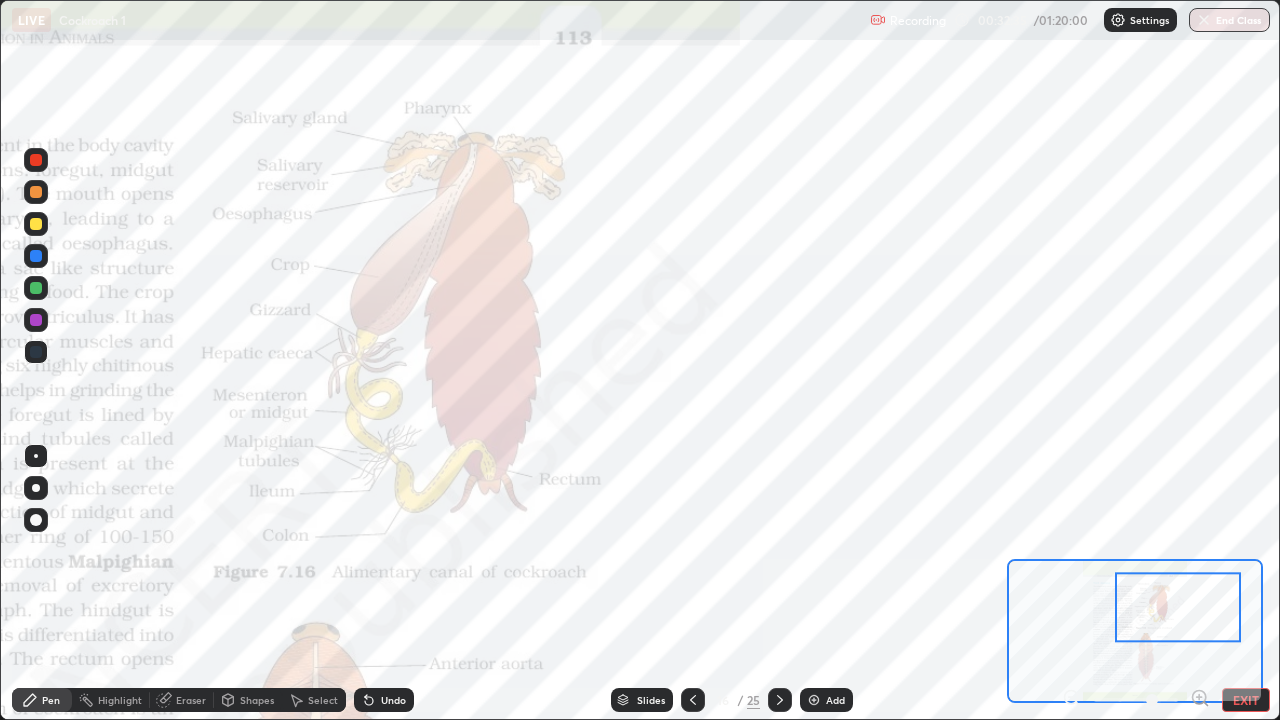 click on "Eraser" at bounding box center [191, 700] 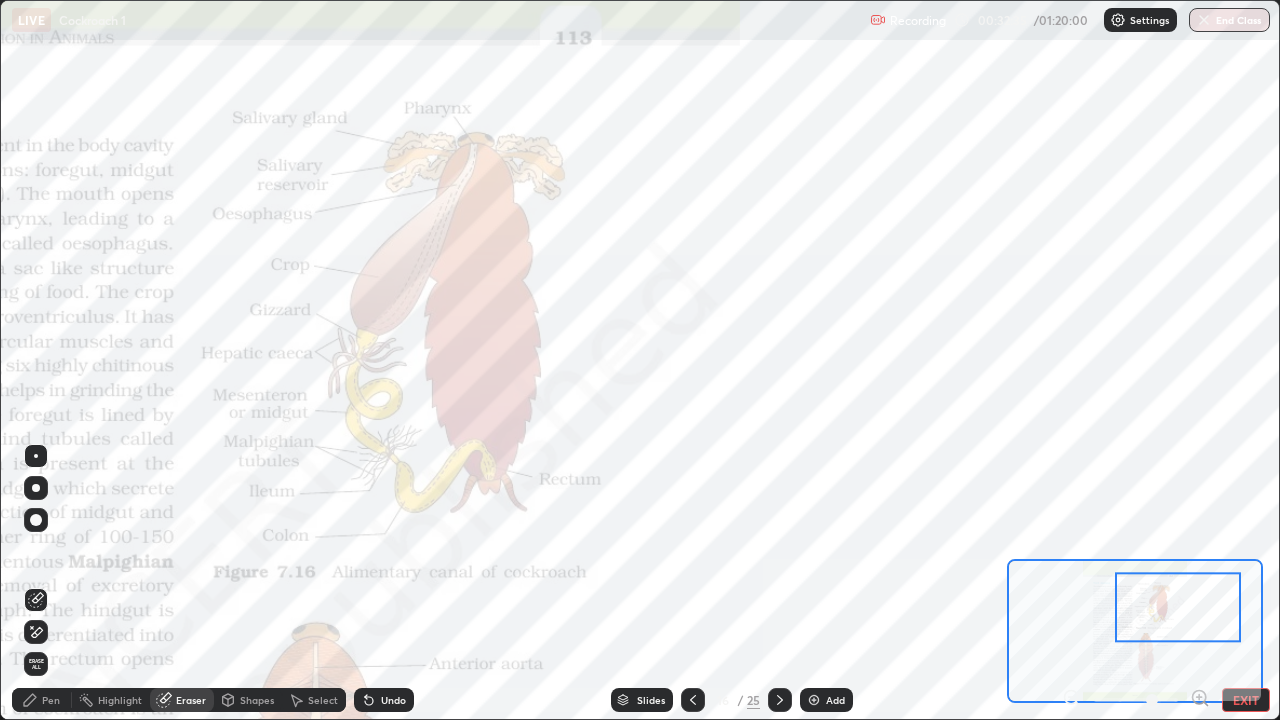 click on "Erase all" at bounding box center [36, 664] 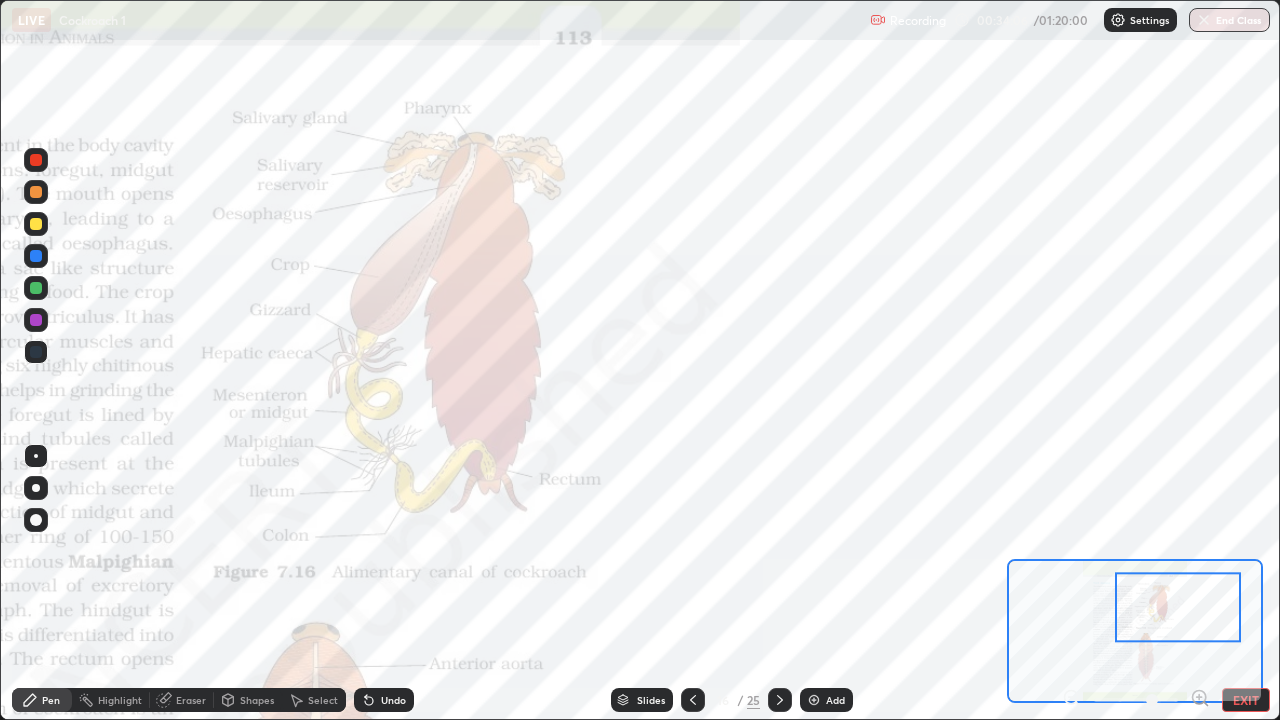 click on "Eraser" at bounding box center (182, 700) 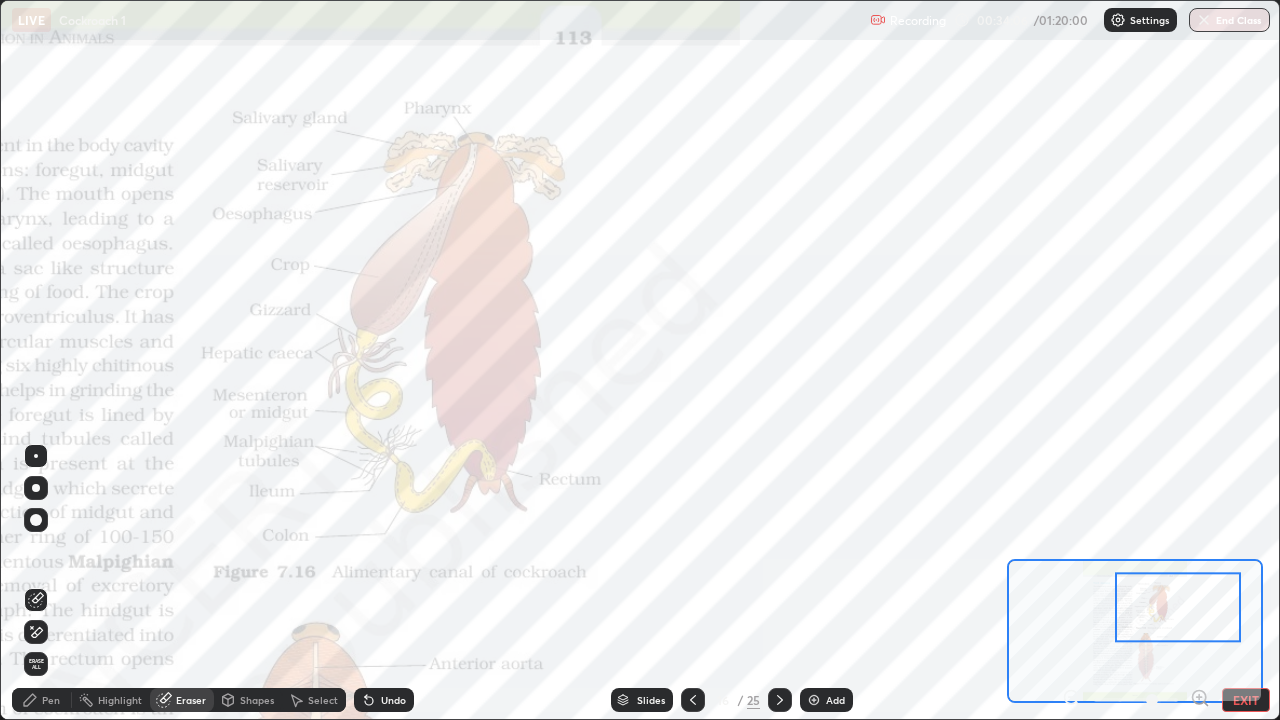 click on "Erase all" at bounding box center (36, 664) 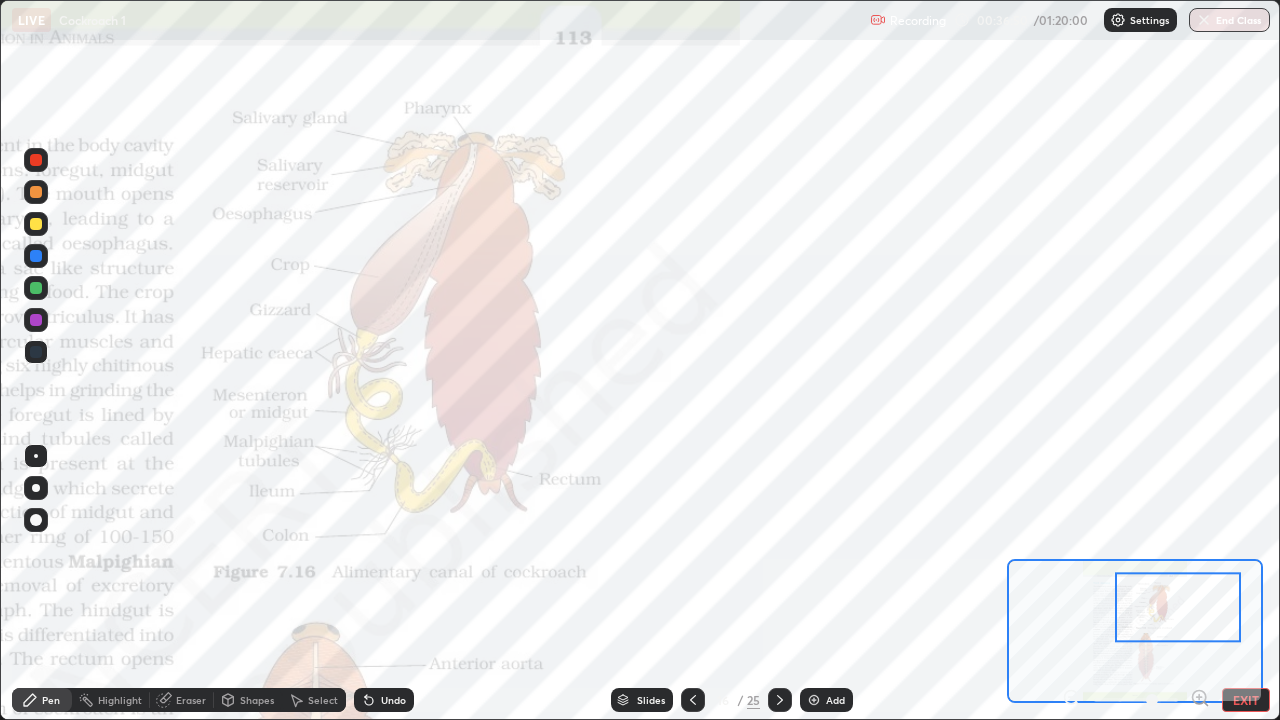 click on "Eraser" at bounding box center [191, 700] 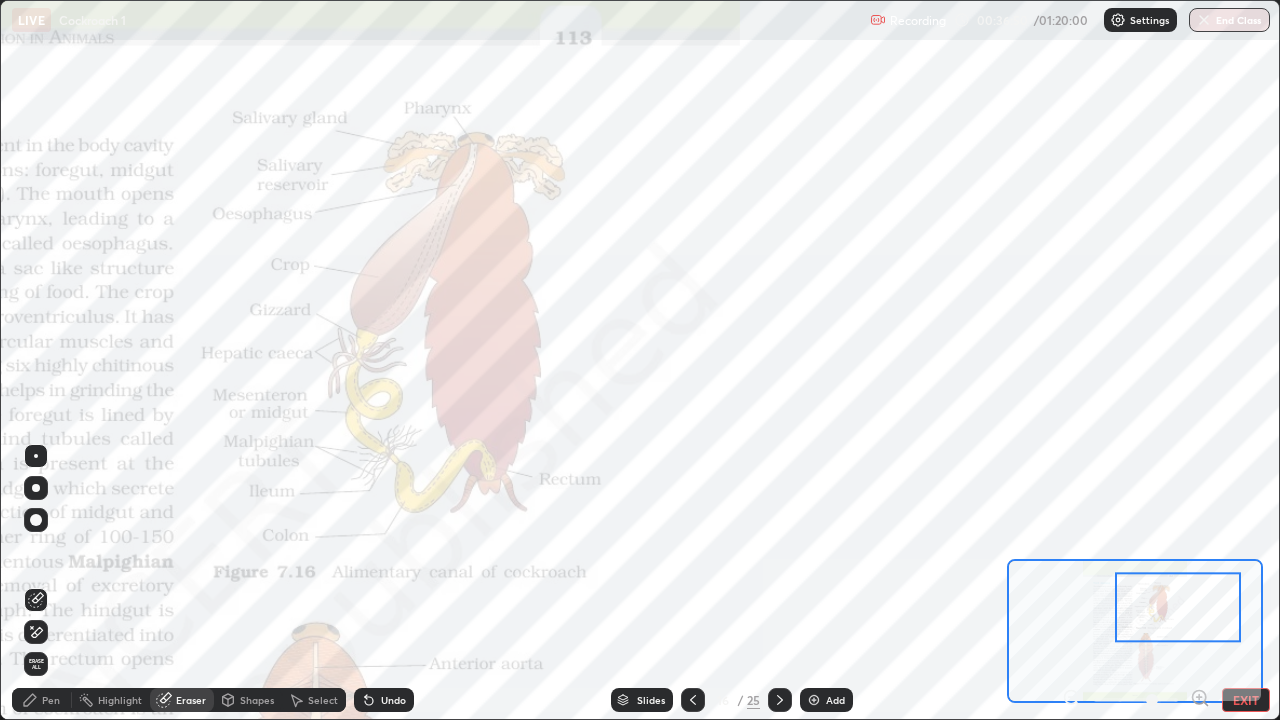 click on "Erase all" at bounding box center [36, 664] 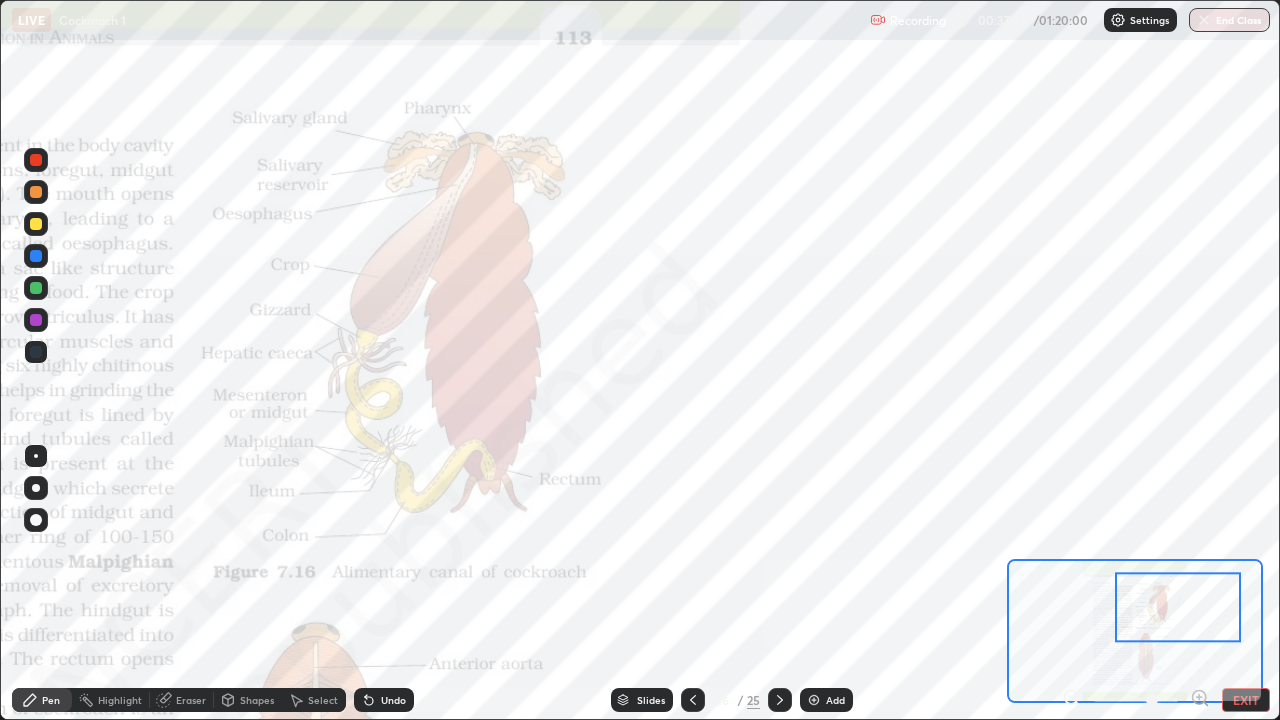 click on "Eraser" at bounding box center (182, 700) 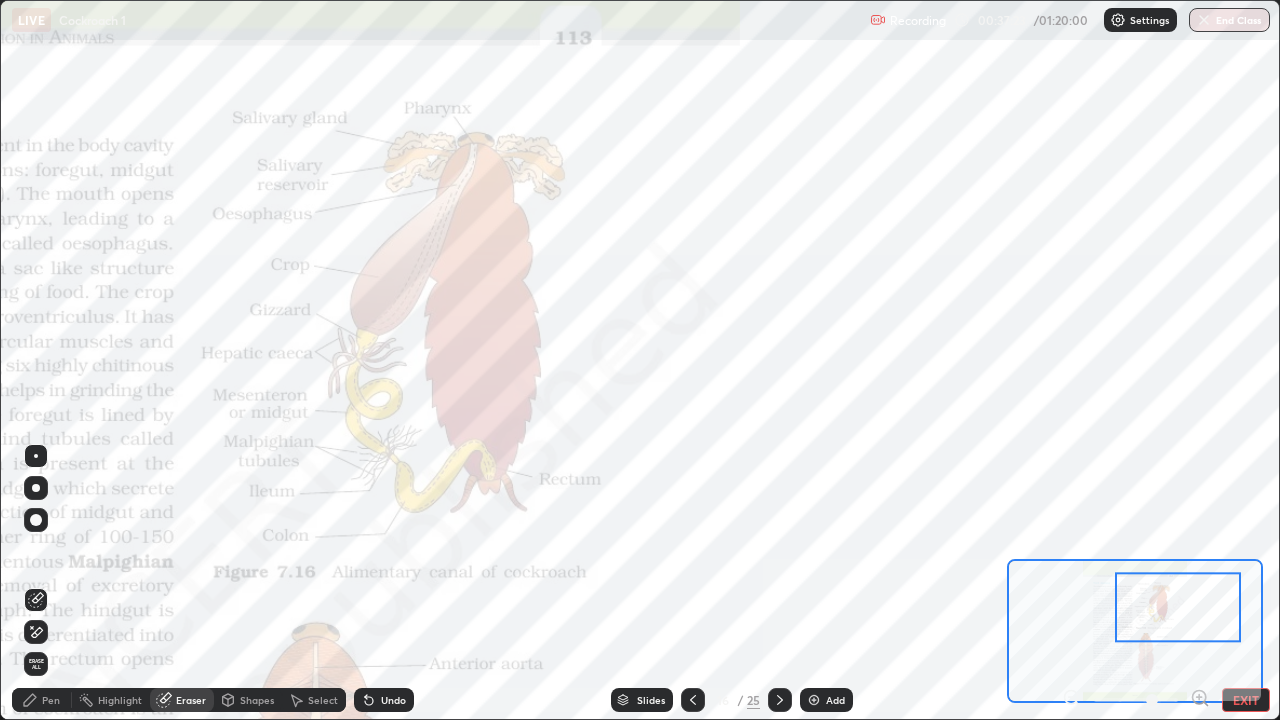 click on "Erase all" at bounding box center [36, 664] 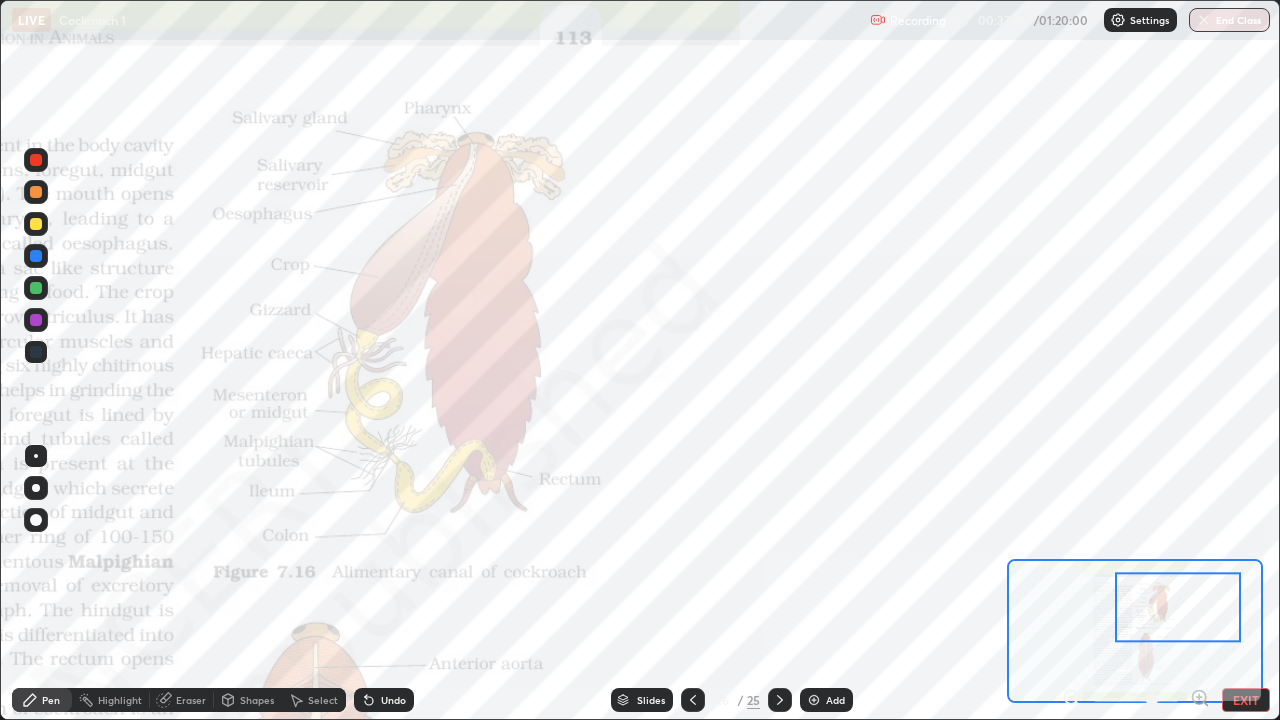 click at bounding box center [36, 352] 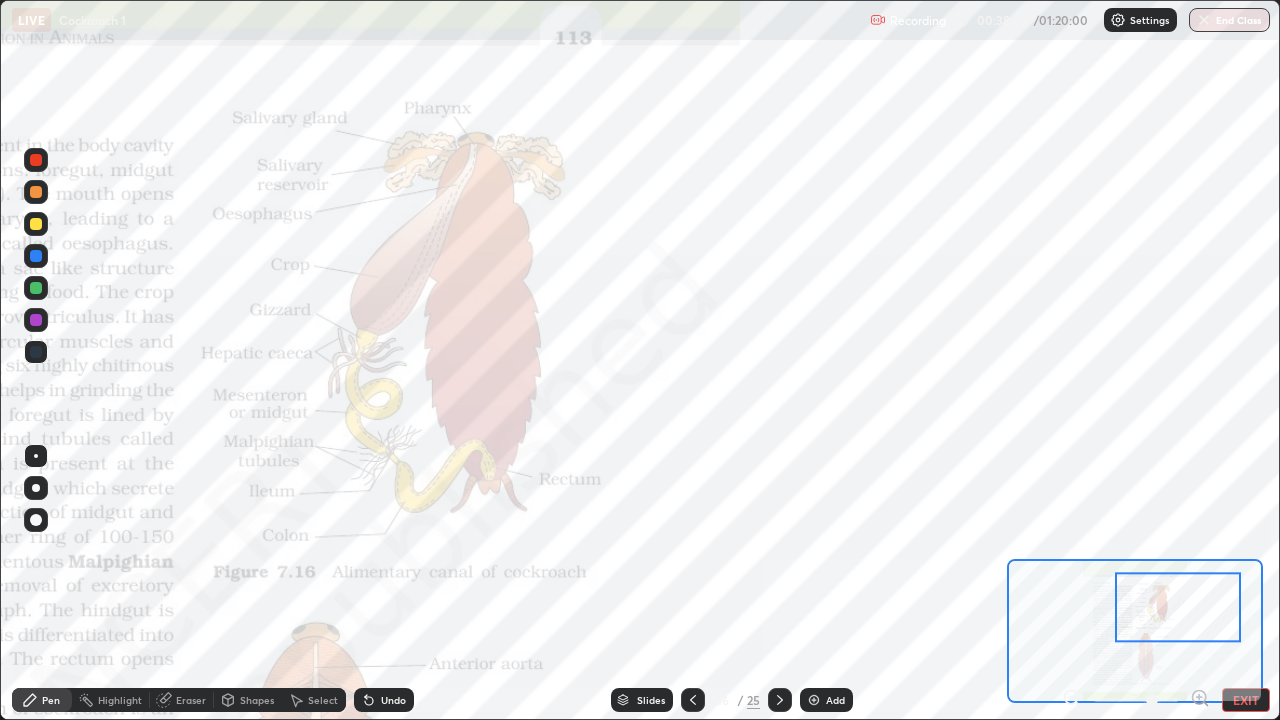 click on "Eraser" at bounding box center [191, 700] 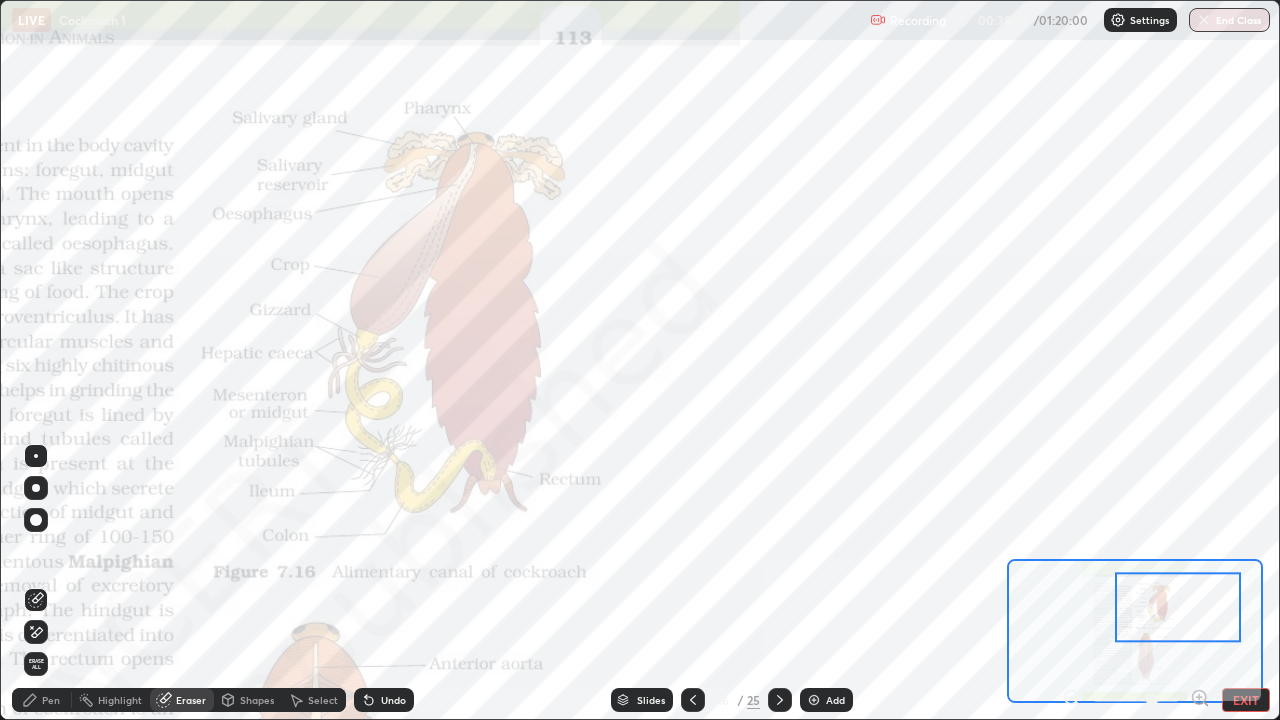 click on "Erase all" at bounding box center [36, 664] 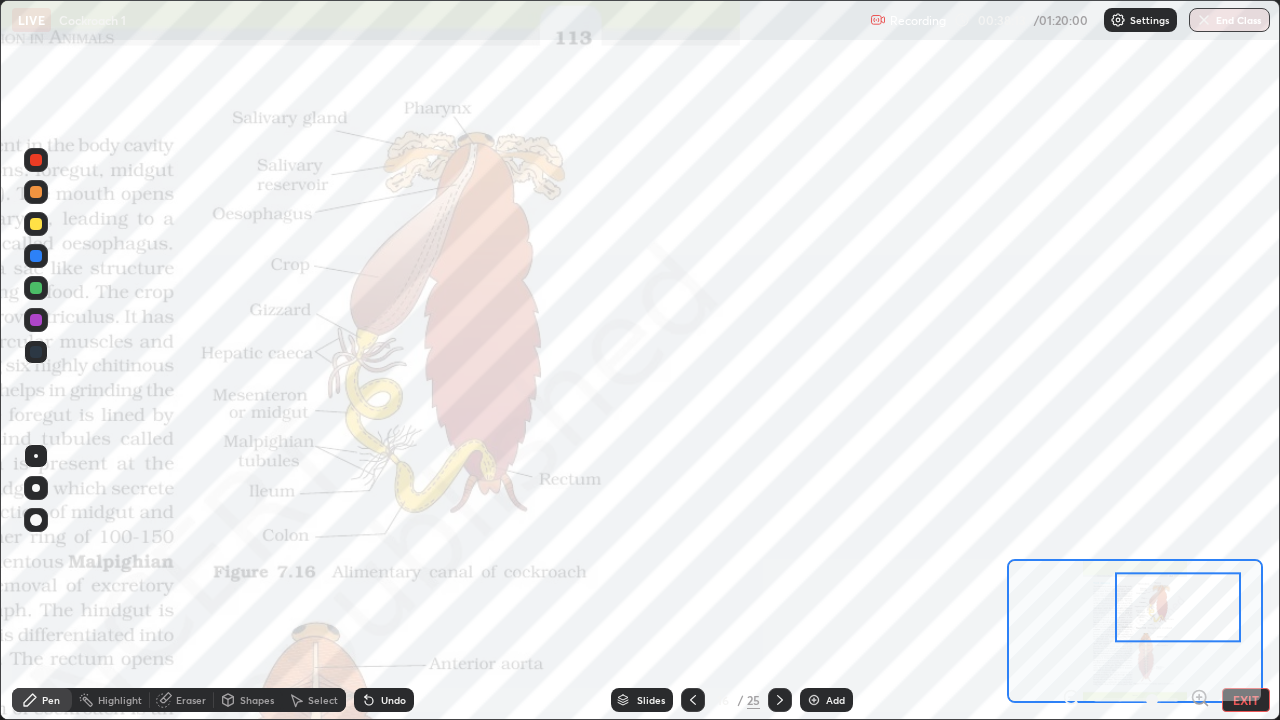 click at bounding box center [36, 320] 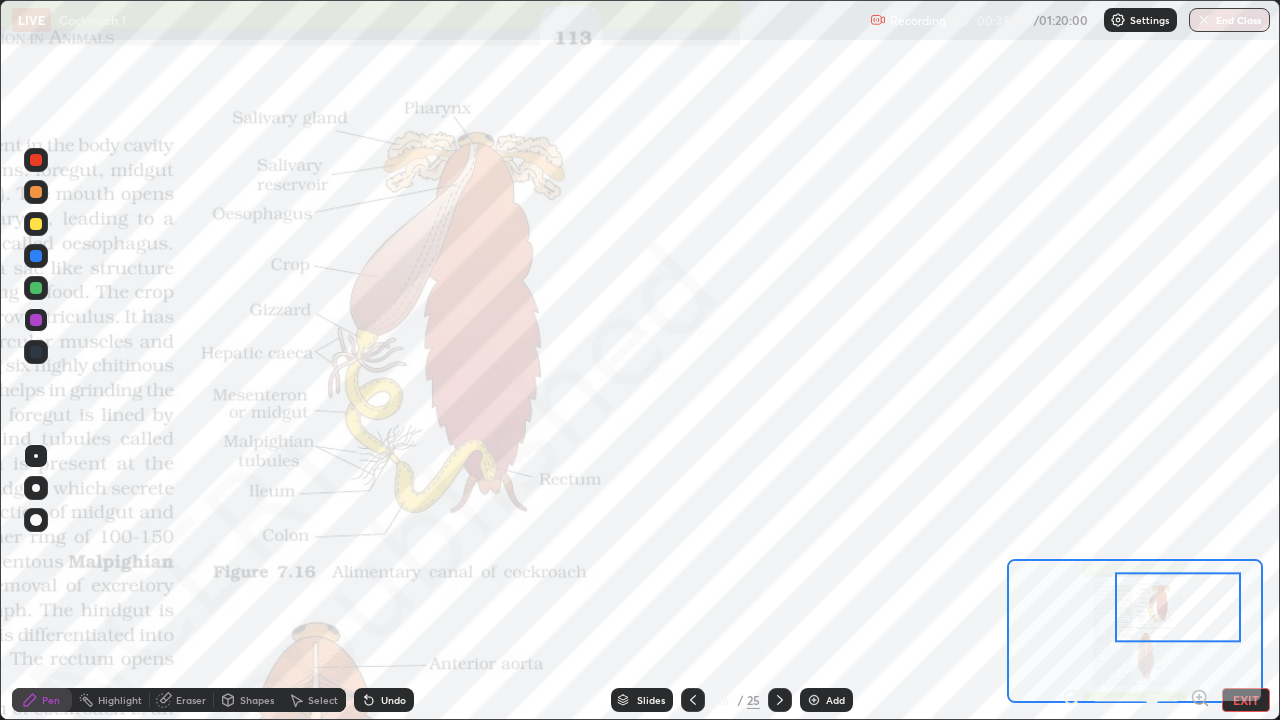 click at bounding box center [36, 288] 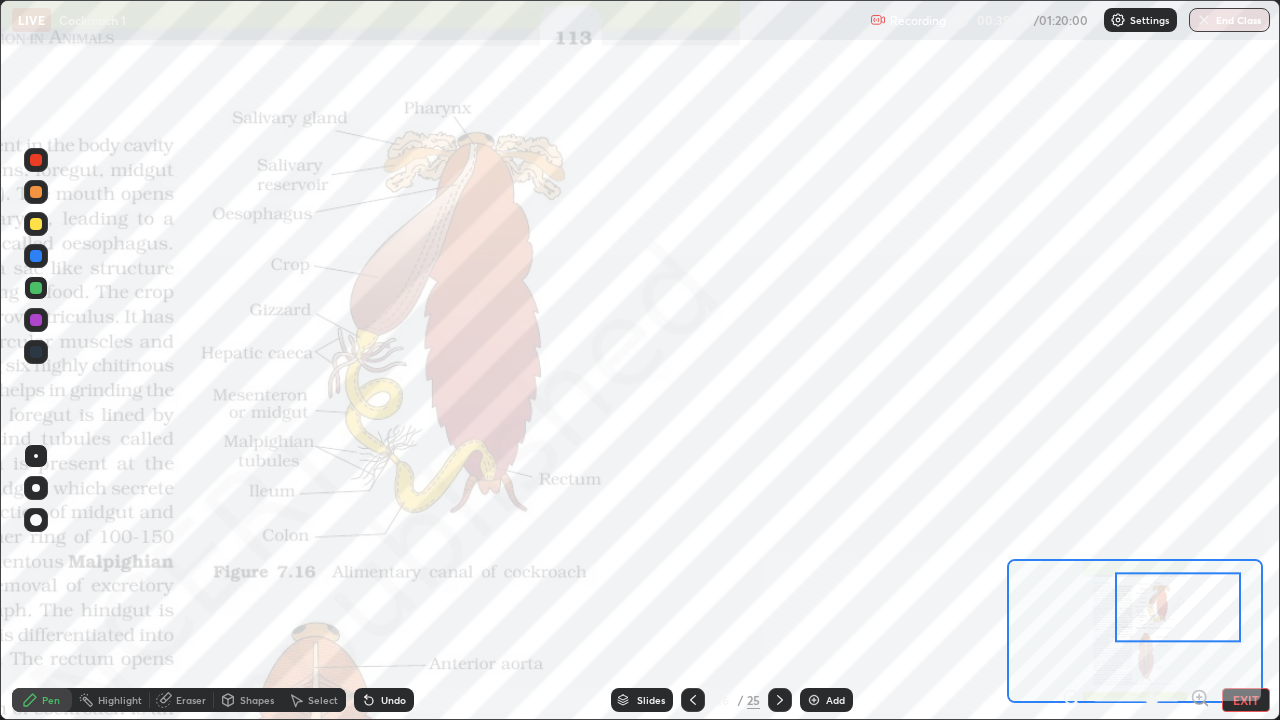 click at bounding box center (36, 352) 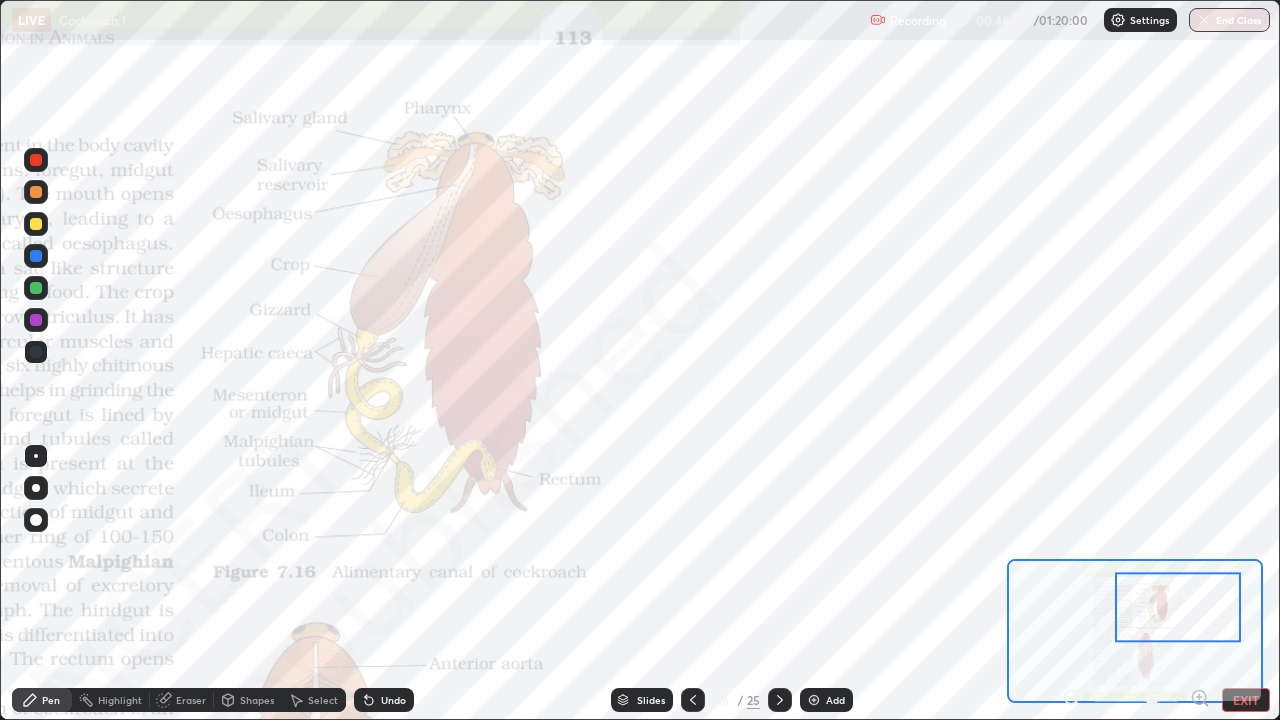 click on "Eraser" at bounding box center [182, 700] 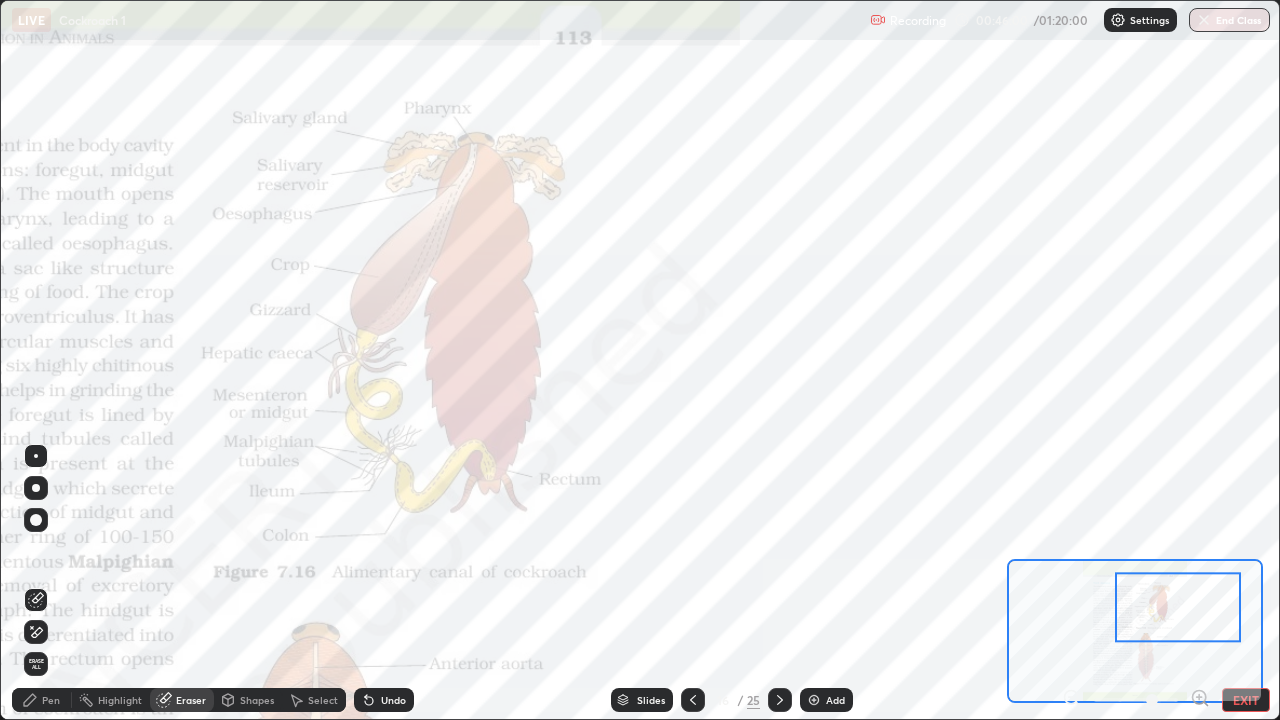 click on "Erase all" at bounding box center [36, 664] 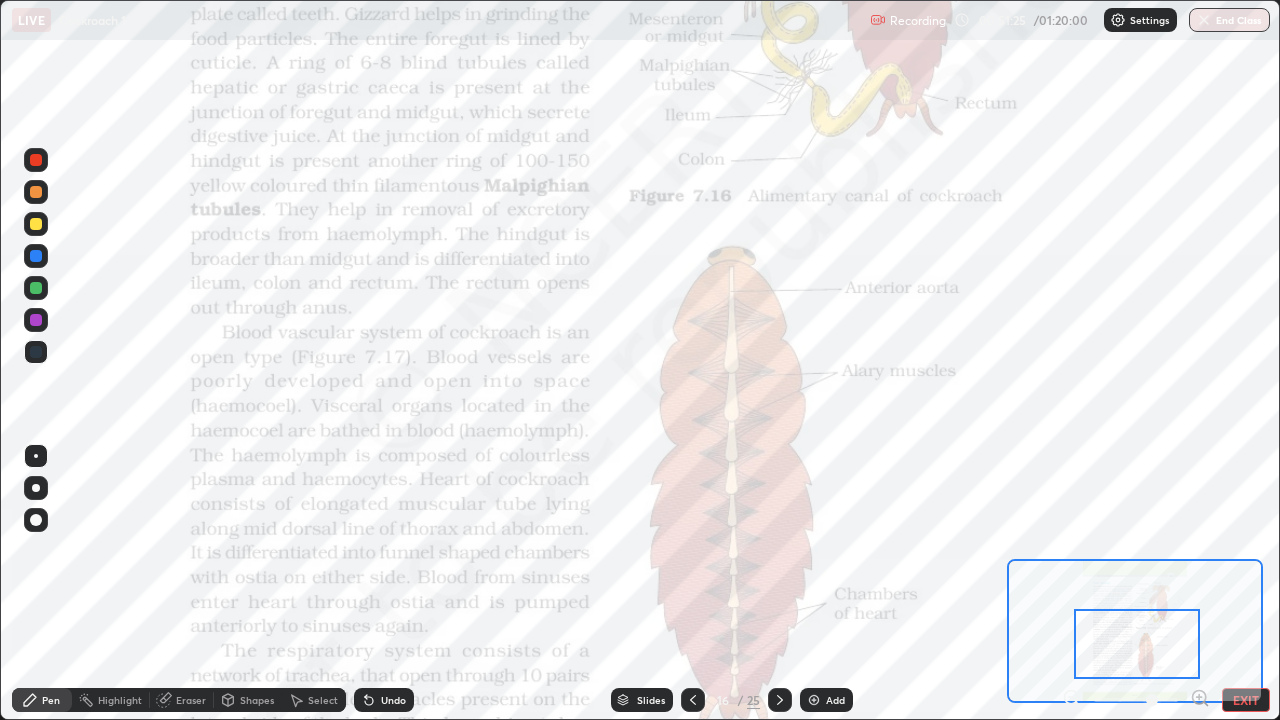 click on "Eraser" at bounding box center [191, 700] 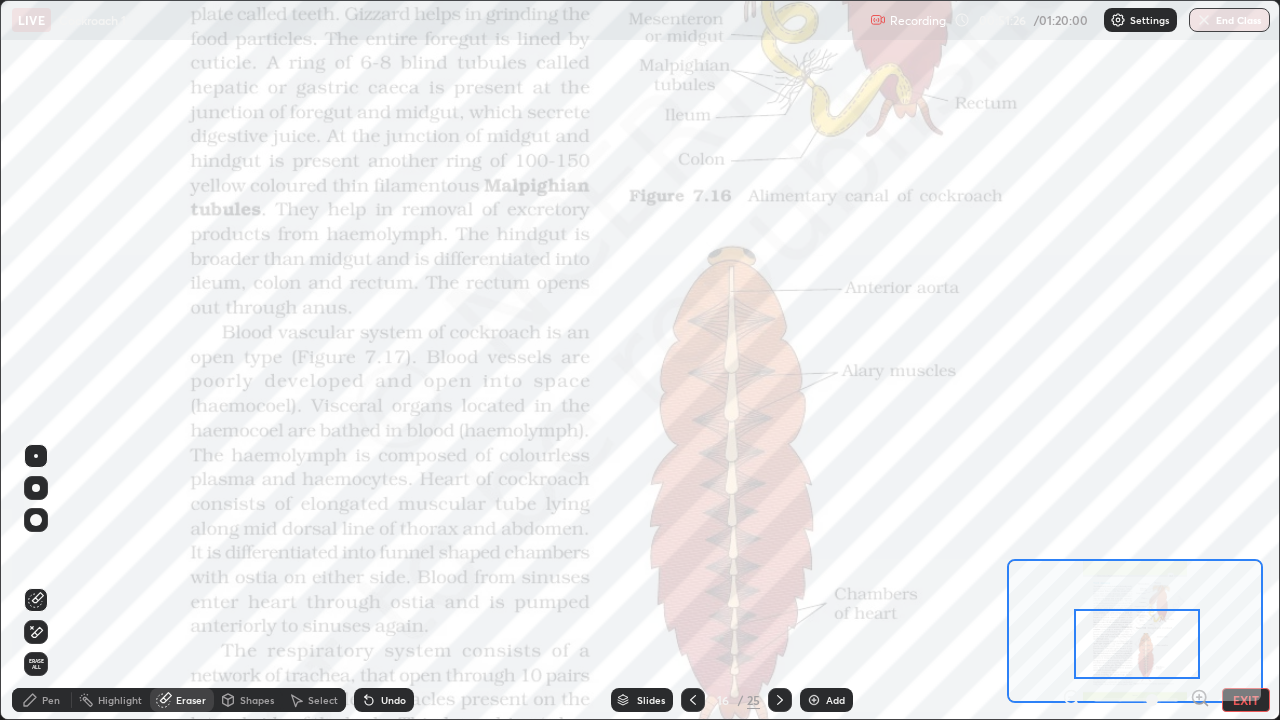 click on "Erase all" at bounding box center (36, 664) 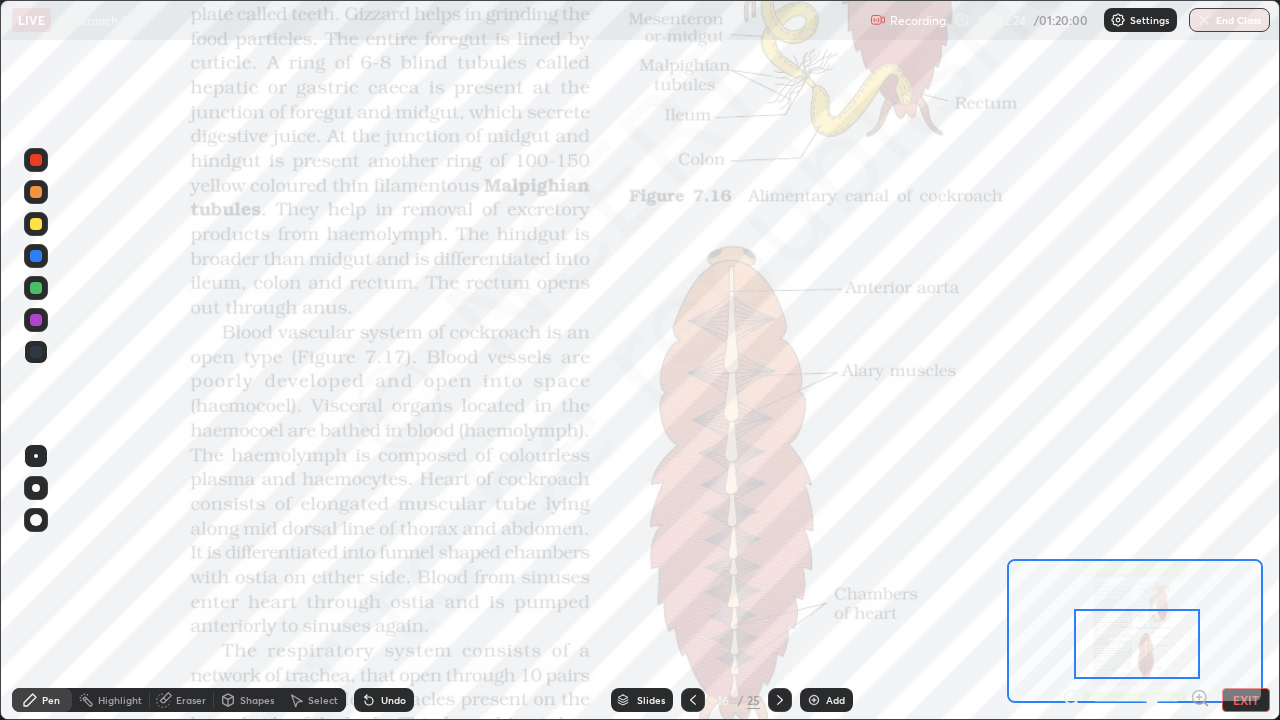 click on "Eraser" at bounding box center [191, 700] 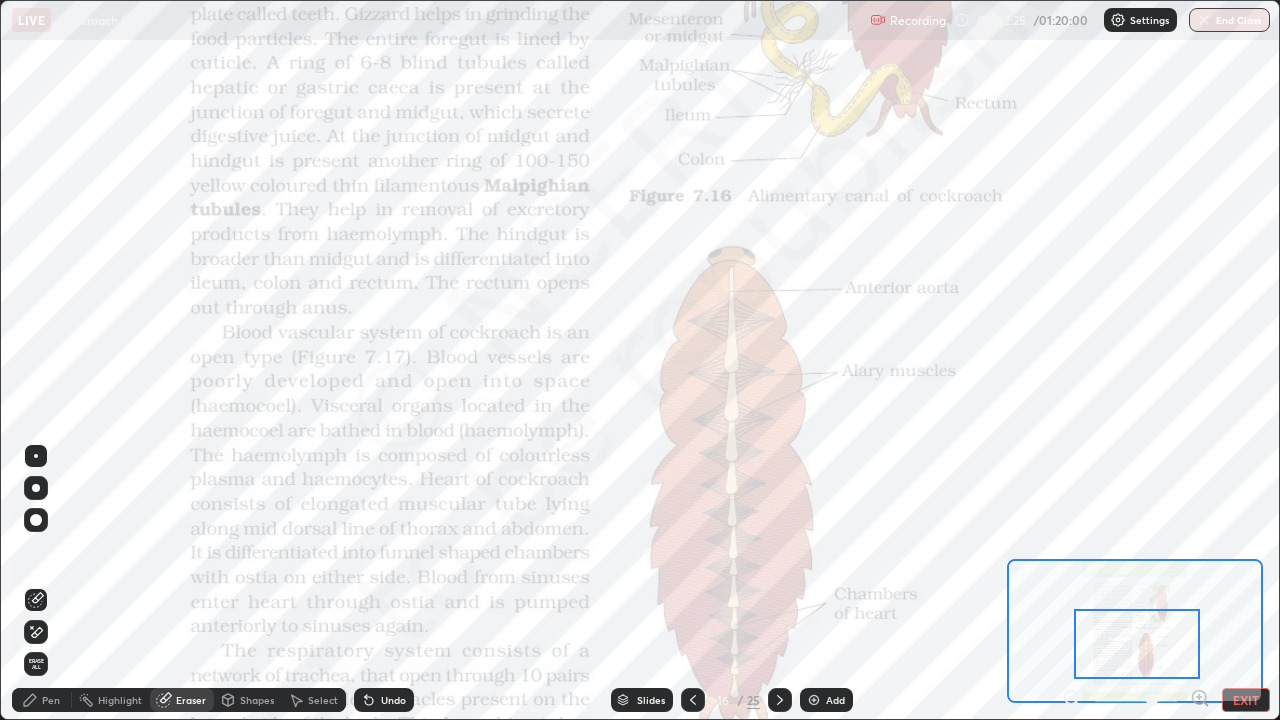 click on "Erase all" at bounding box center (36, 664) 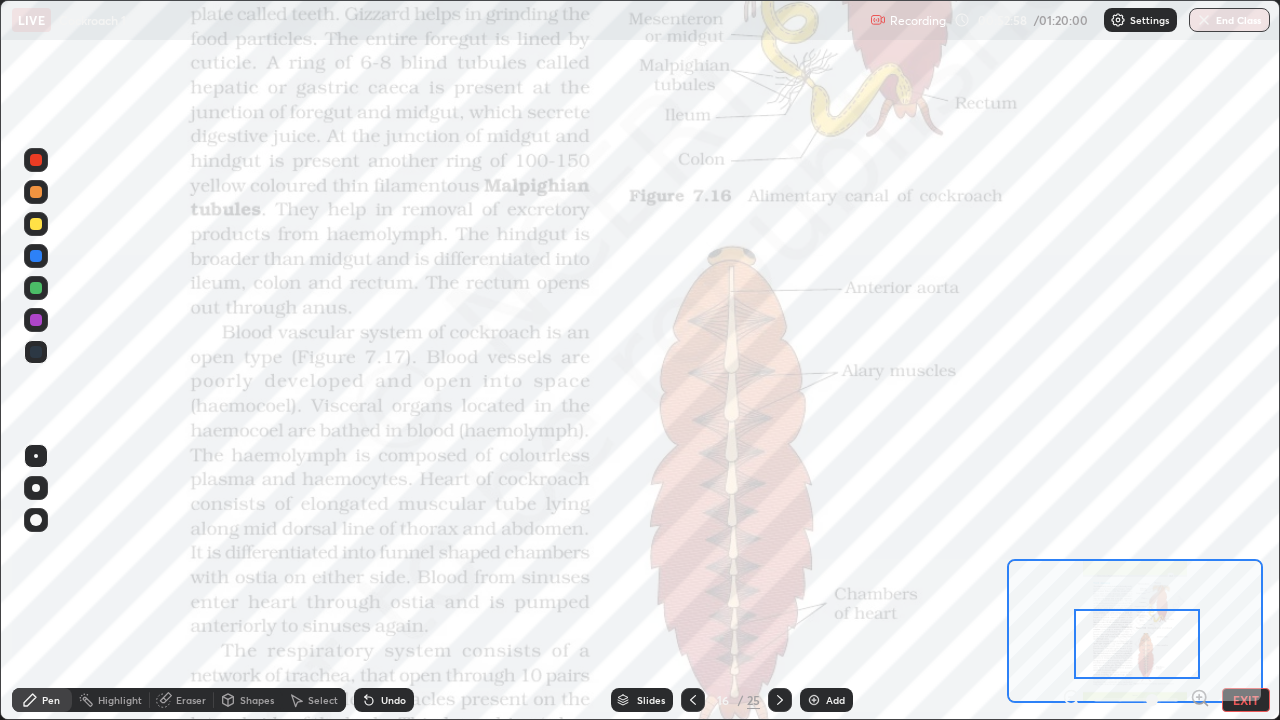 click 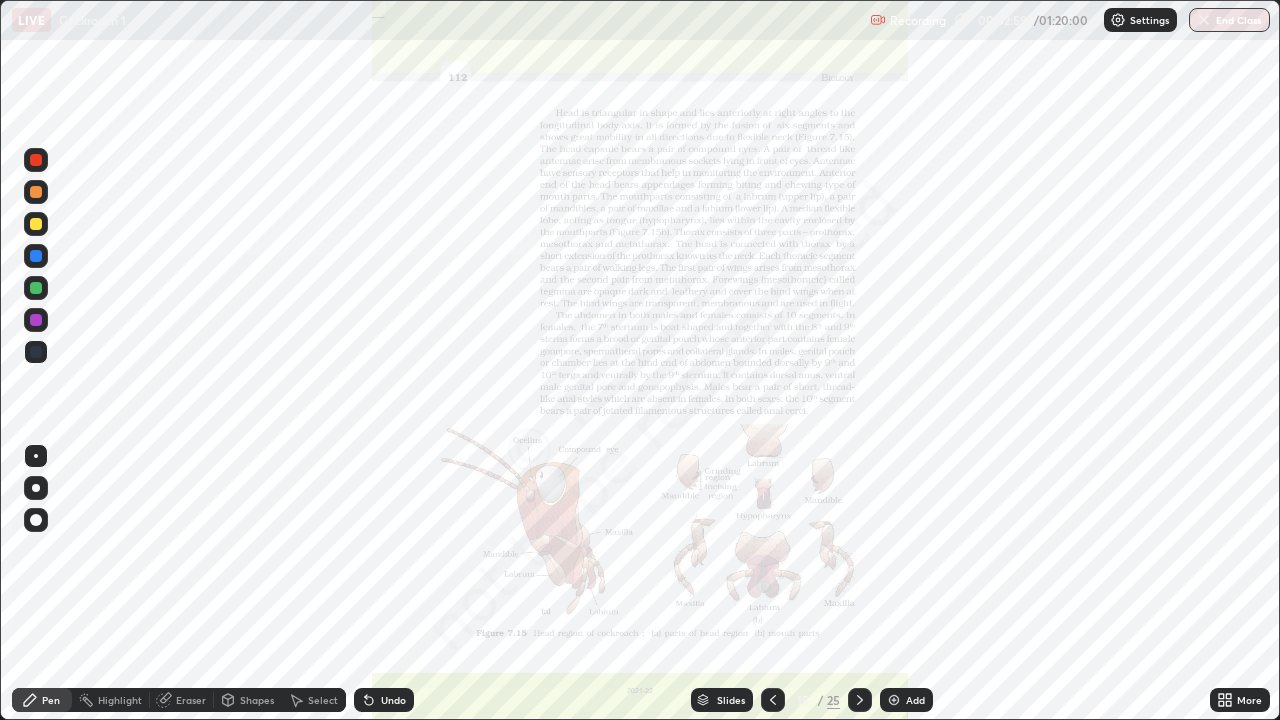 click on "Add" at bounding box center [915, 700] 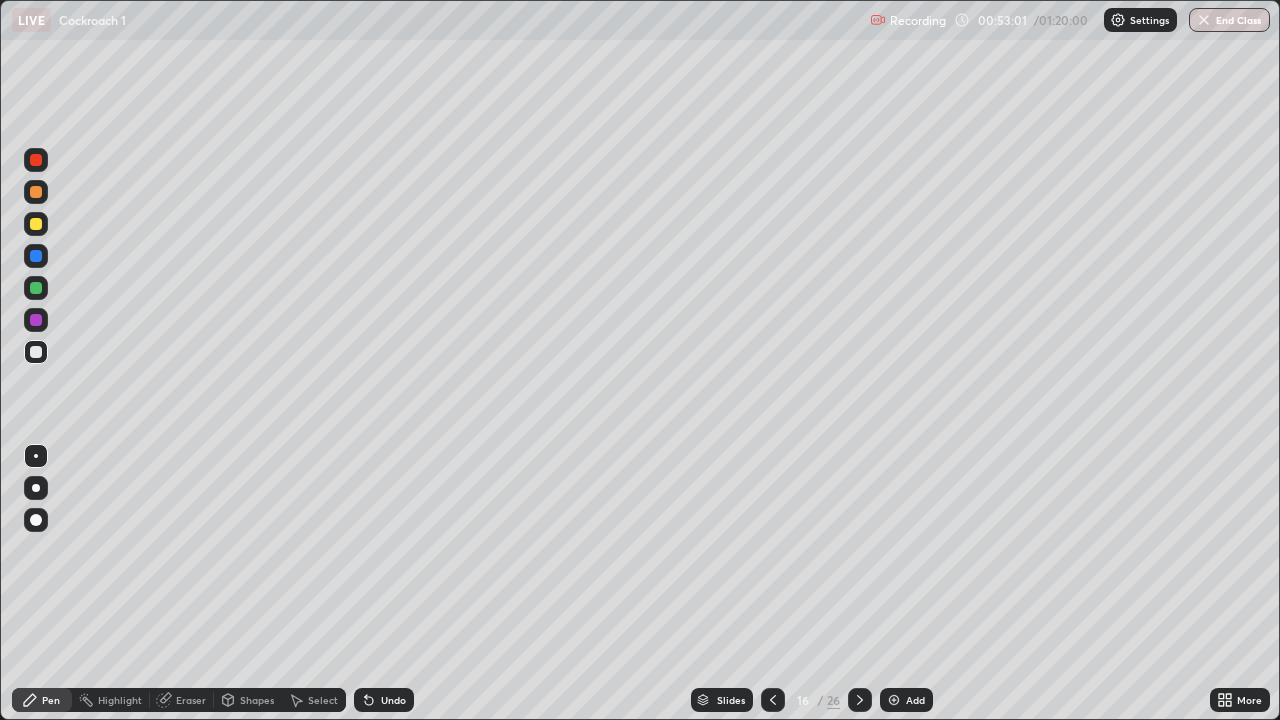 click at bounding box center (36, 224) 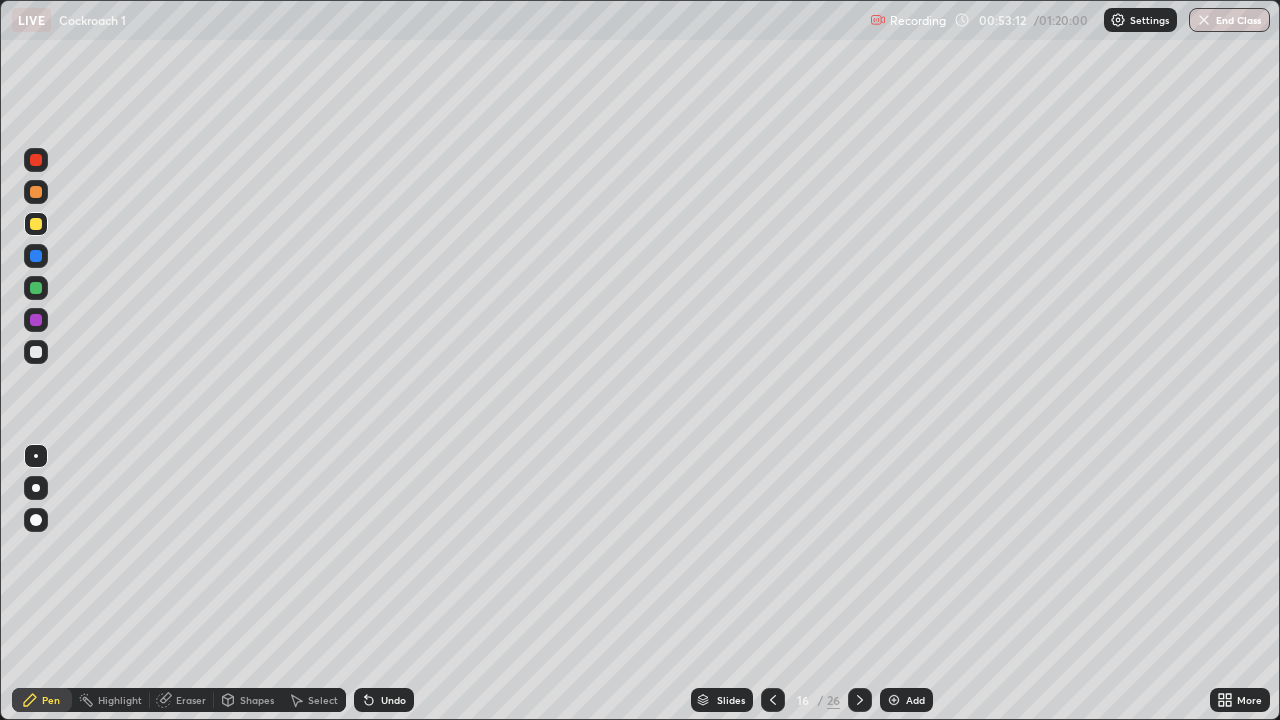 click at bounding box center [36, 288] 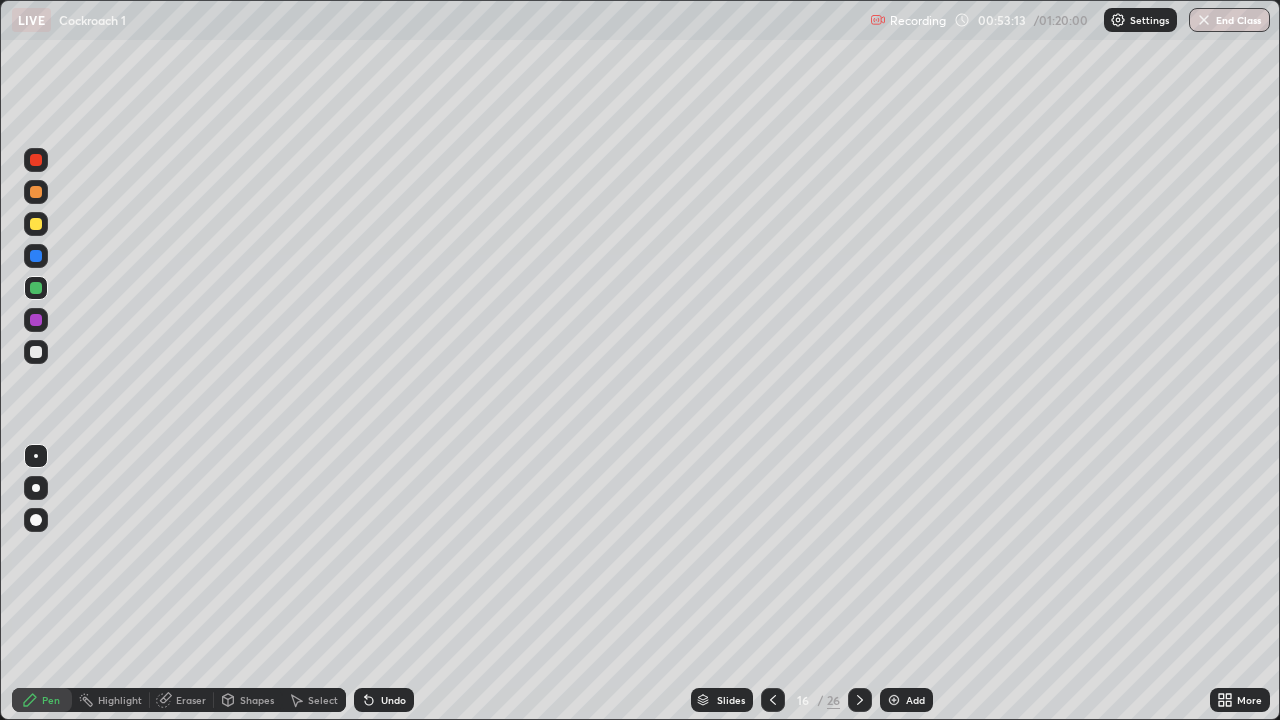 click at bounding box center (36, 288) 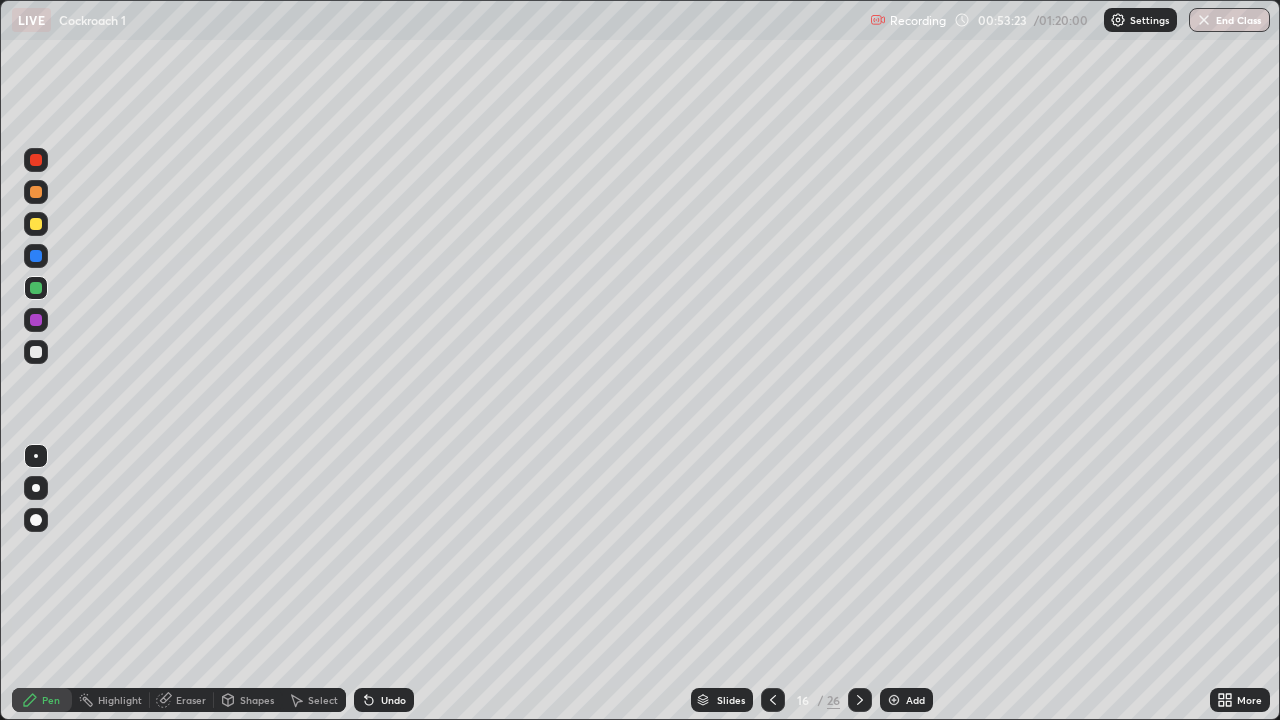 click at bounding box center (36, 192) 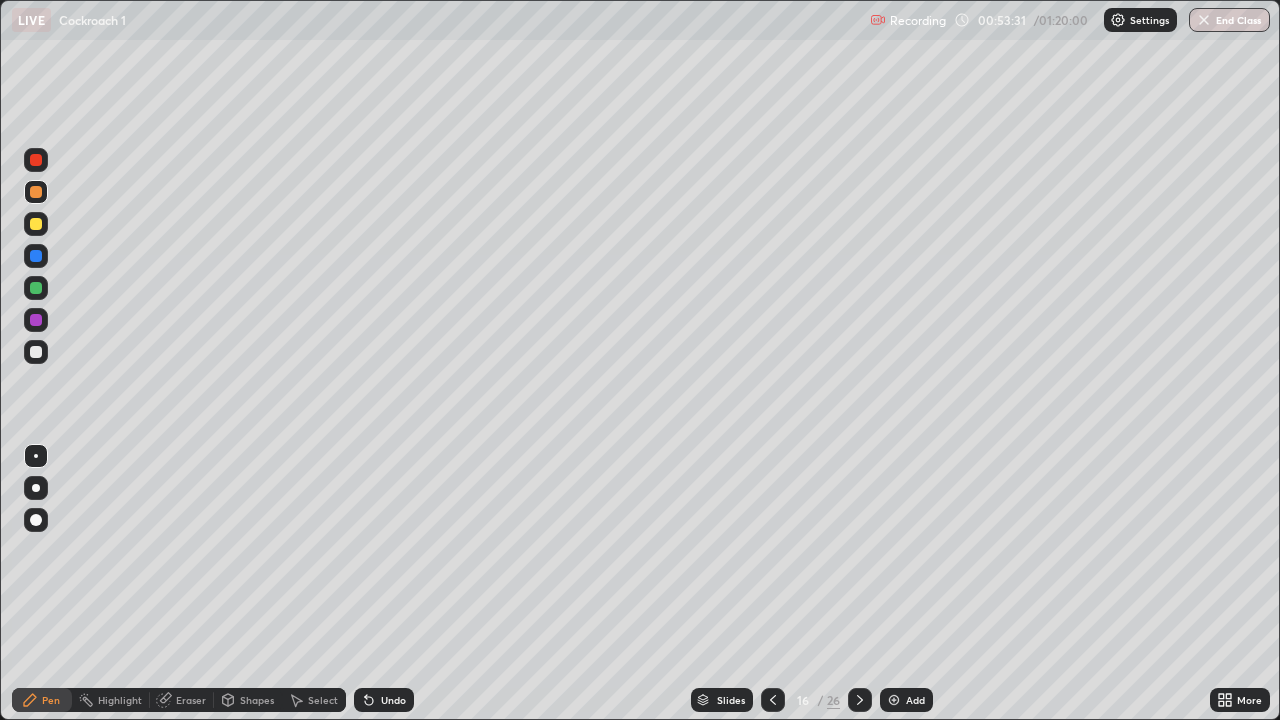 click at bounding box center (36, 256) 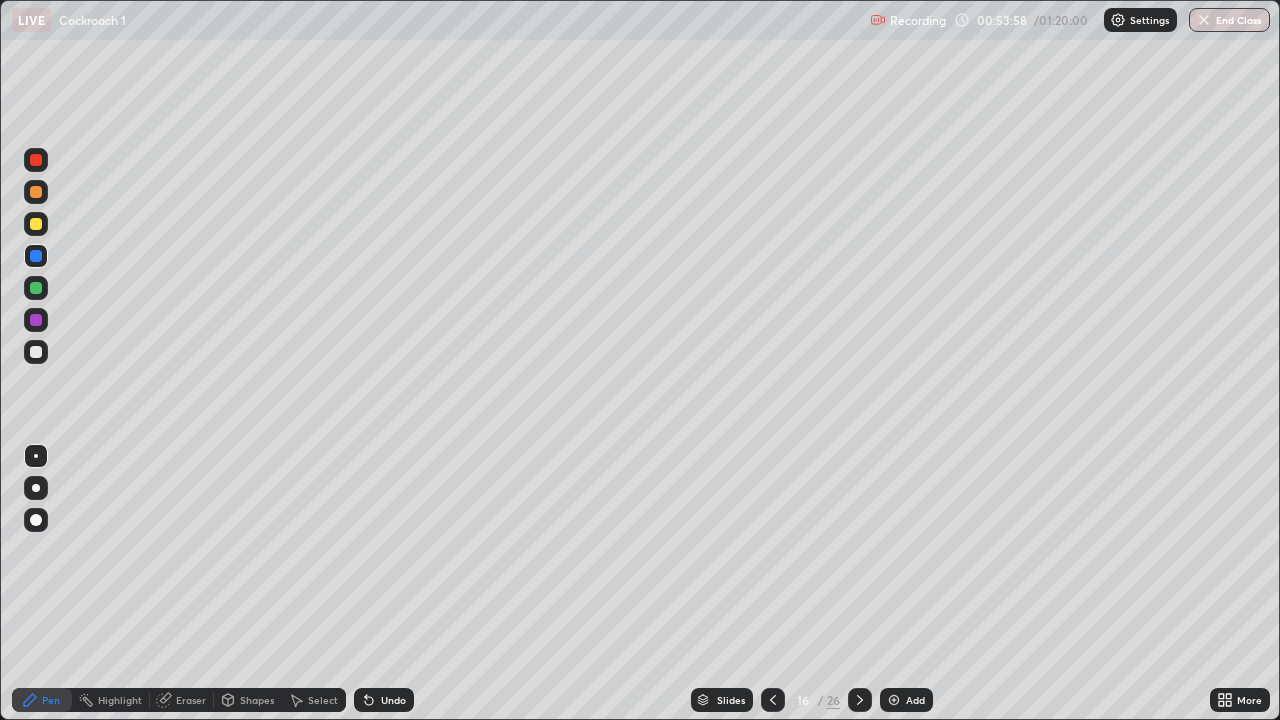 click at bounding box center (36, 352) 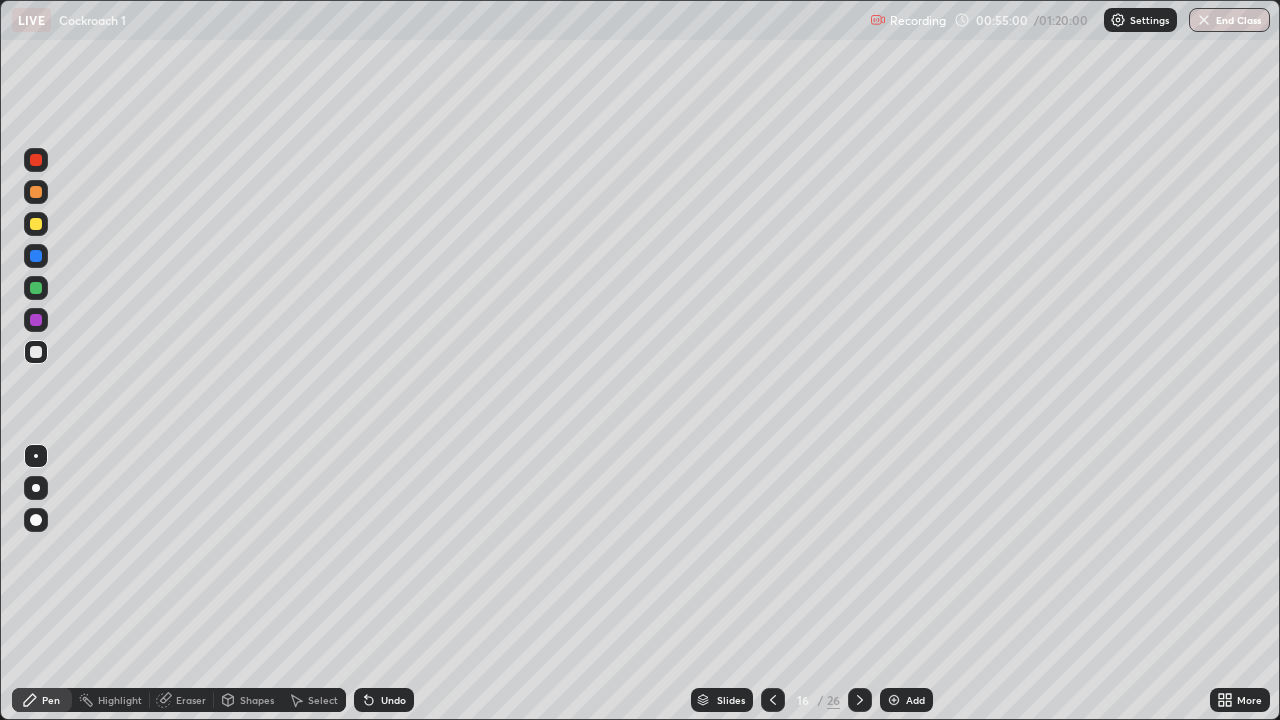 click at bounding box center [36, 288] 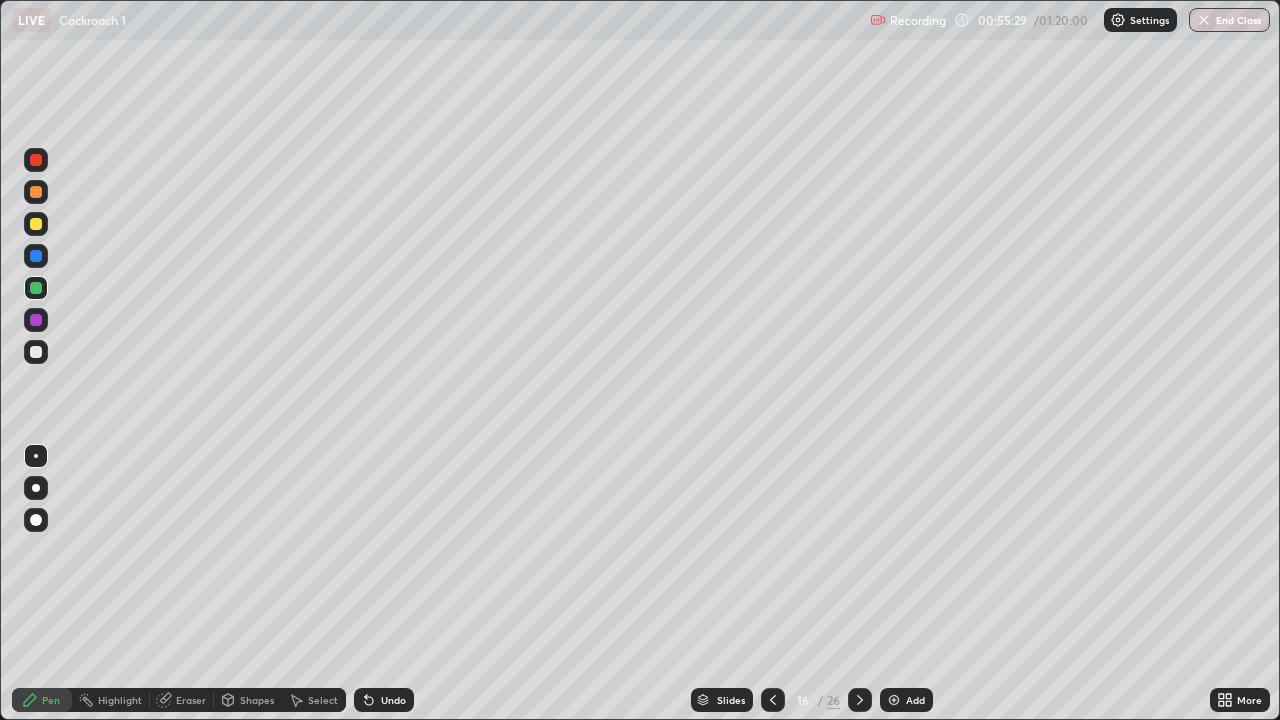 click at bounding box center (36, 288) 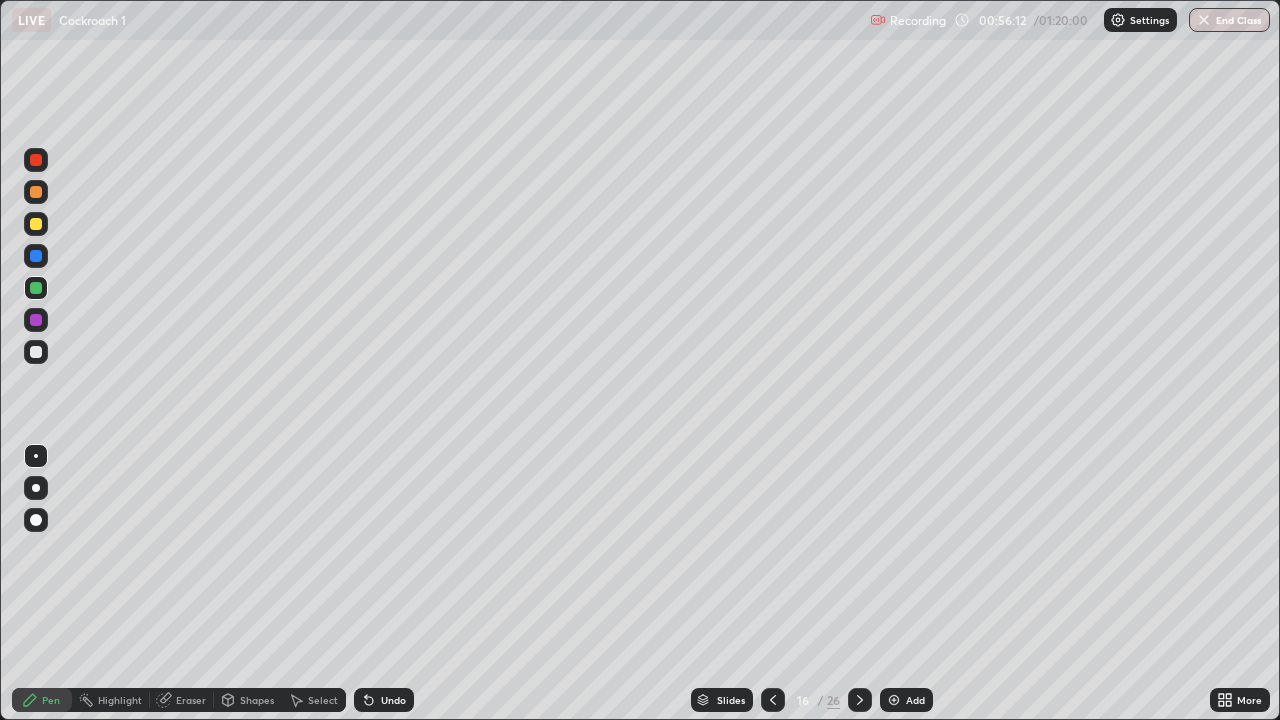 click at bounding box center (36, 320) 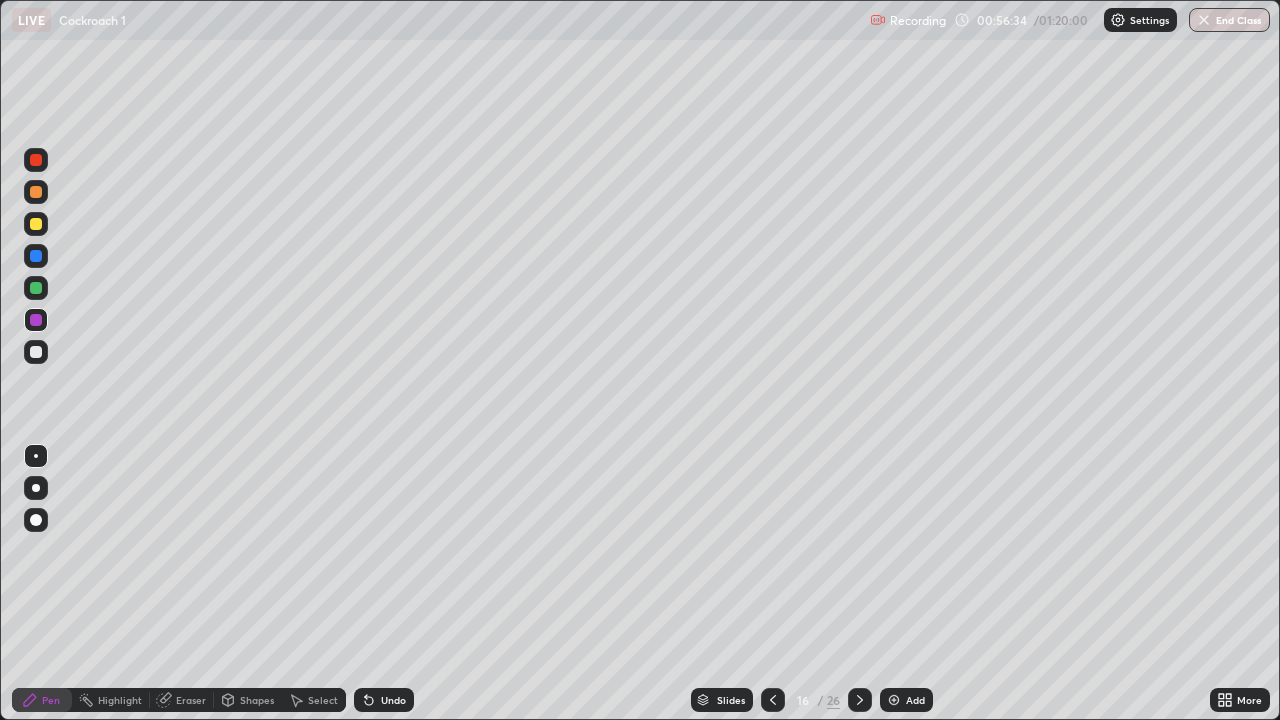 click at bounding box center [36, 352] 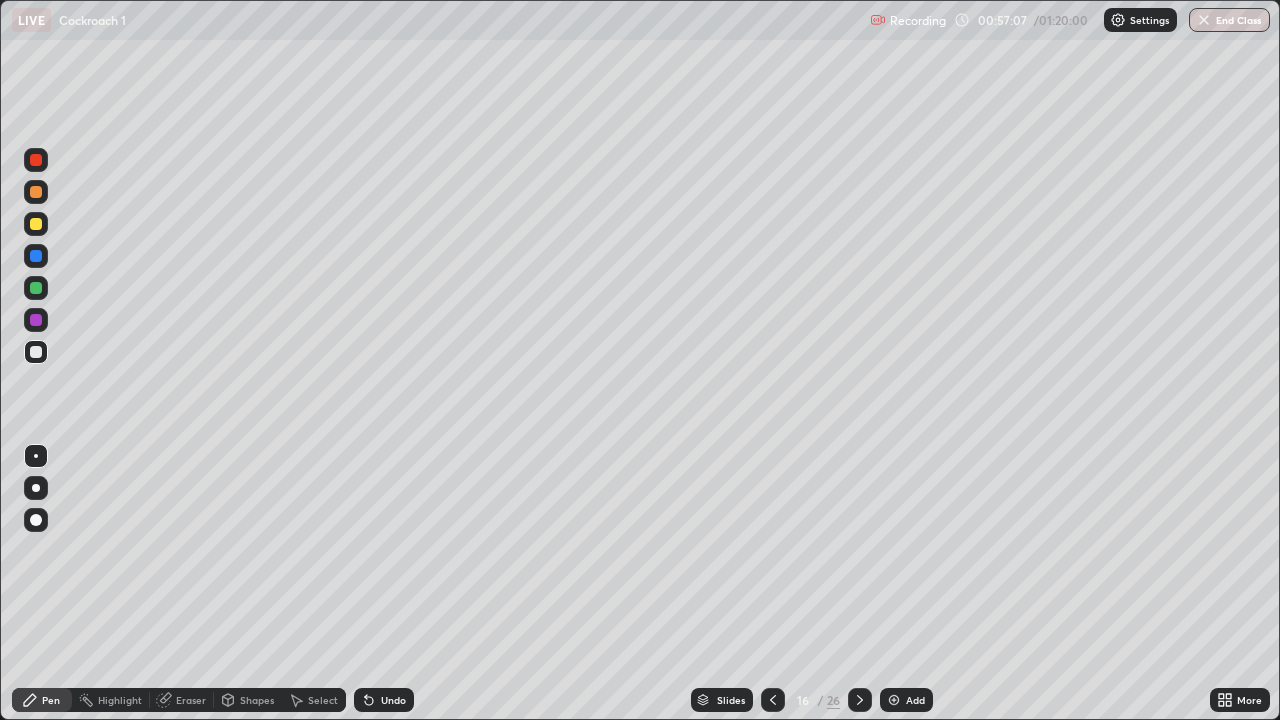 click 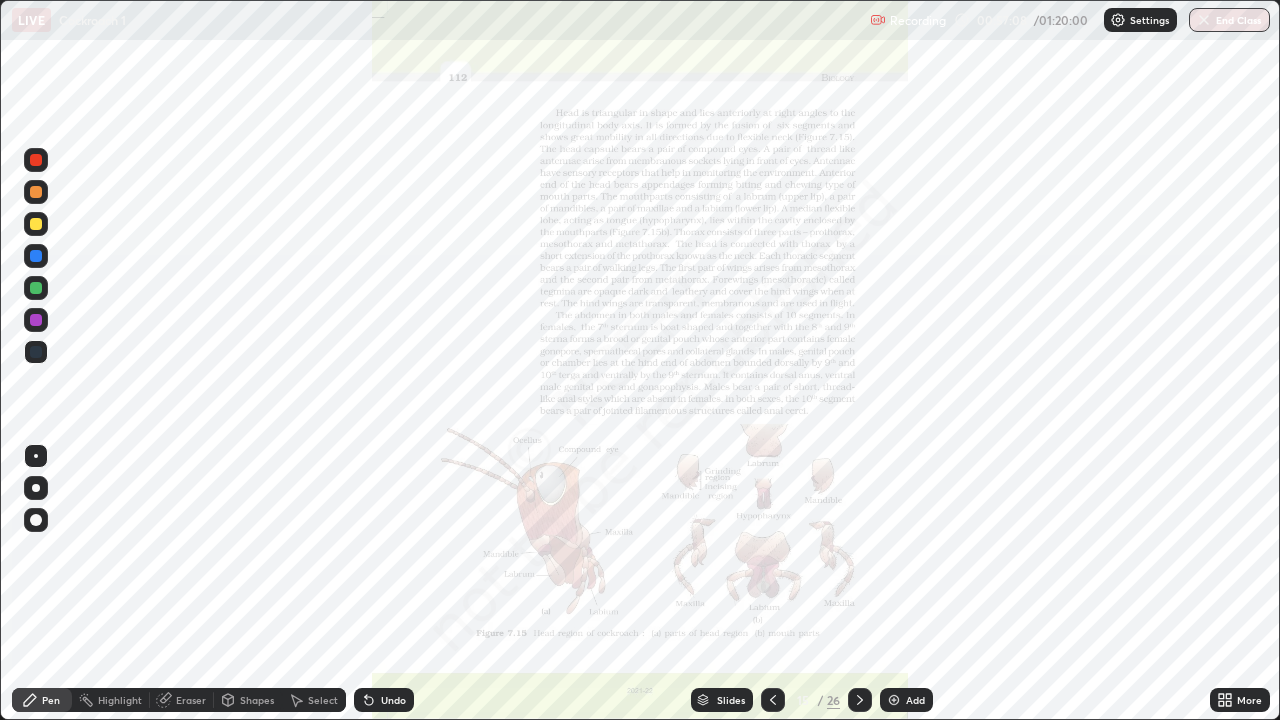 click on "Add" at bounding box center [915, 700] 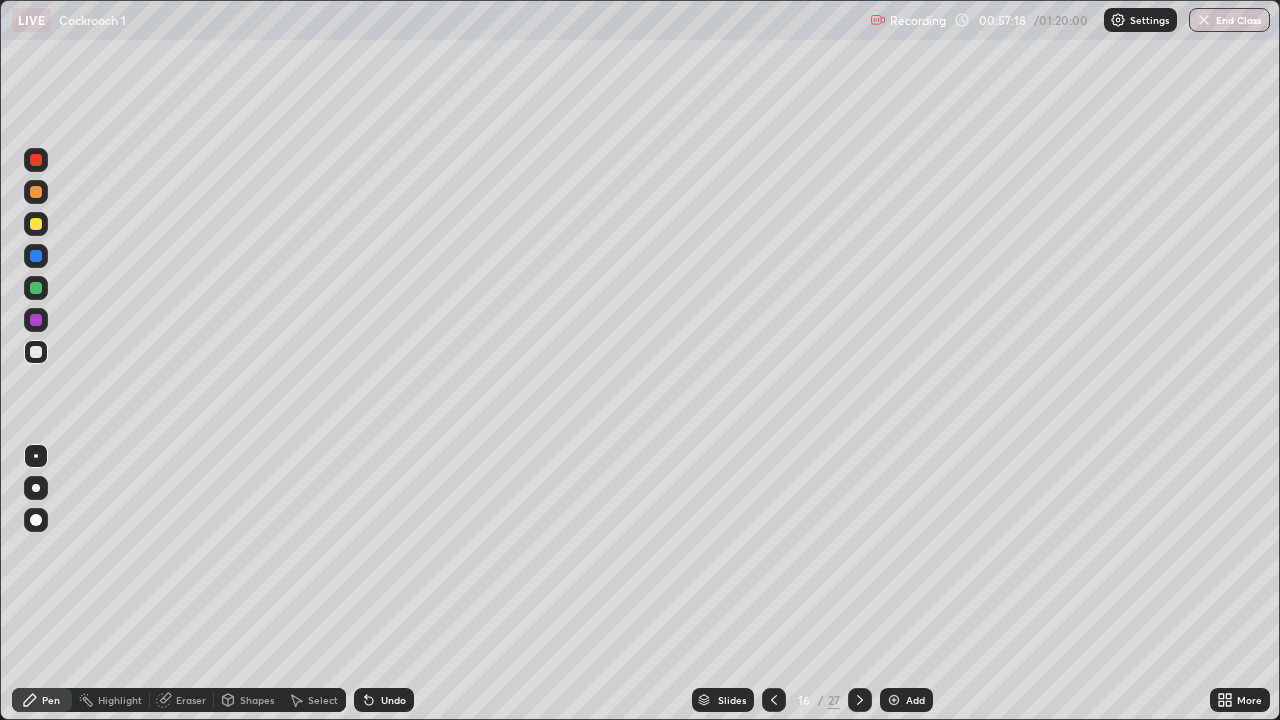 click at bounding box center [36, 352] 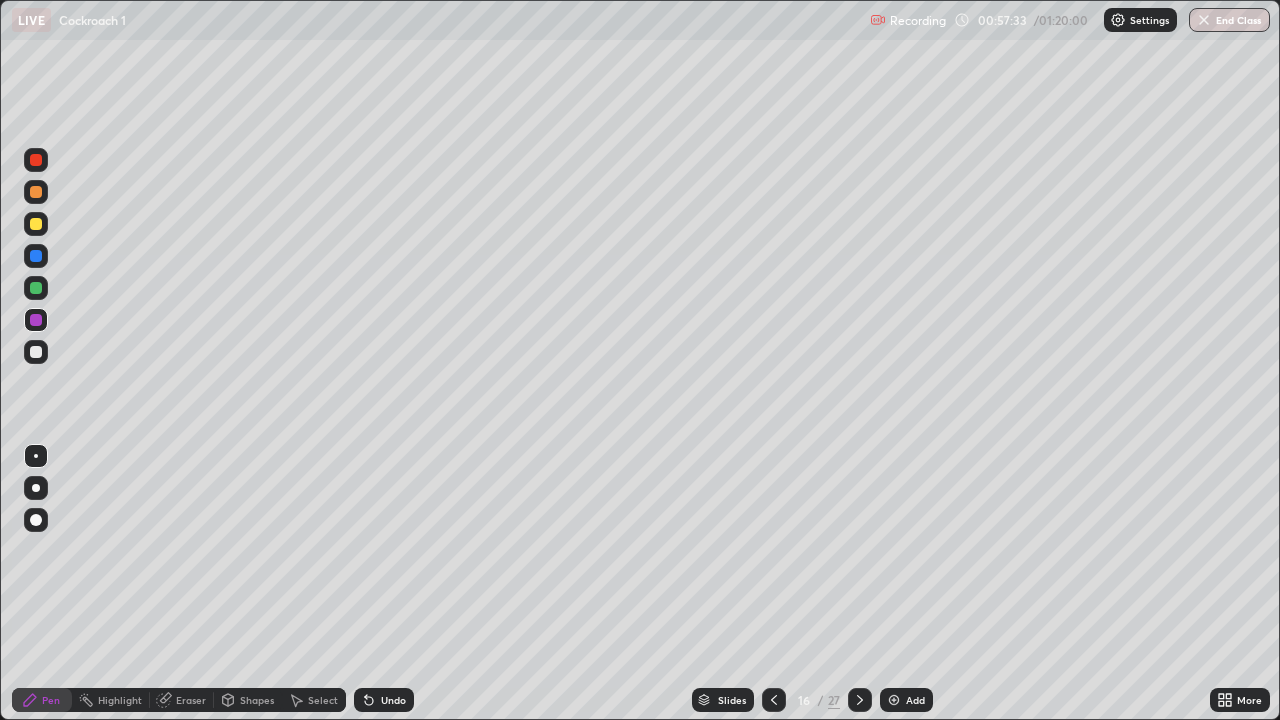 click at bounding box center (36, 352) 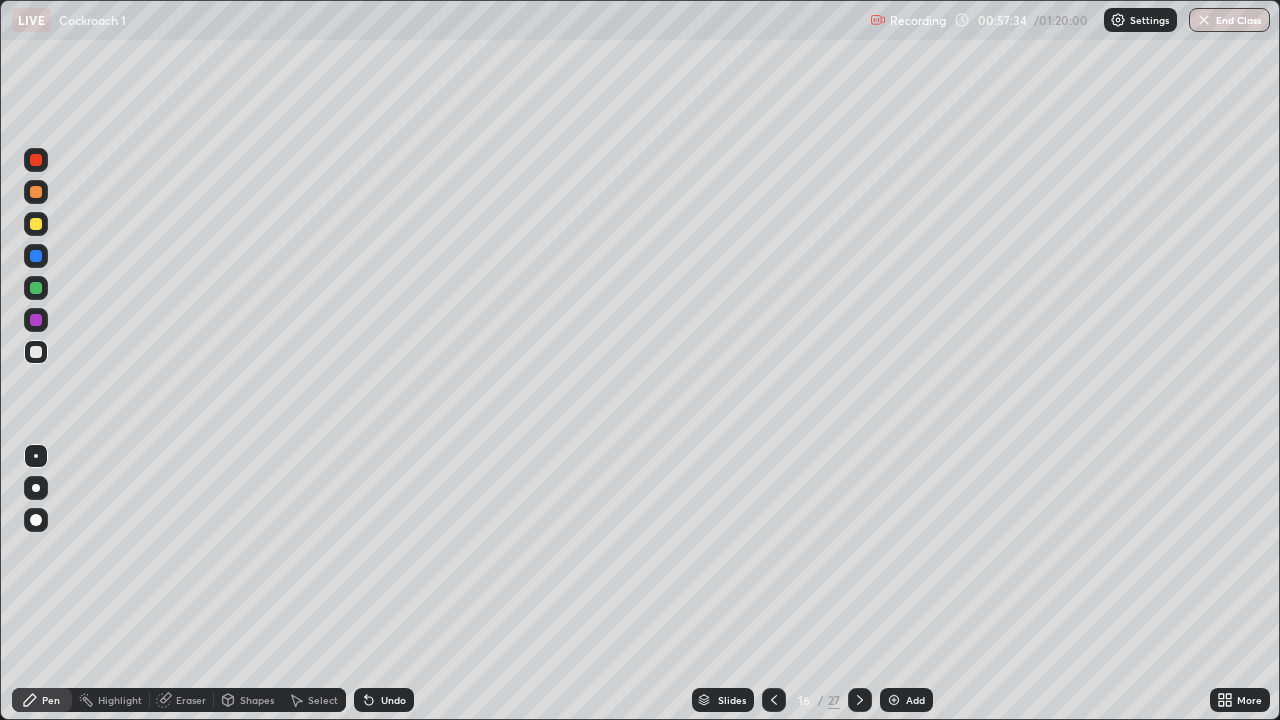 click at bounding box center (36, 224) 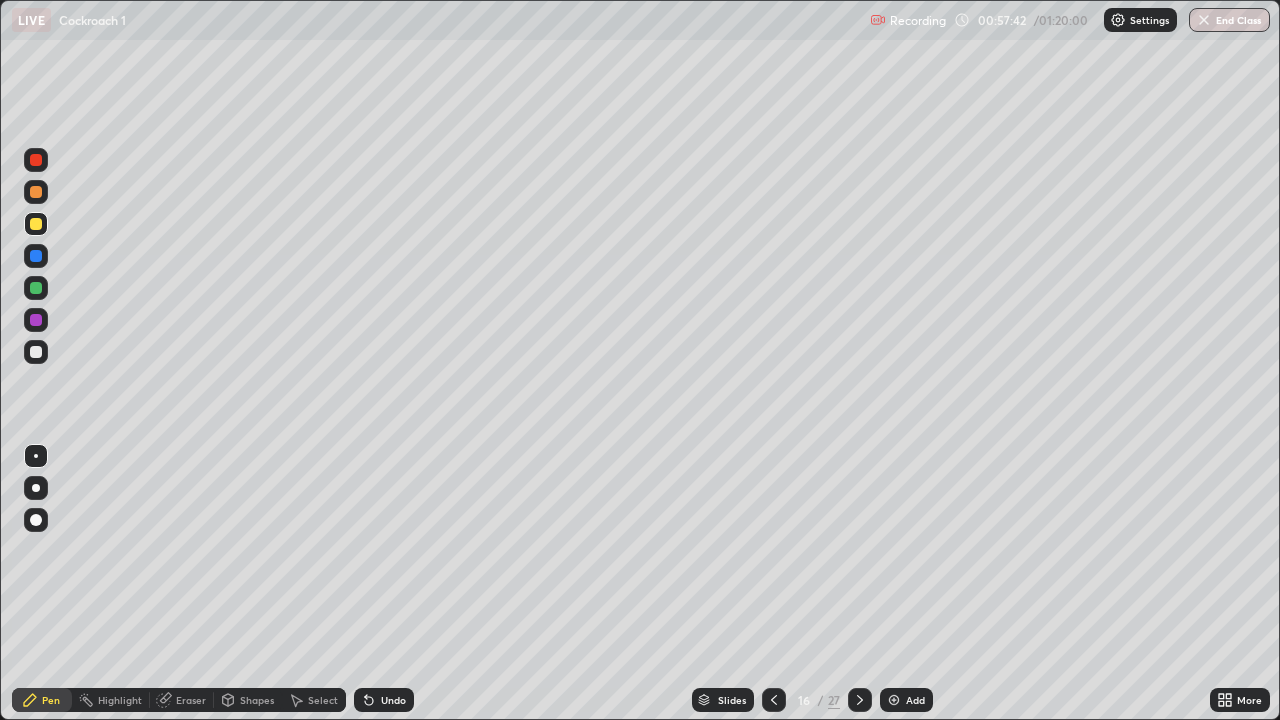 click at bounding box center (36, 320) 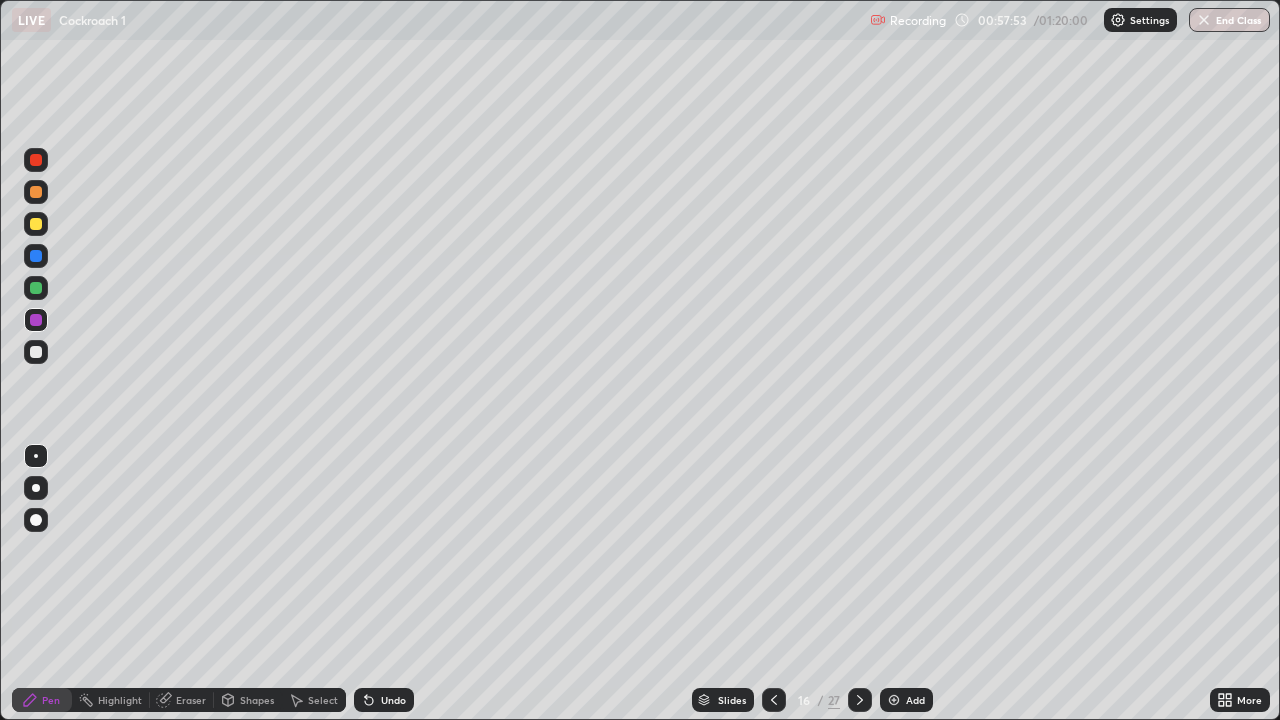 click at bounding box center (36, 352) 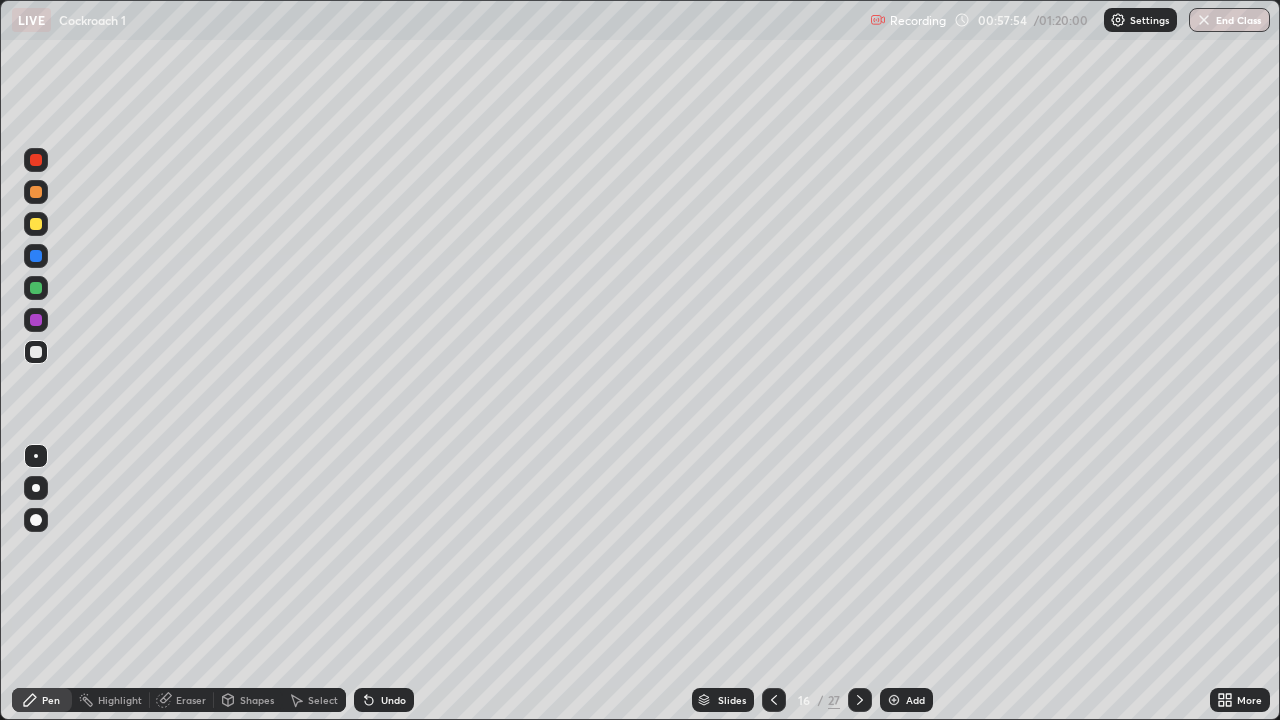 click at bounding box center [36, 288] 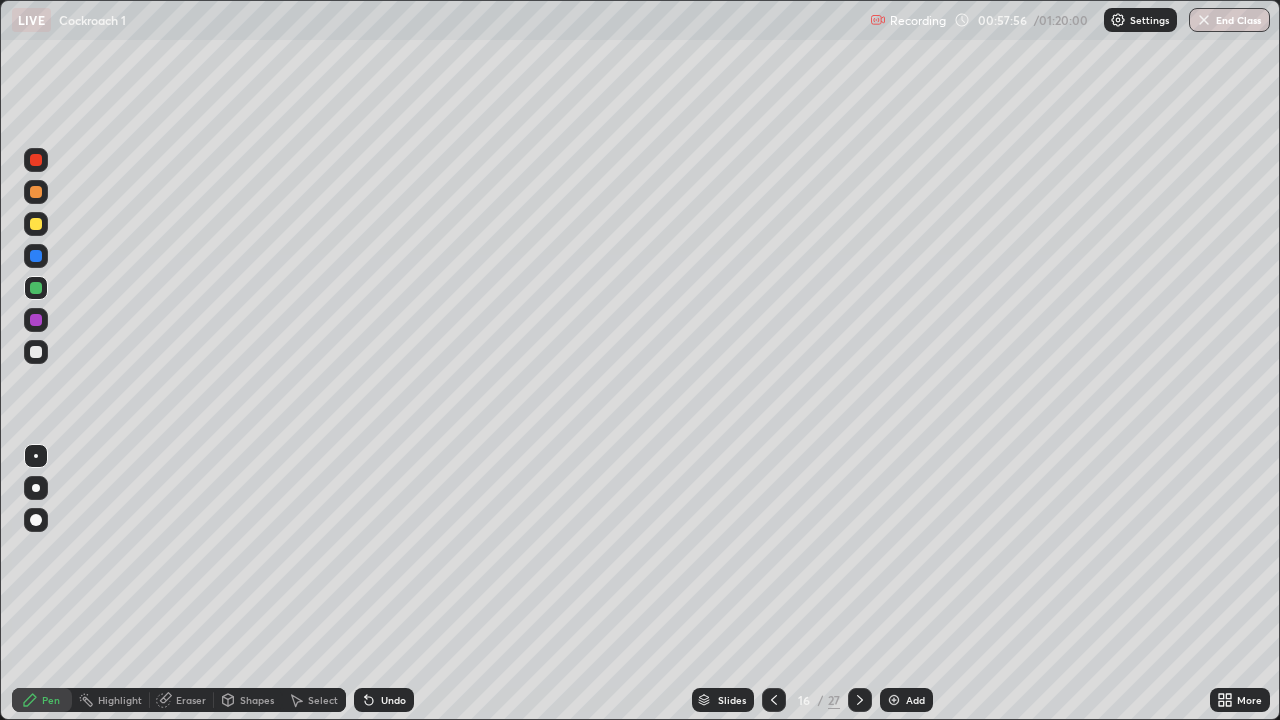 click at bounding box center (36, 224) 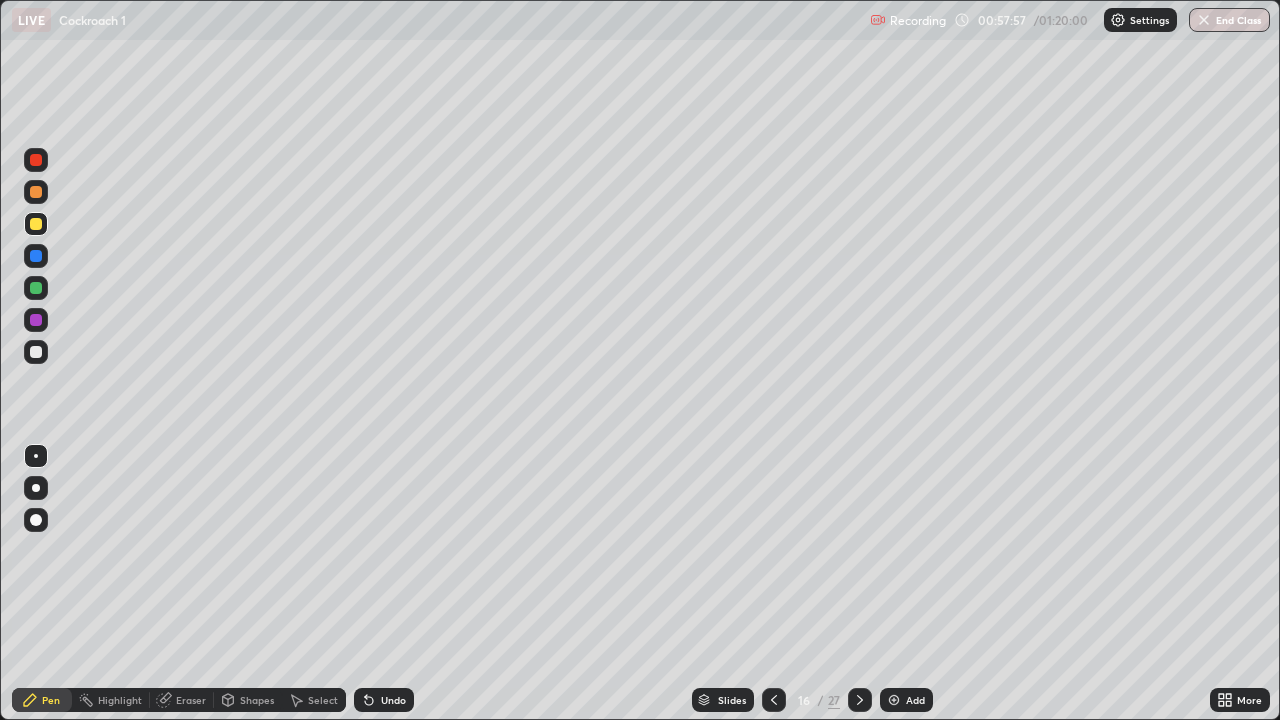 click at bounding box center [36, 192] 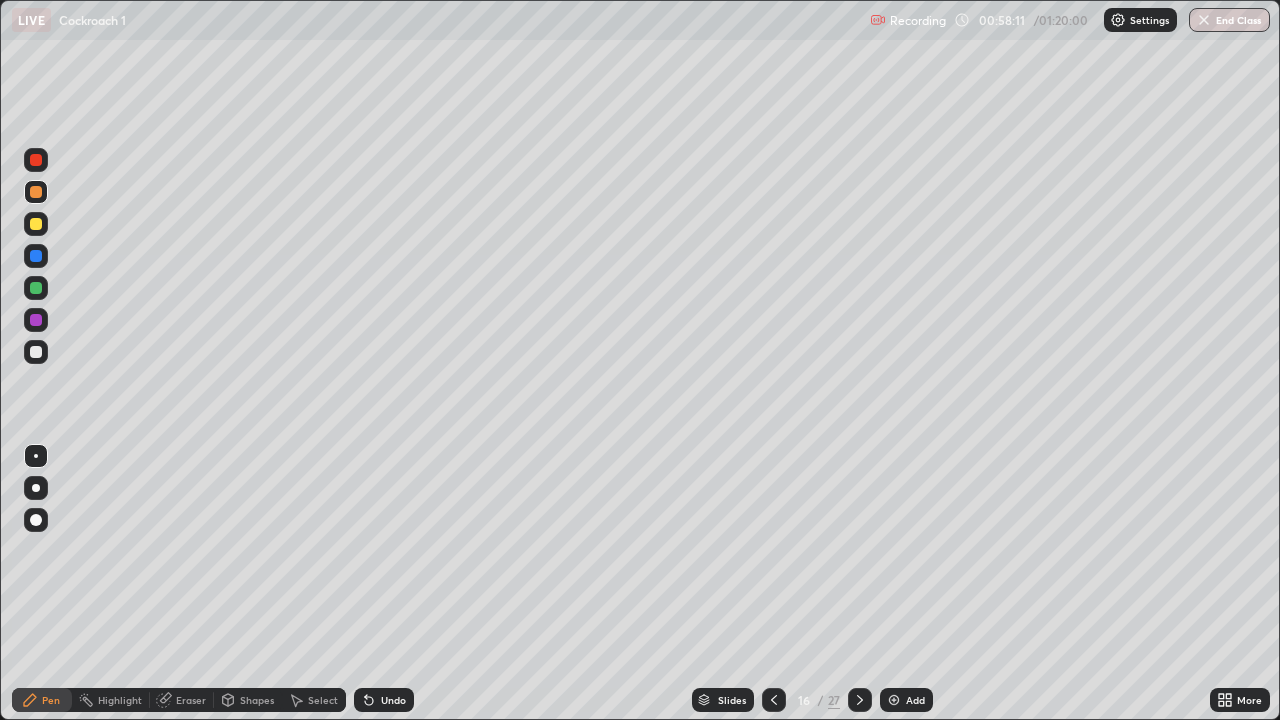 click at bounding box center (36, 320) 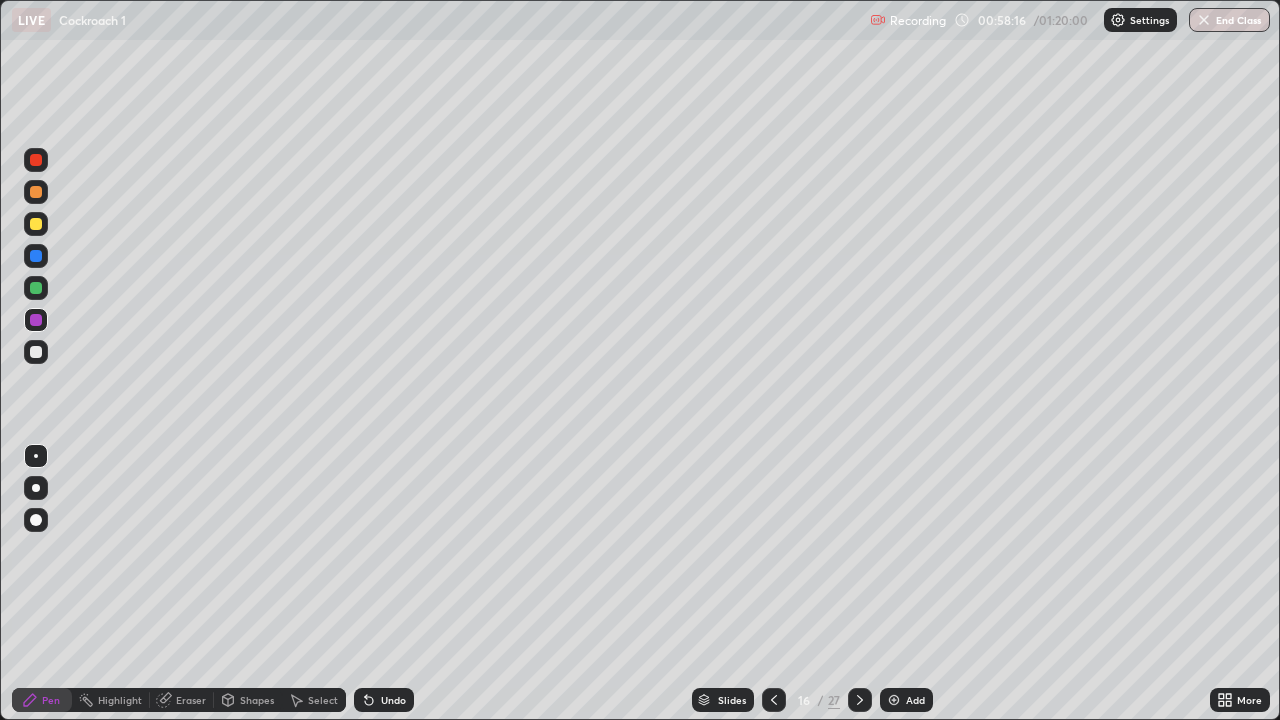 click at bounding box center (36, 352) 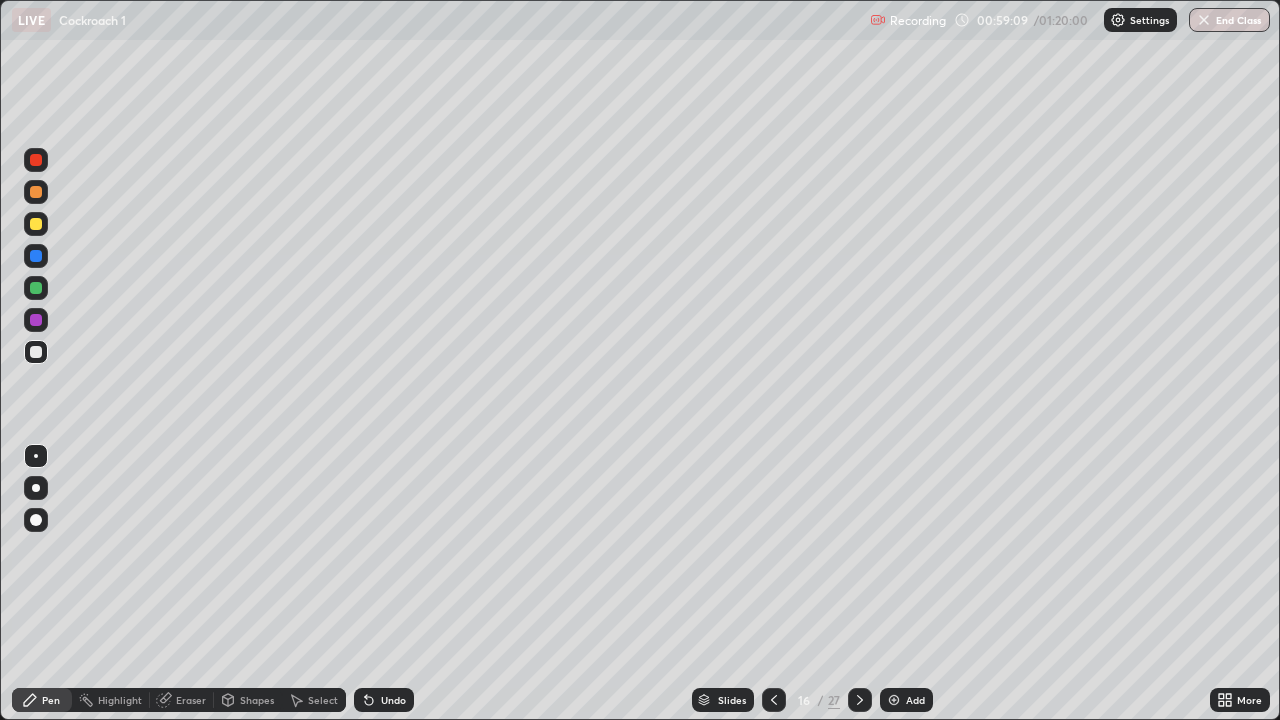 click at bounding box center [36, 352] 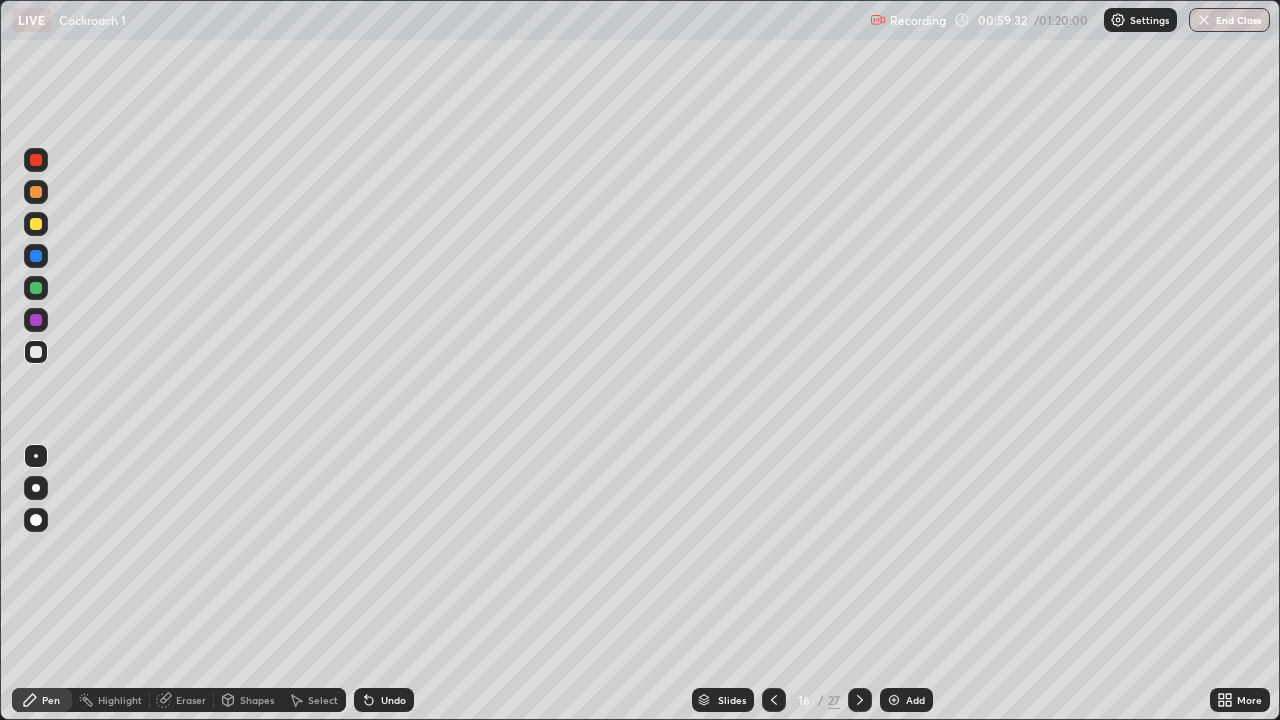 click at bounding box center (36, 224) 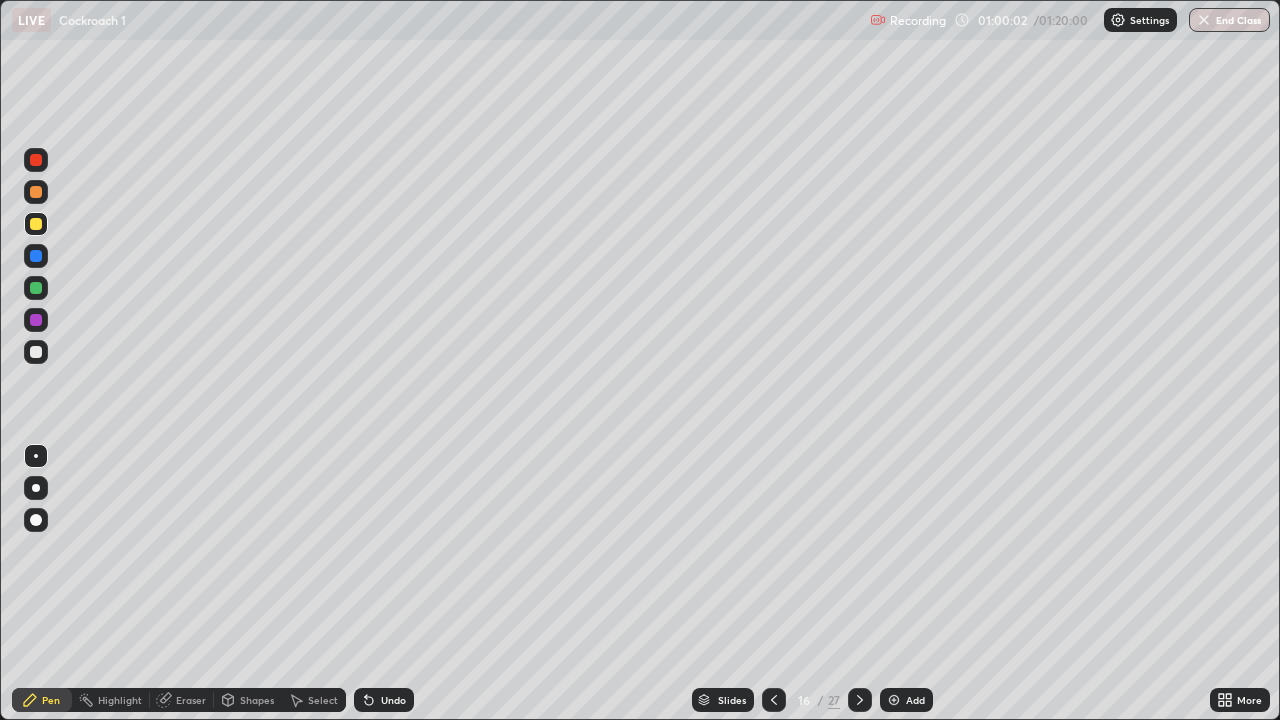 click at bounding box center [36, 320] 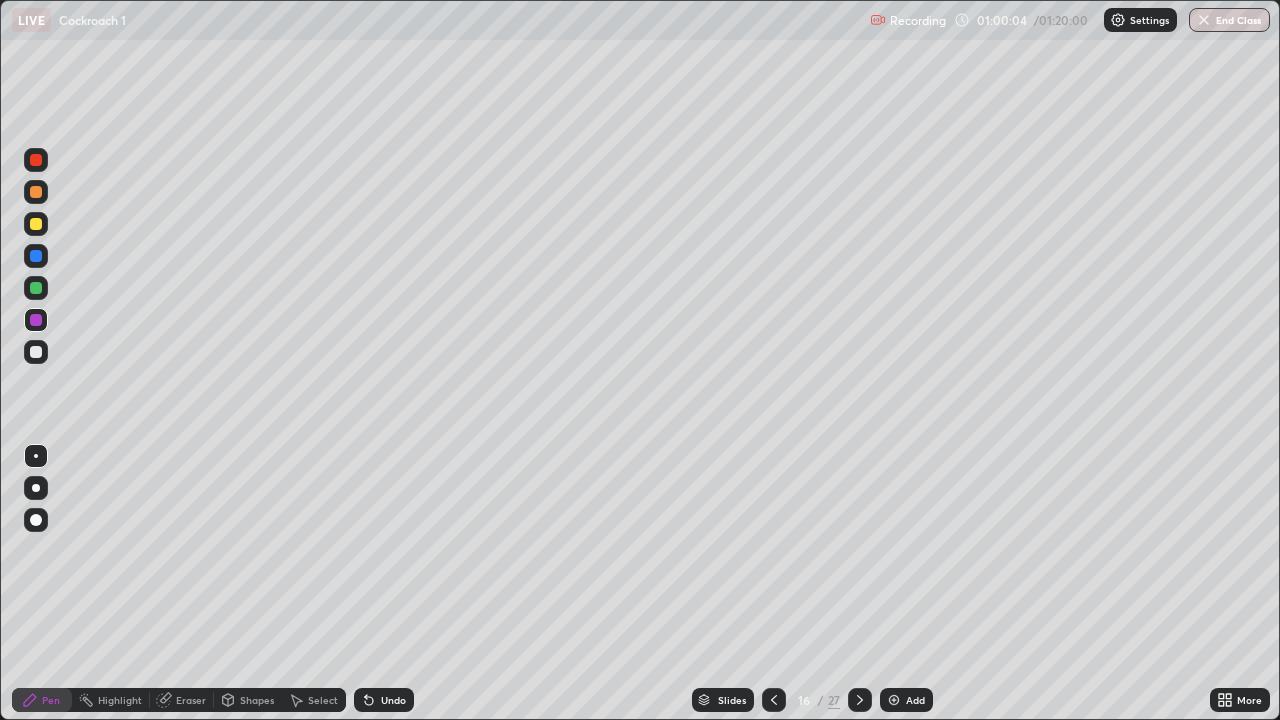 click at bounding box center [36, 192] 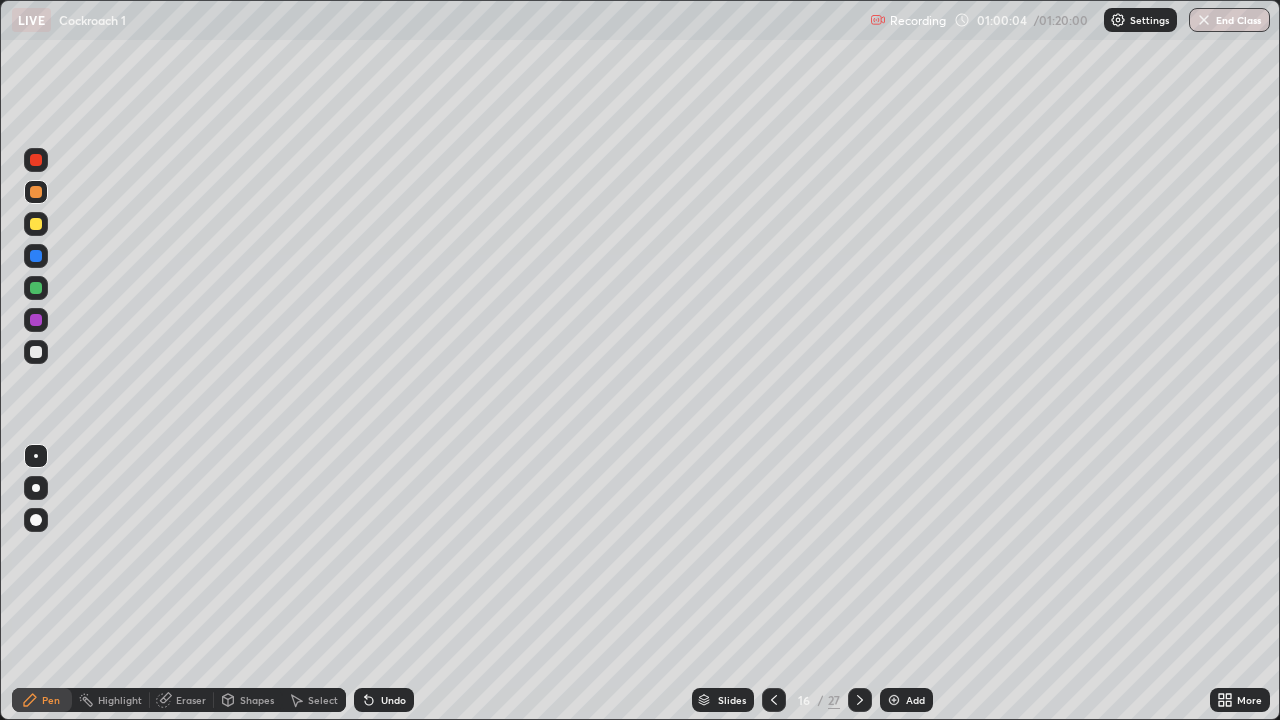 click at bounding box center (36, 192) 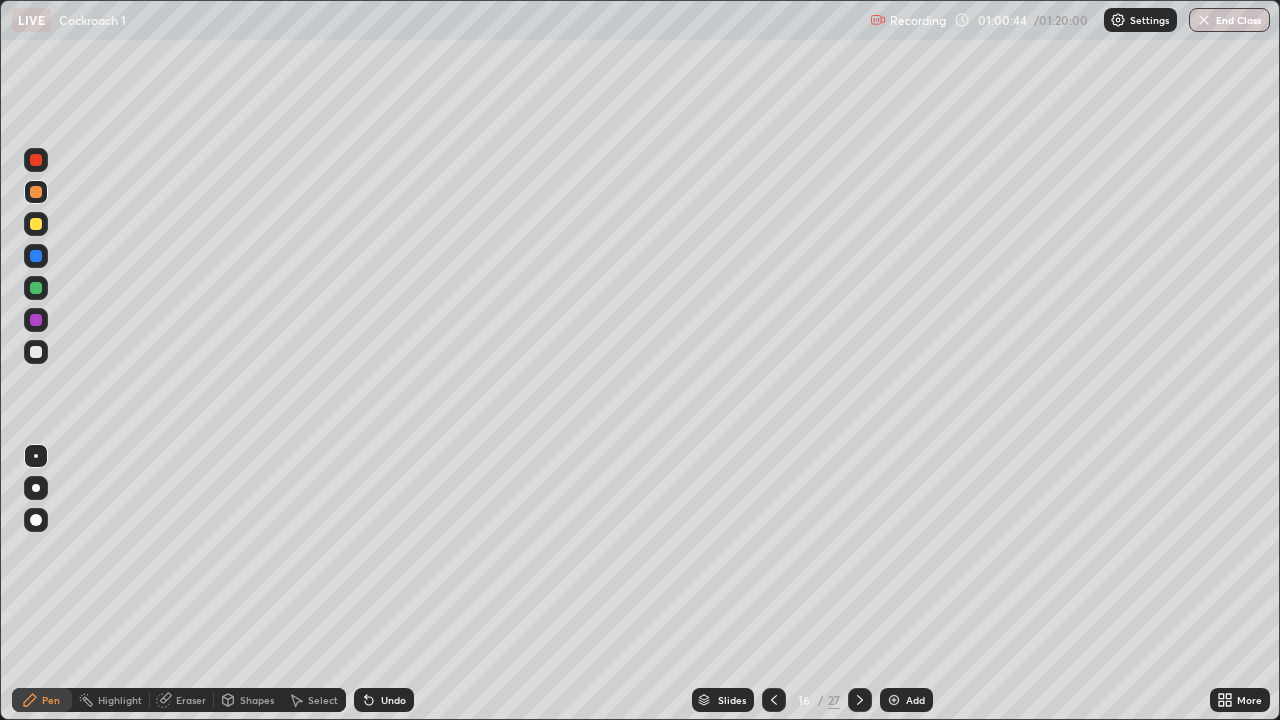 click 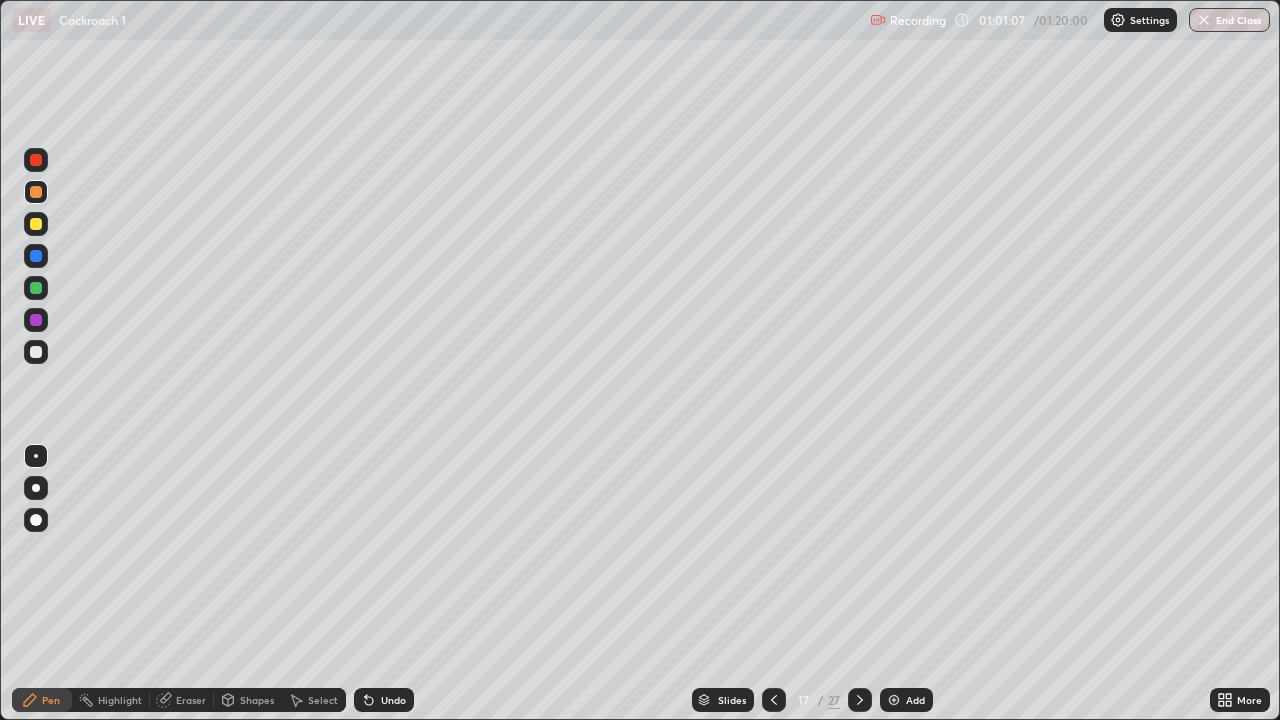 click at bounding box center [36, 224] 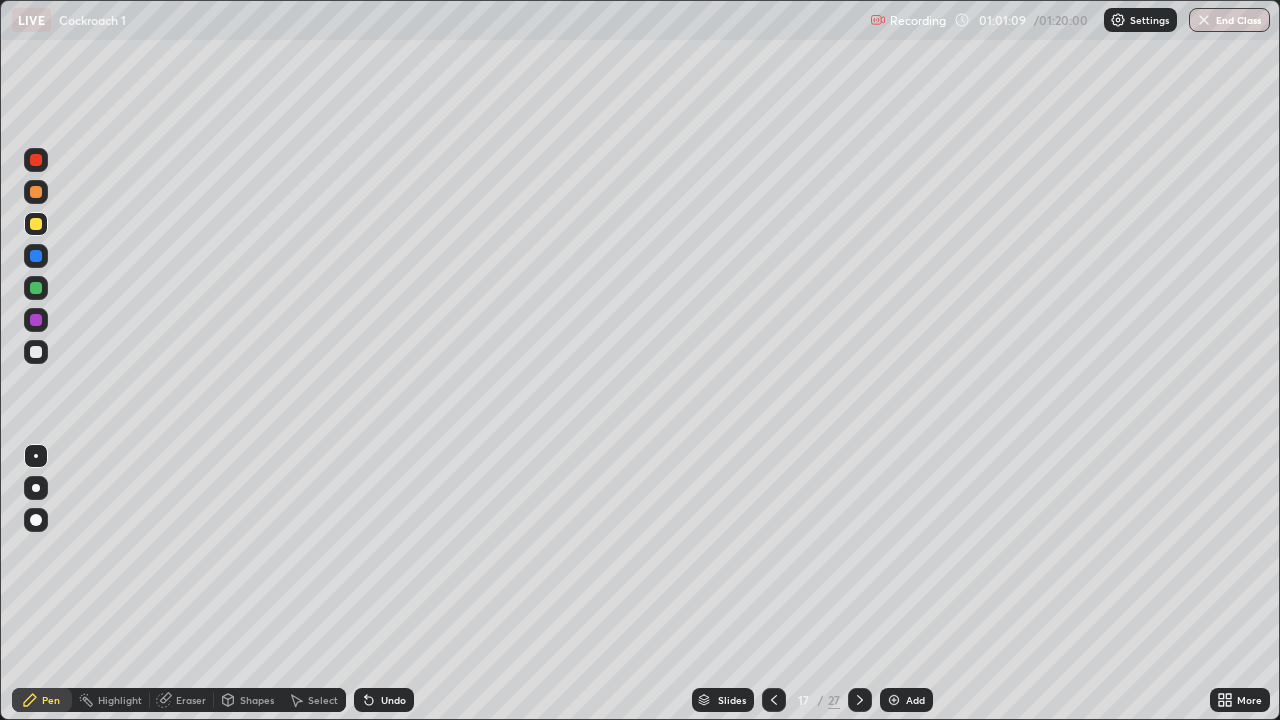 click at bounding box center (36, 352) 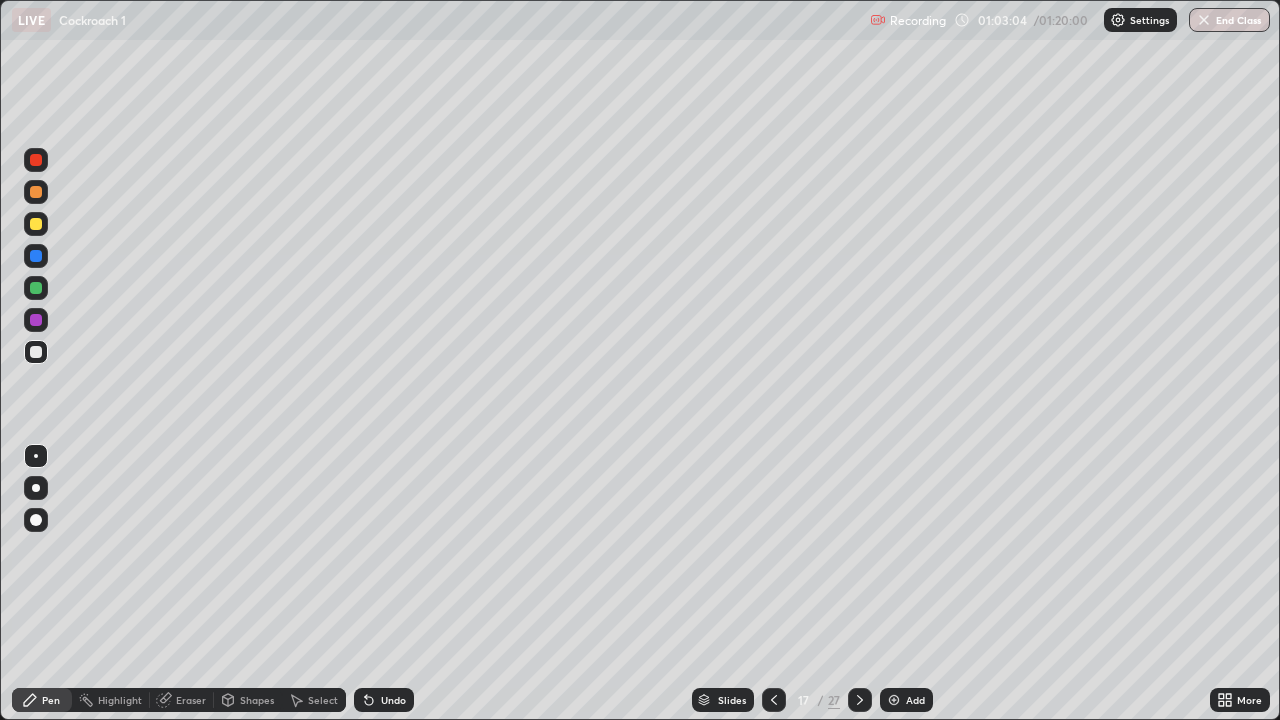 click at bounding box center (36, 256) 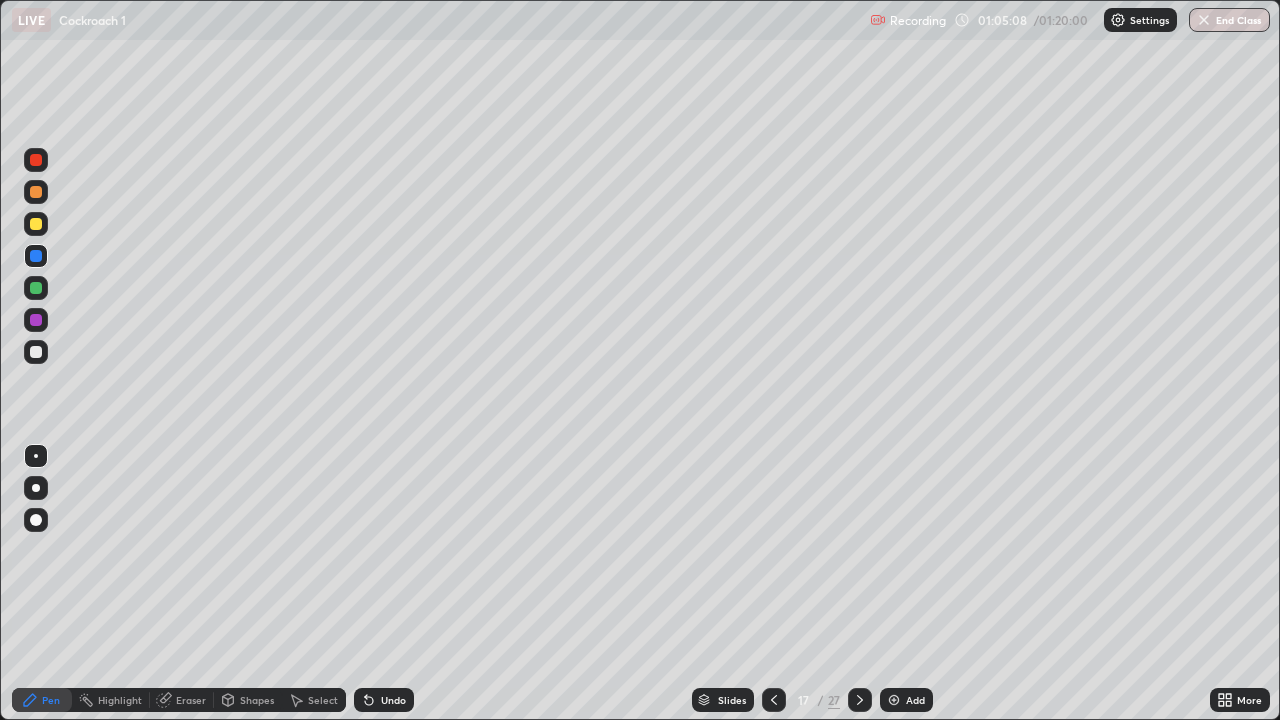 click at bounding box center (36, 352) 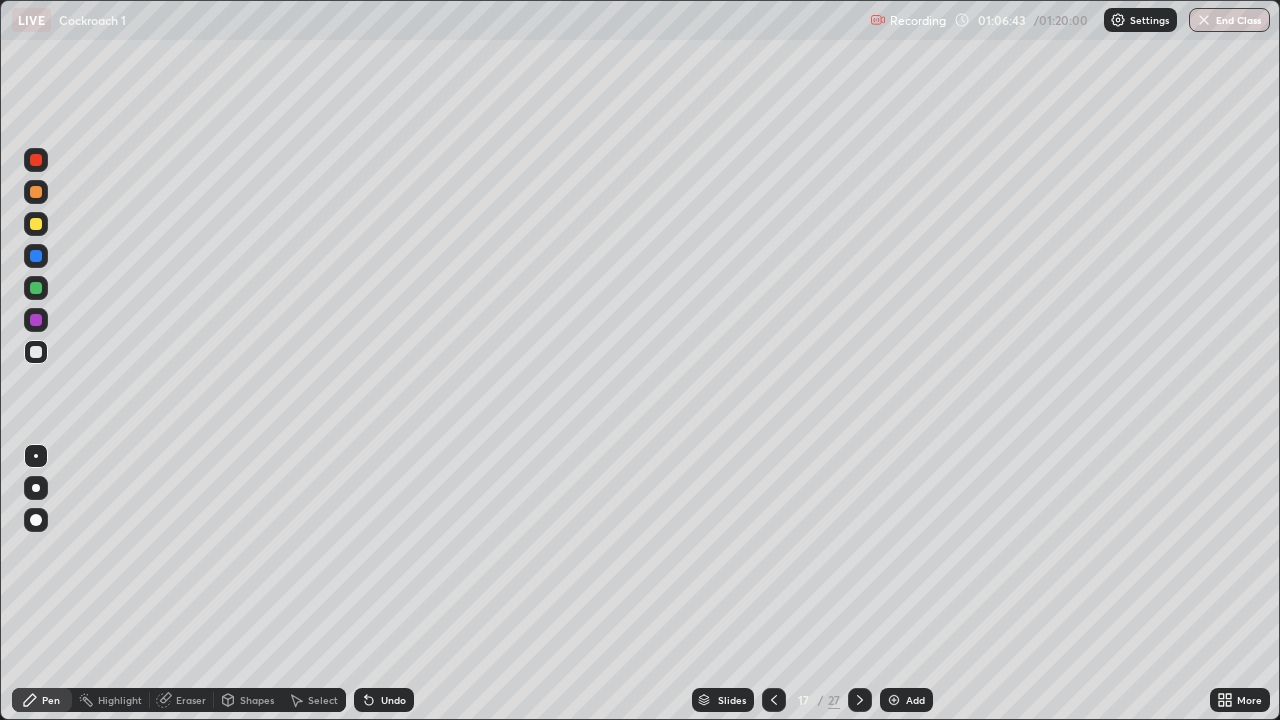 click 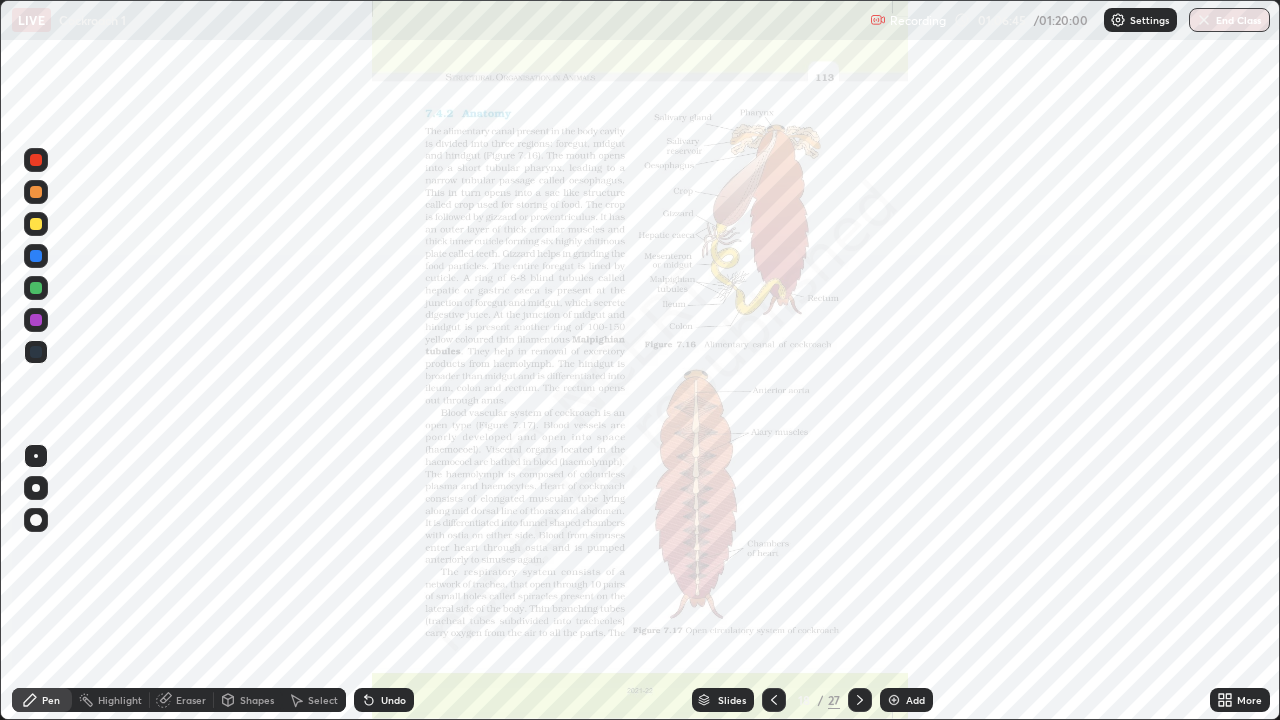 click at bounding box center (860, 700) 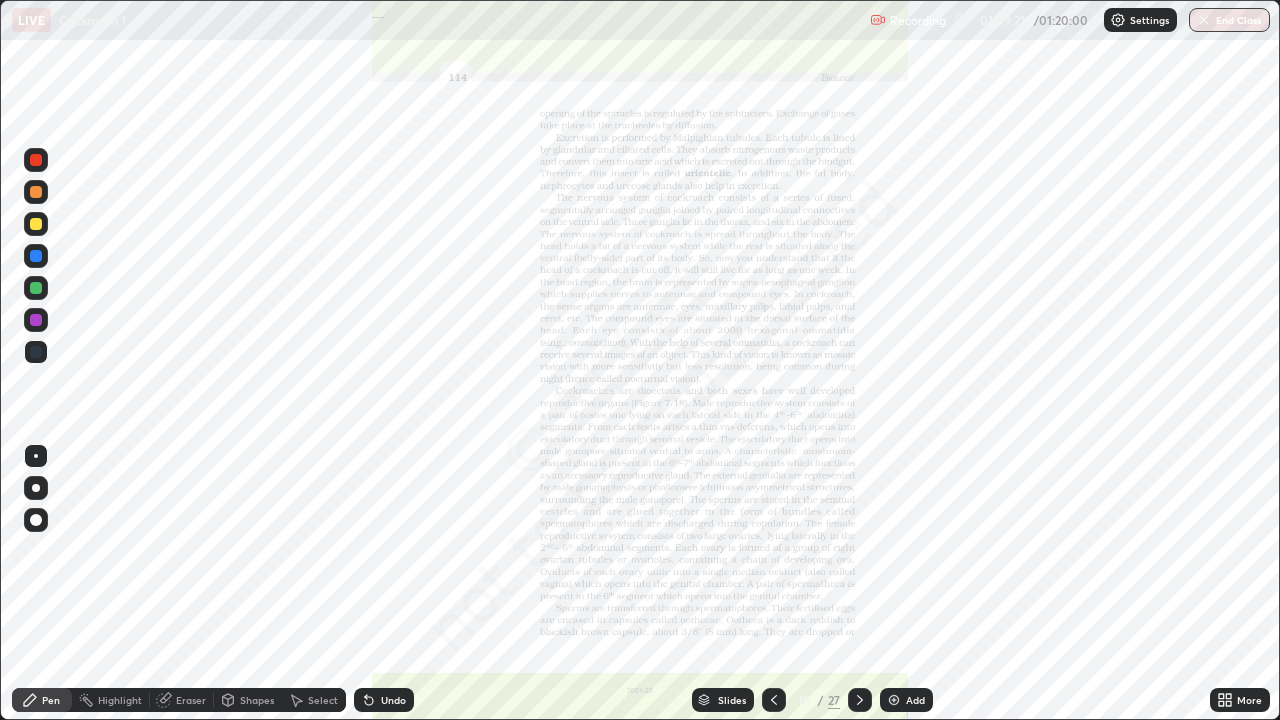 click 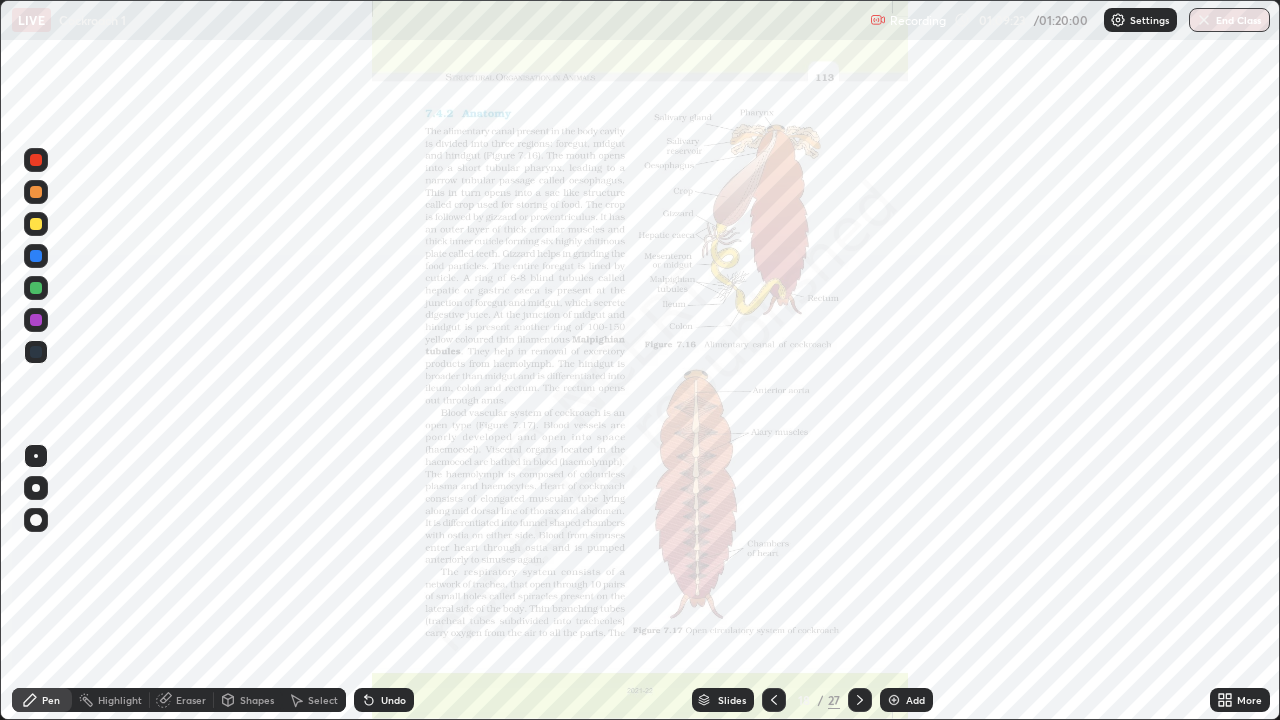 click 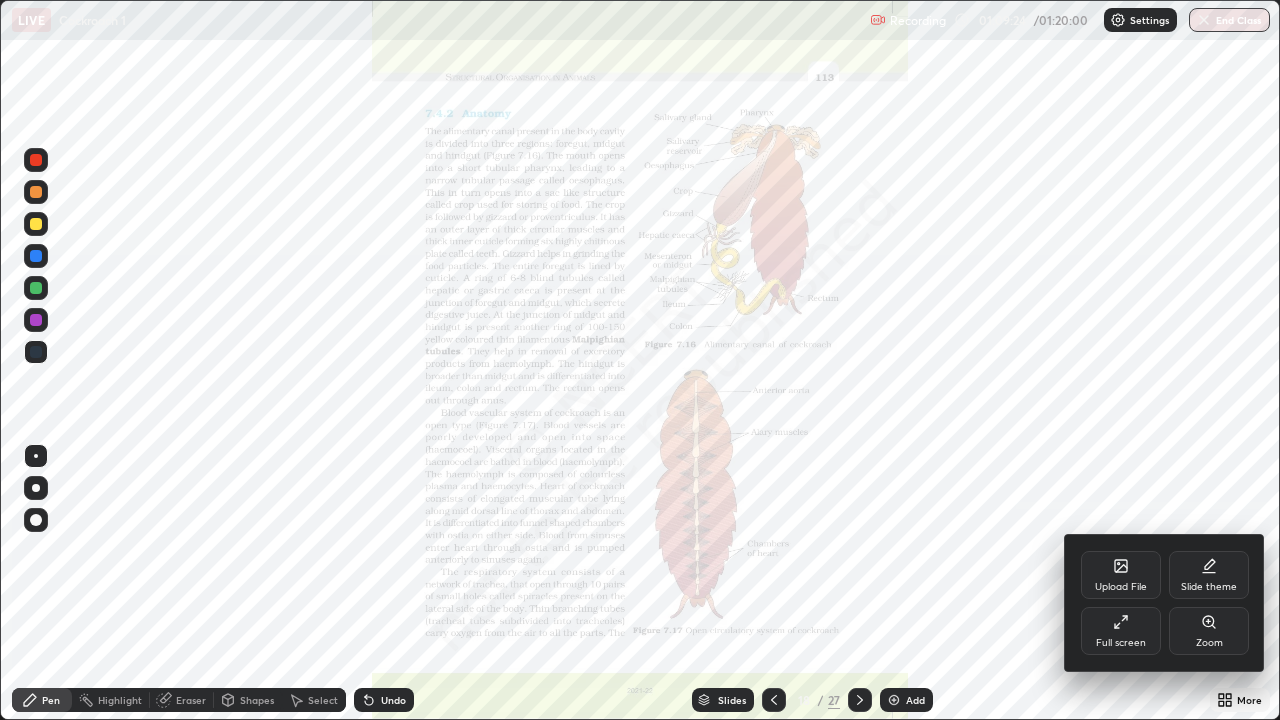 click on "Zoom" at bounding box center [1209, 643] 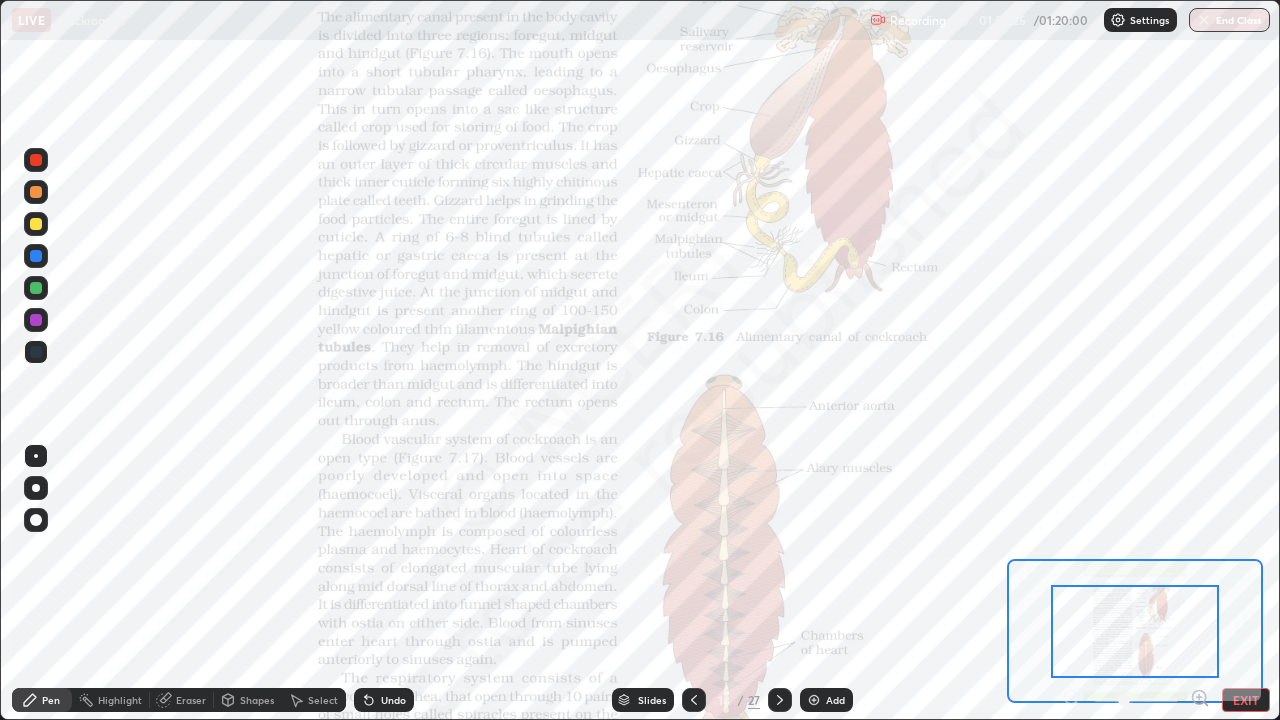 click 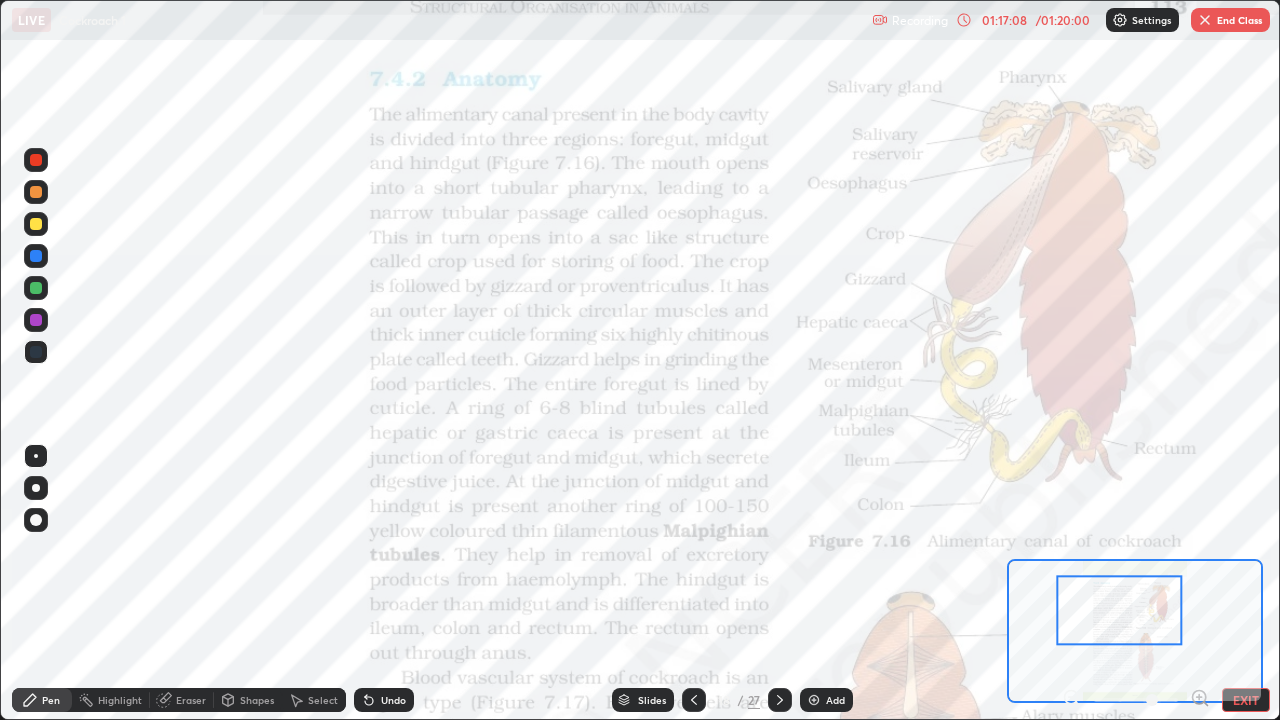 click on "End Class" at bounding box center [1230, 20] 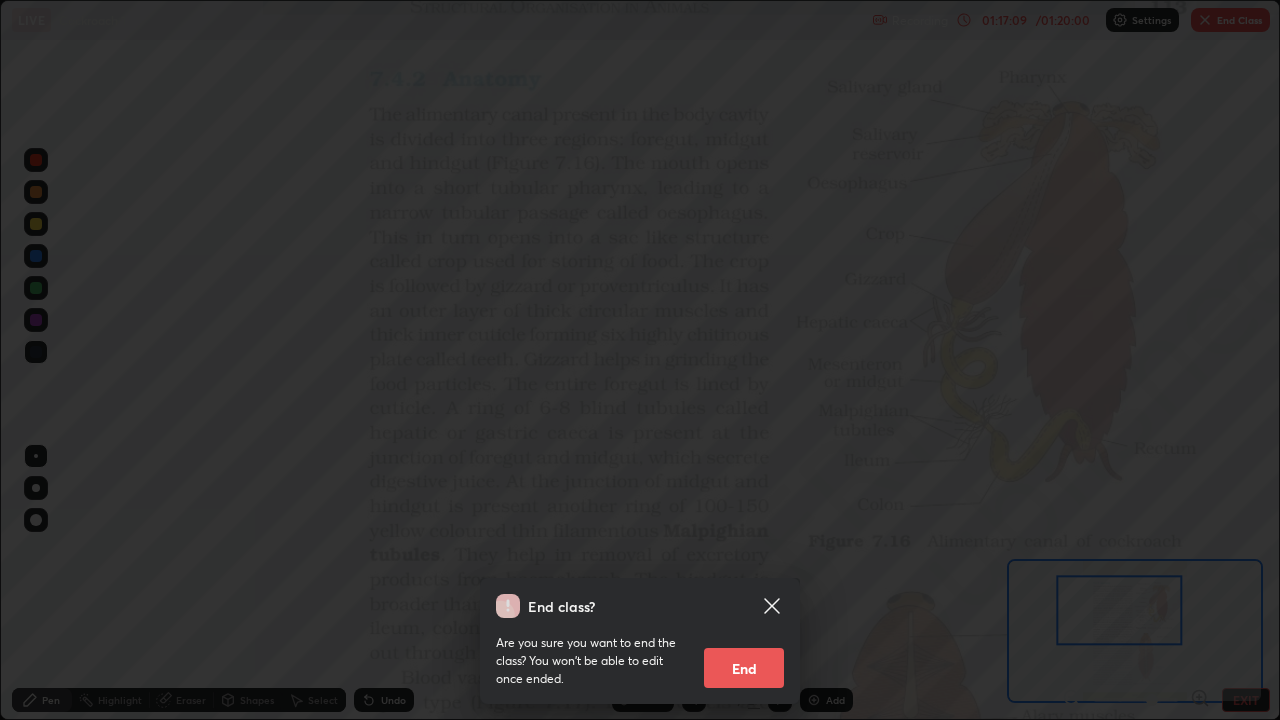 click on "End" at bounding box center (744, 668) 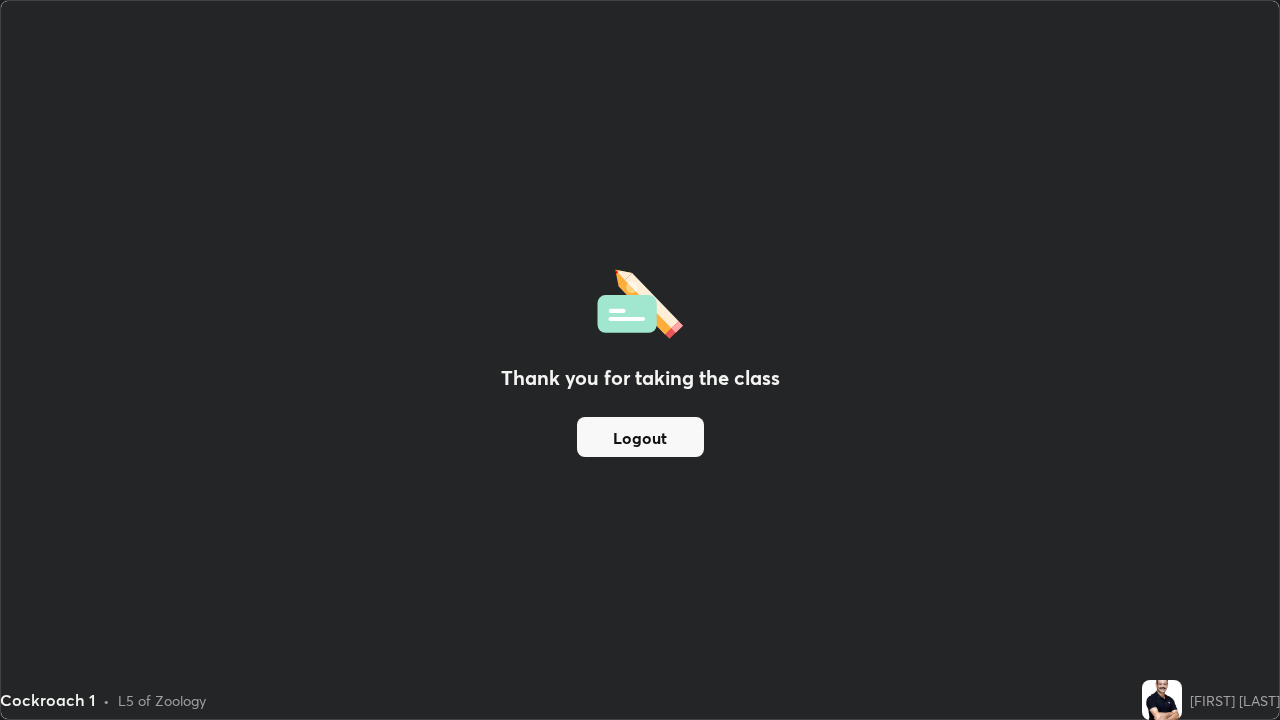 click on "Logout" at bounding box center (640, 437) 